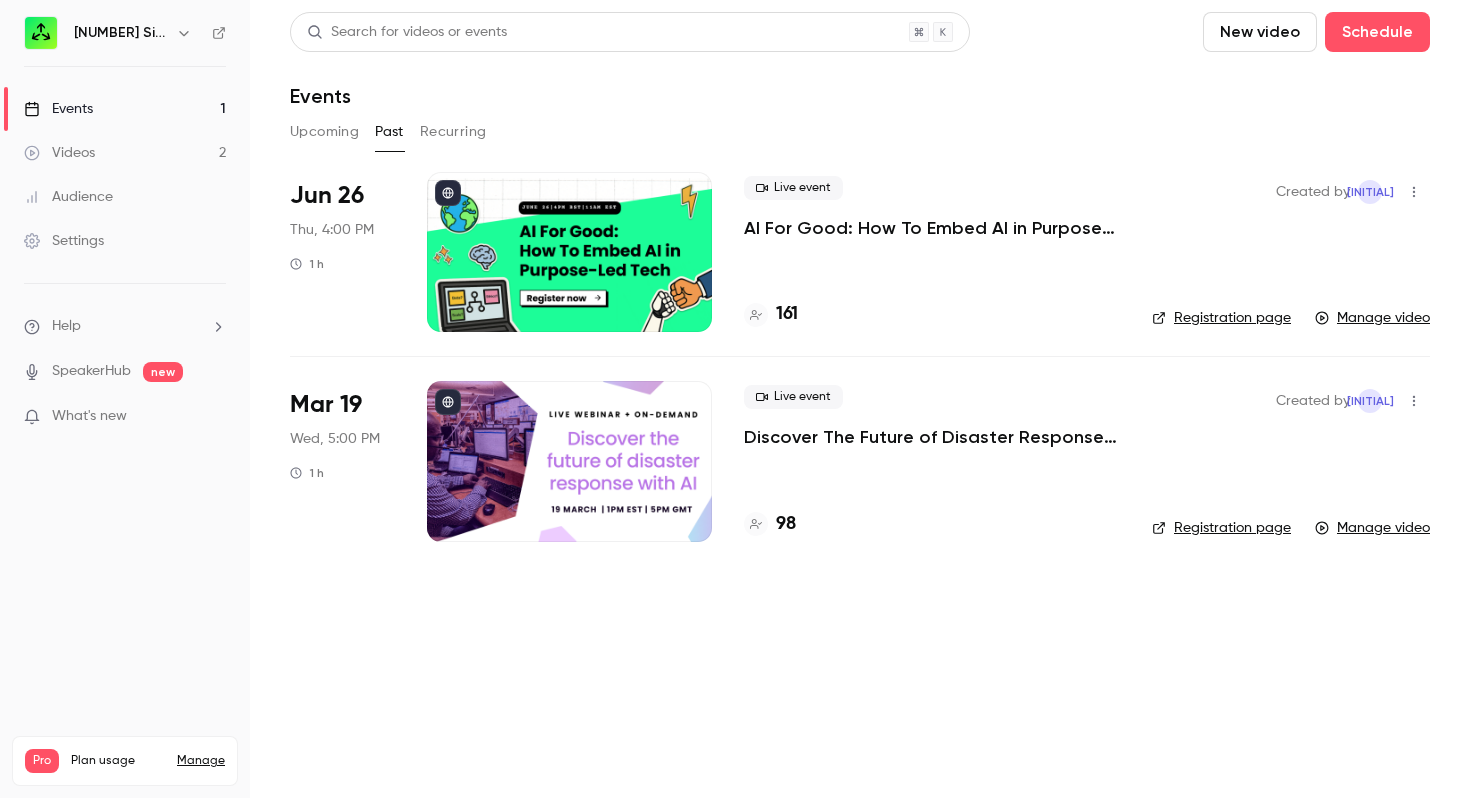 scroll, scrollTop: 0, scrollLeft: 0, axis: both 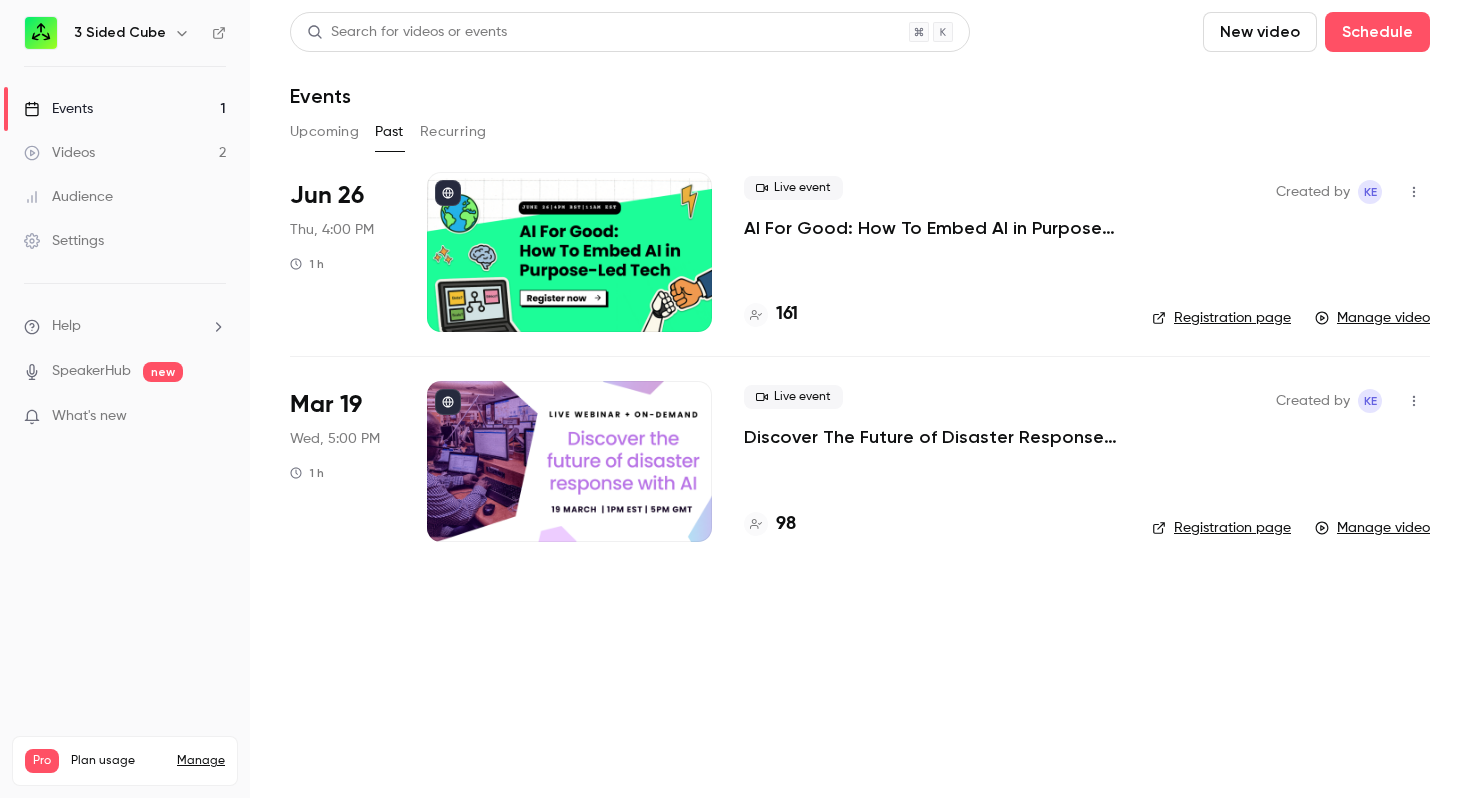 click on "Upcoming" at bounding box center [324, 132] 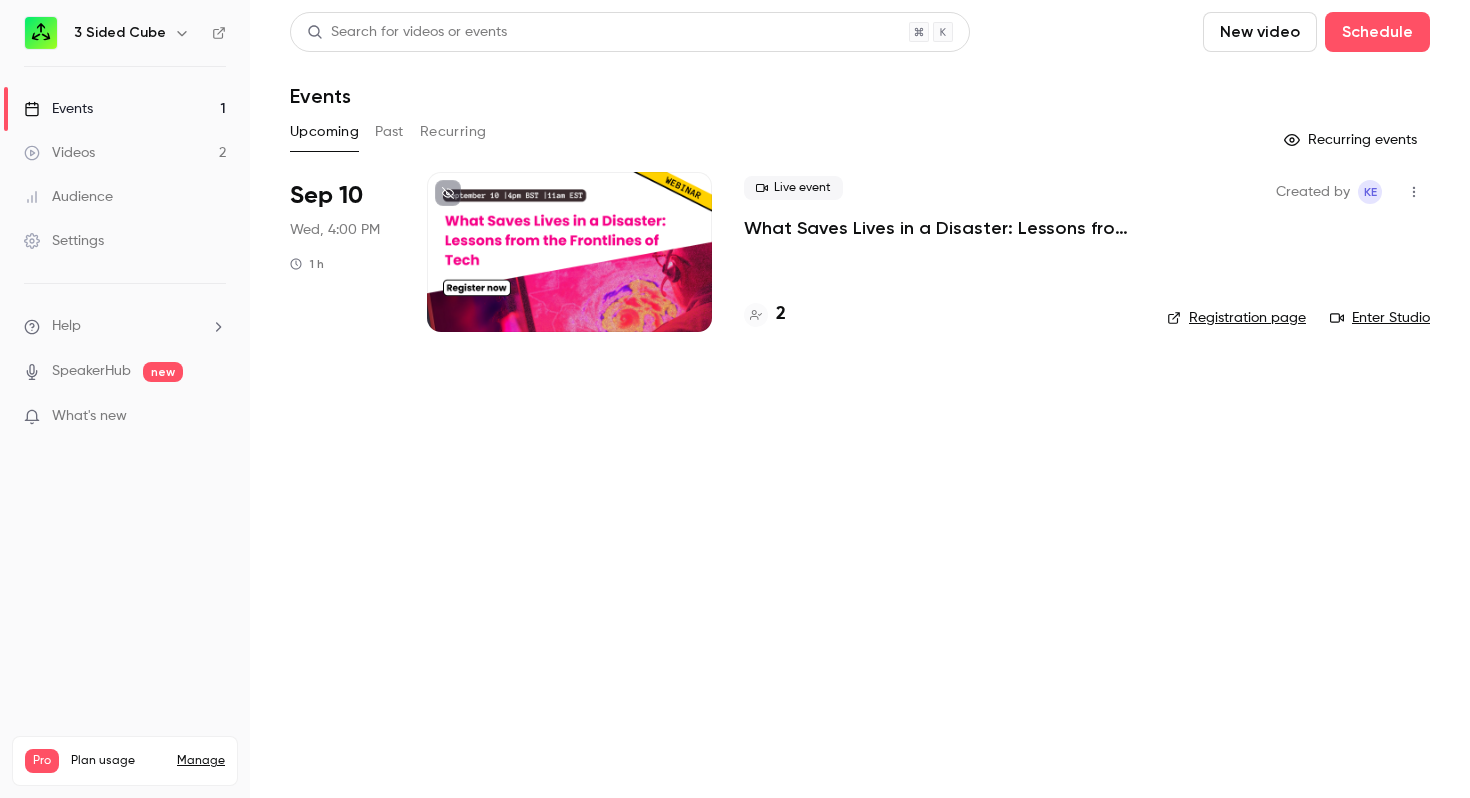 click on "What Saves Lives in a Disaster: Lessons from the Frontlines of Tech" at bounding box center [939, 228] 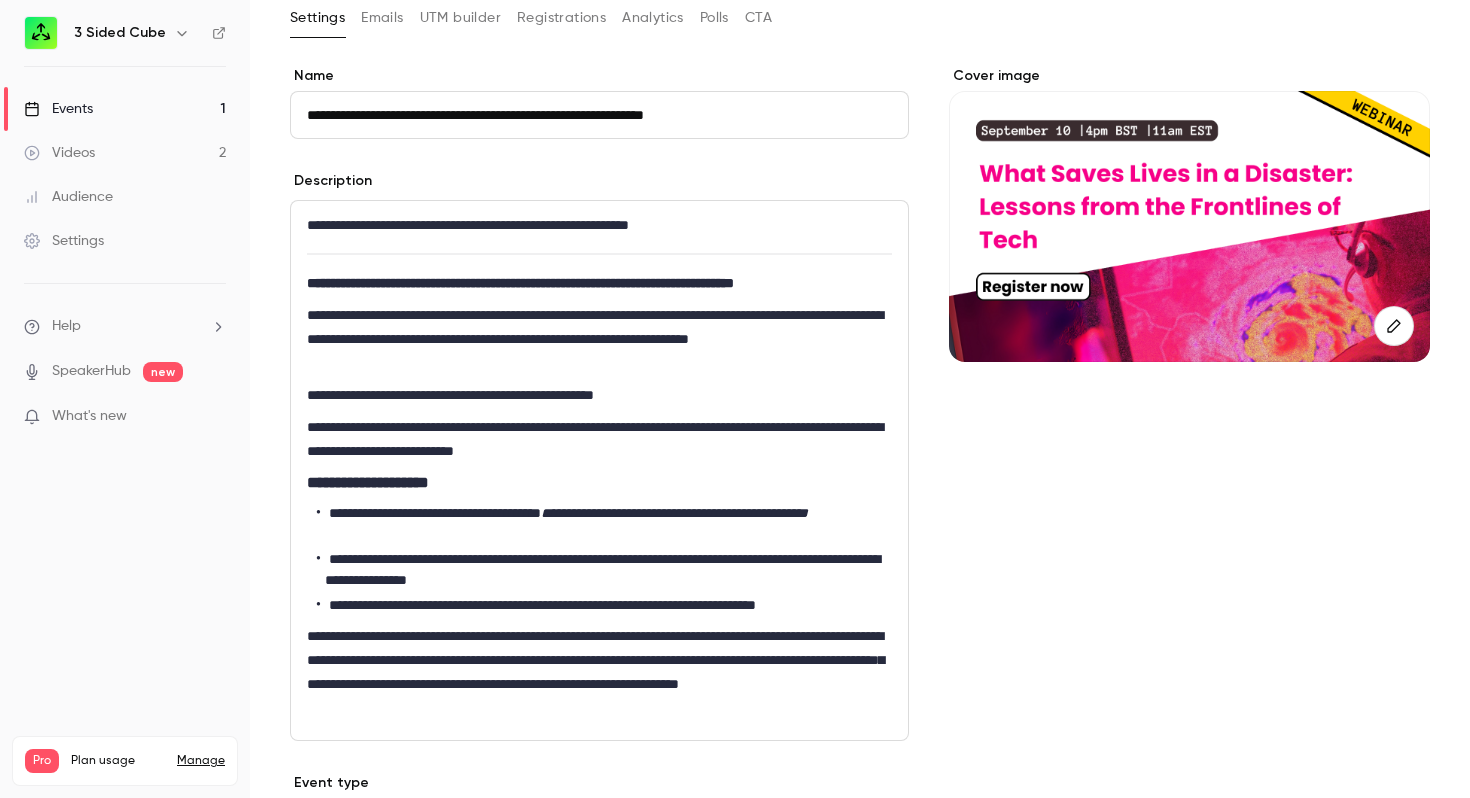 scroll, scrollTop: 118, scrollLeft: 0, axis: vertical 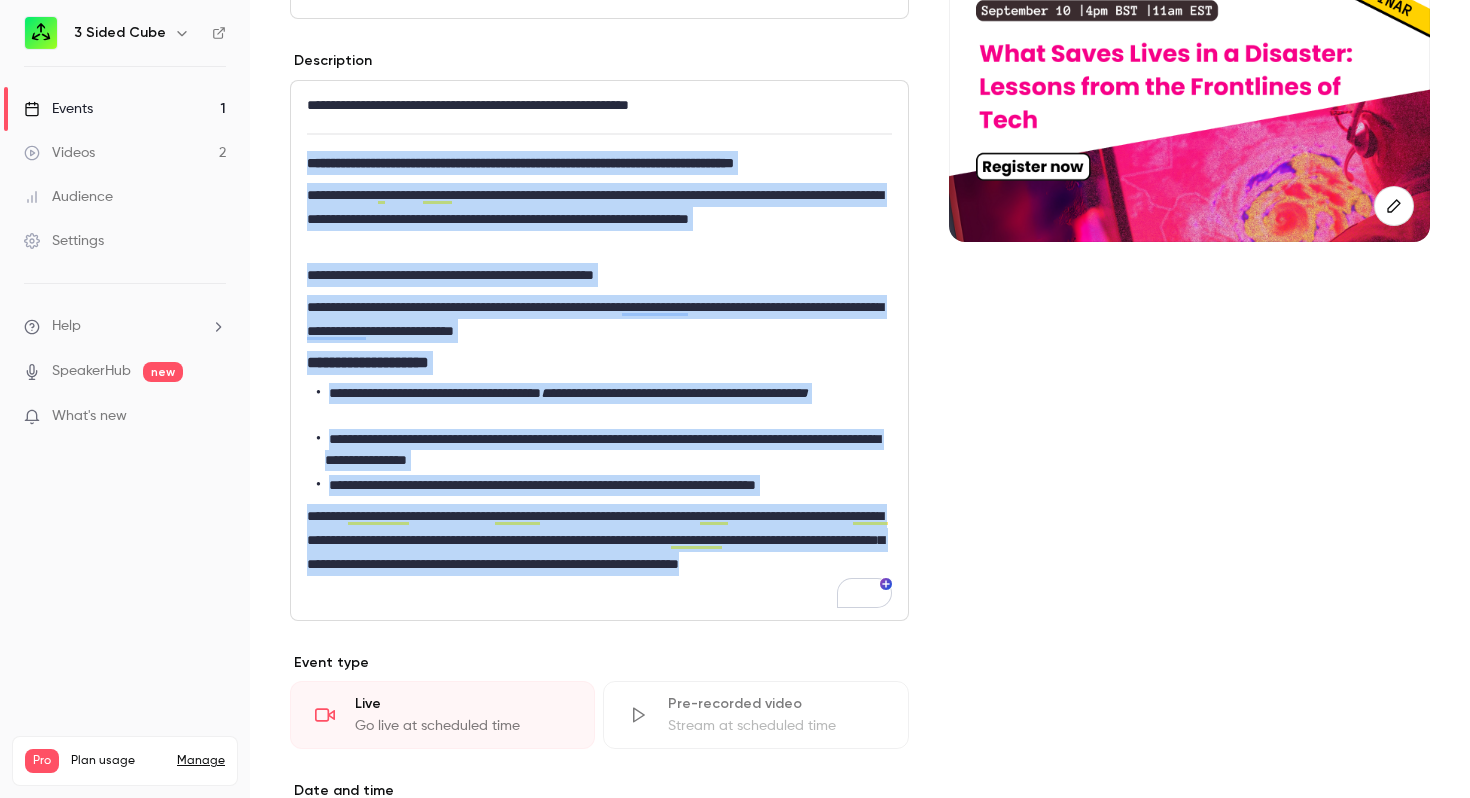 drag, startPoint x: 589, startPoint y: 596, endPoint x: 283, endPoint y: 152, distance: 539.2328 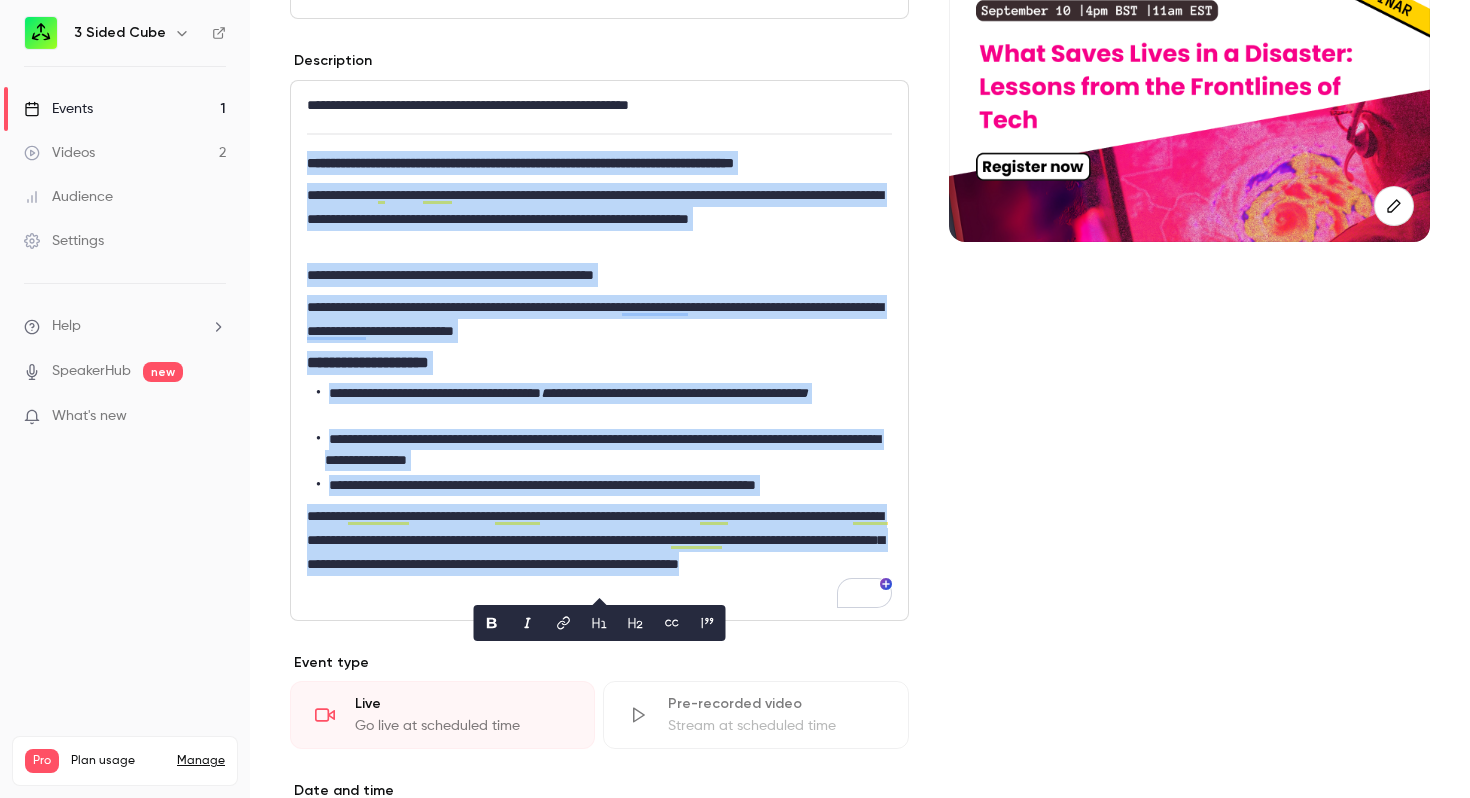 scroll, scrollTop: 128, scrollLeft: 0, axis: vertical 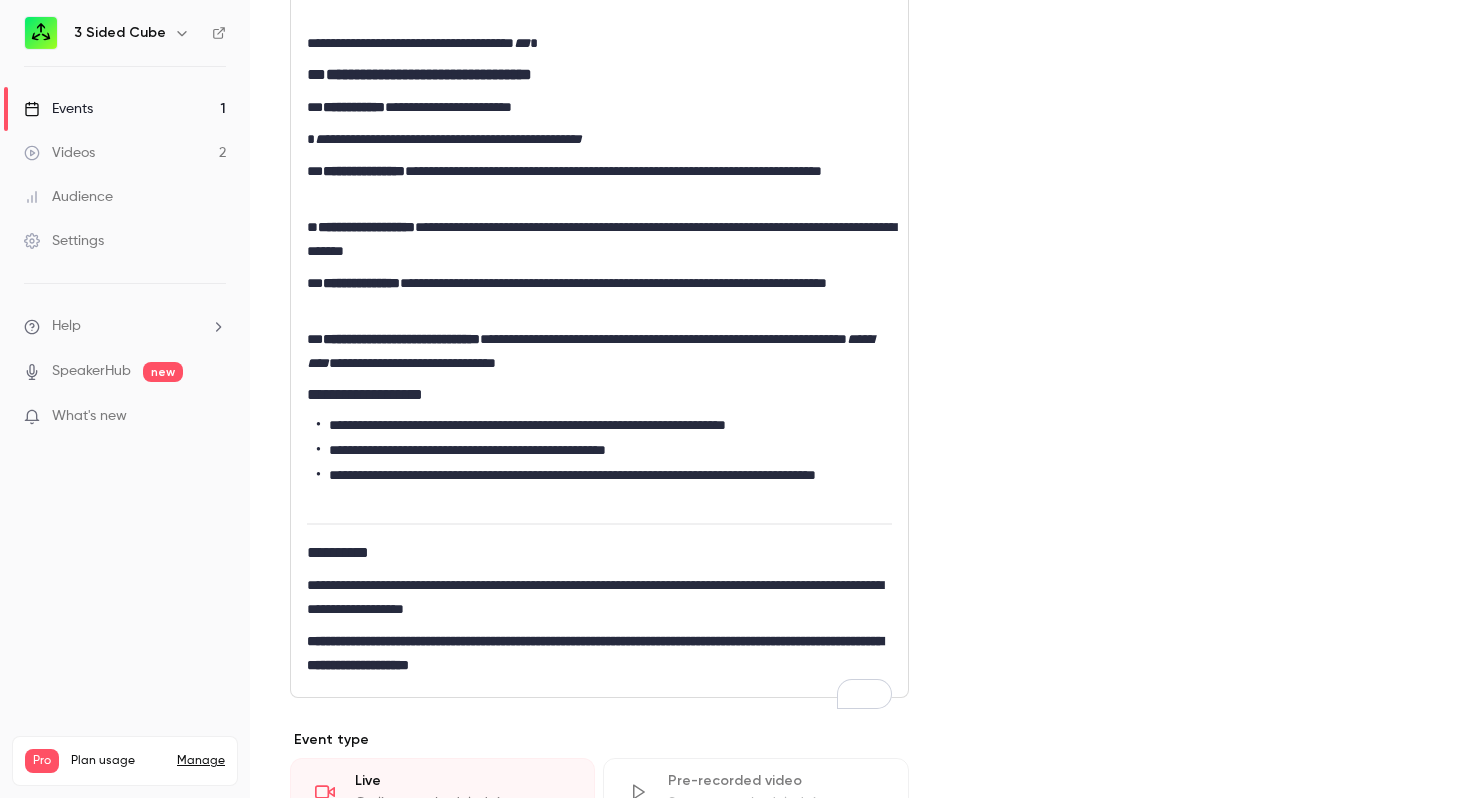 click on "**********" at bounding box center [599, 245] 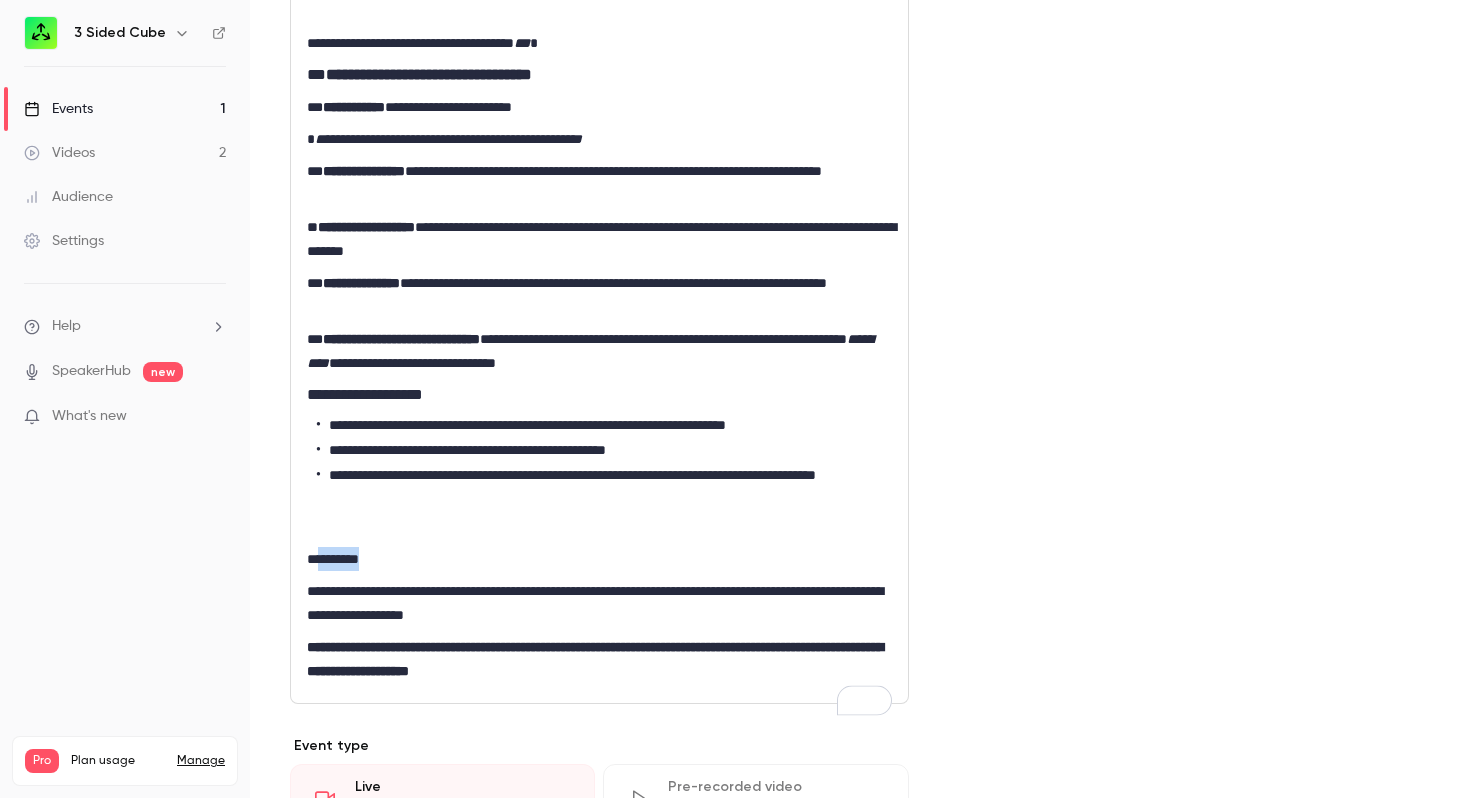 drag, startPoint x: 405, startPoint y: 585, endPoint x: 326, endPoint y: 587, distance: 79.025314 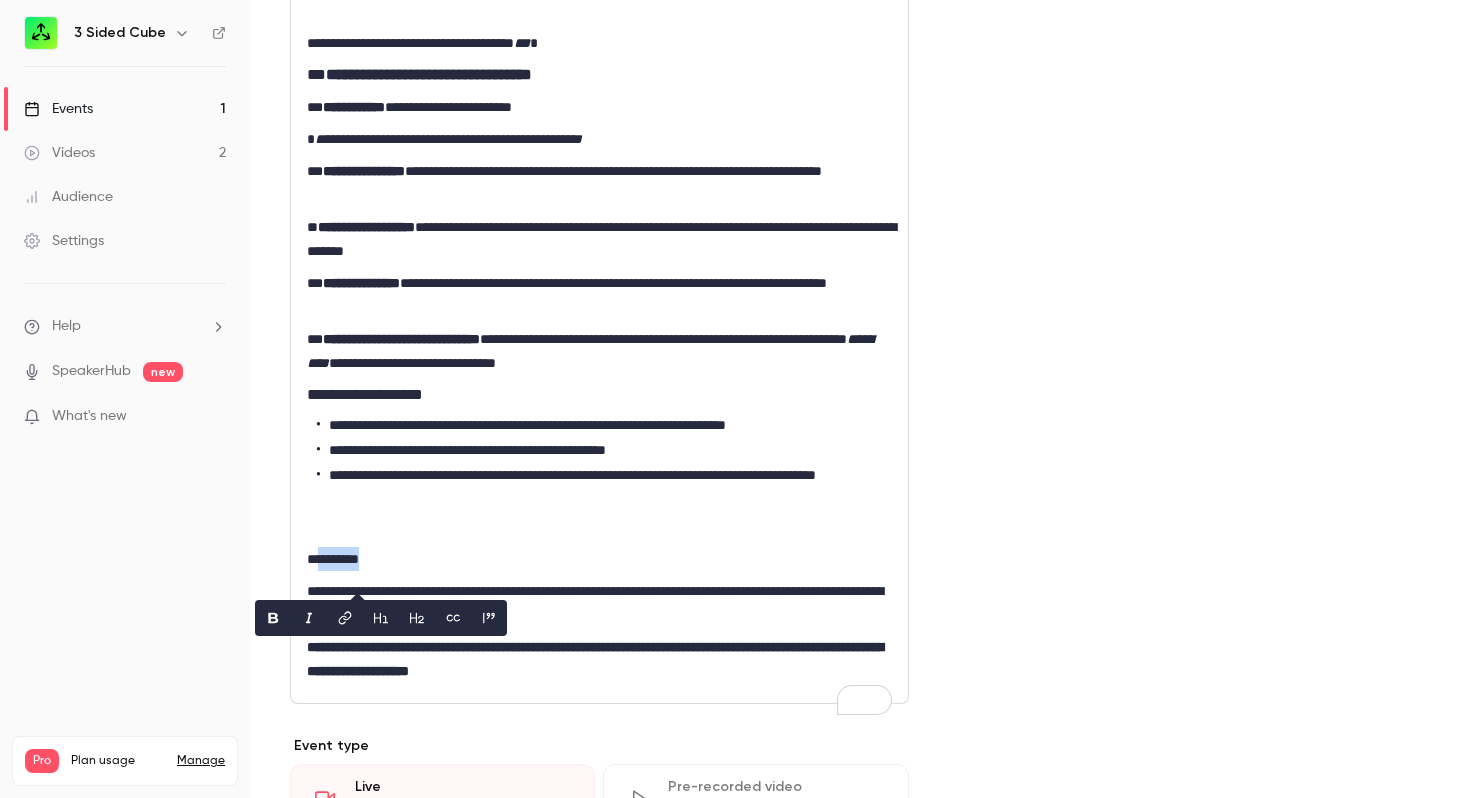 click 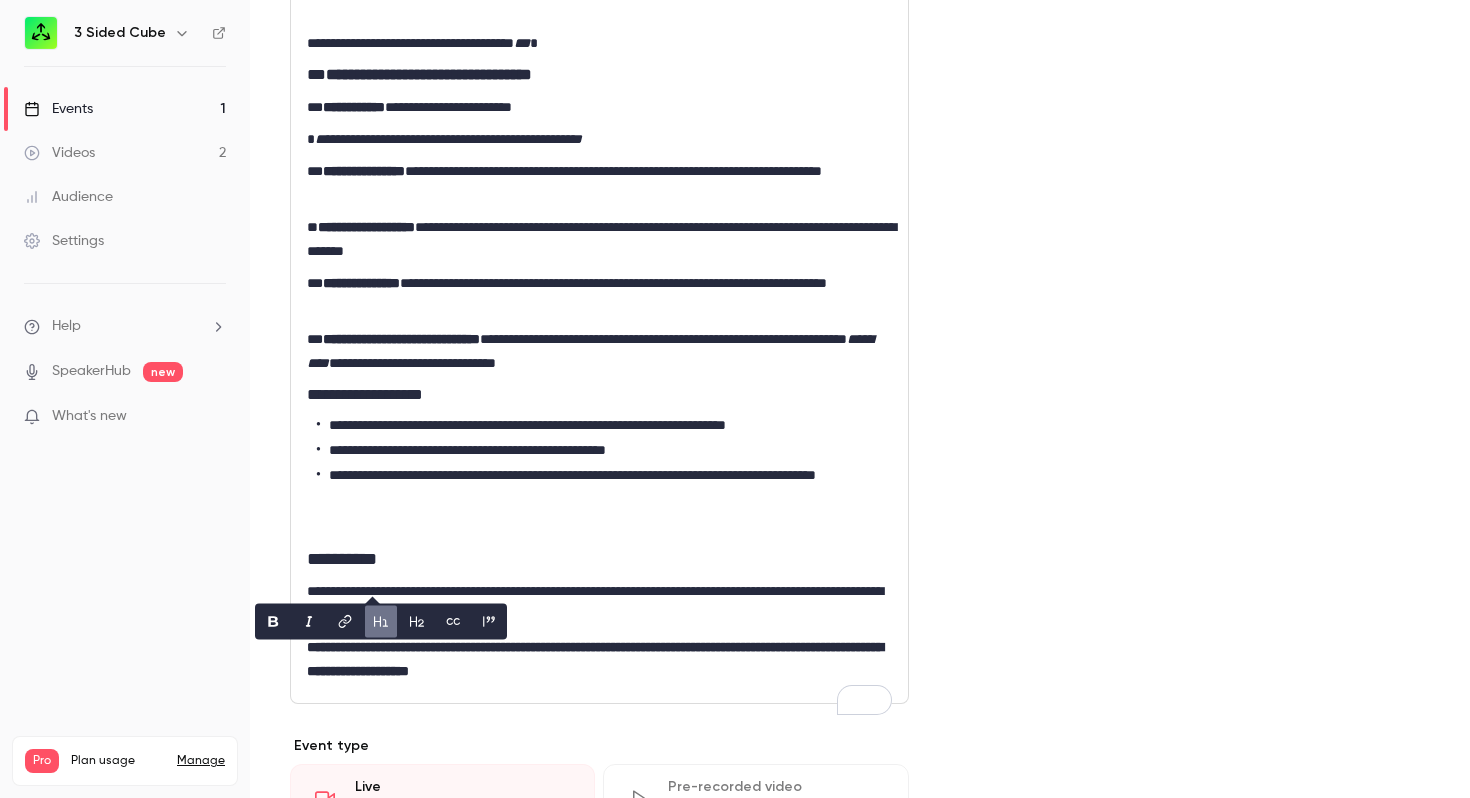 click on "**********" at bounding box center [599, 559] 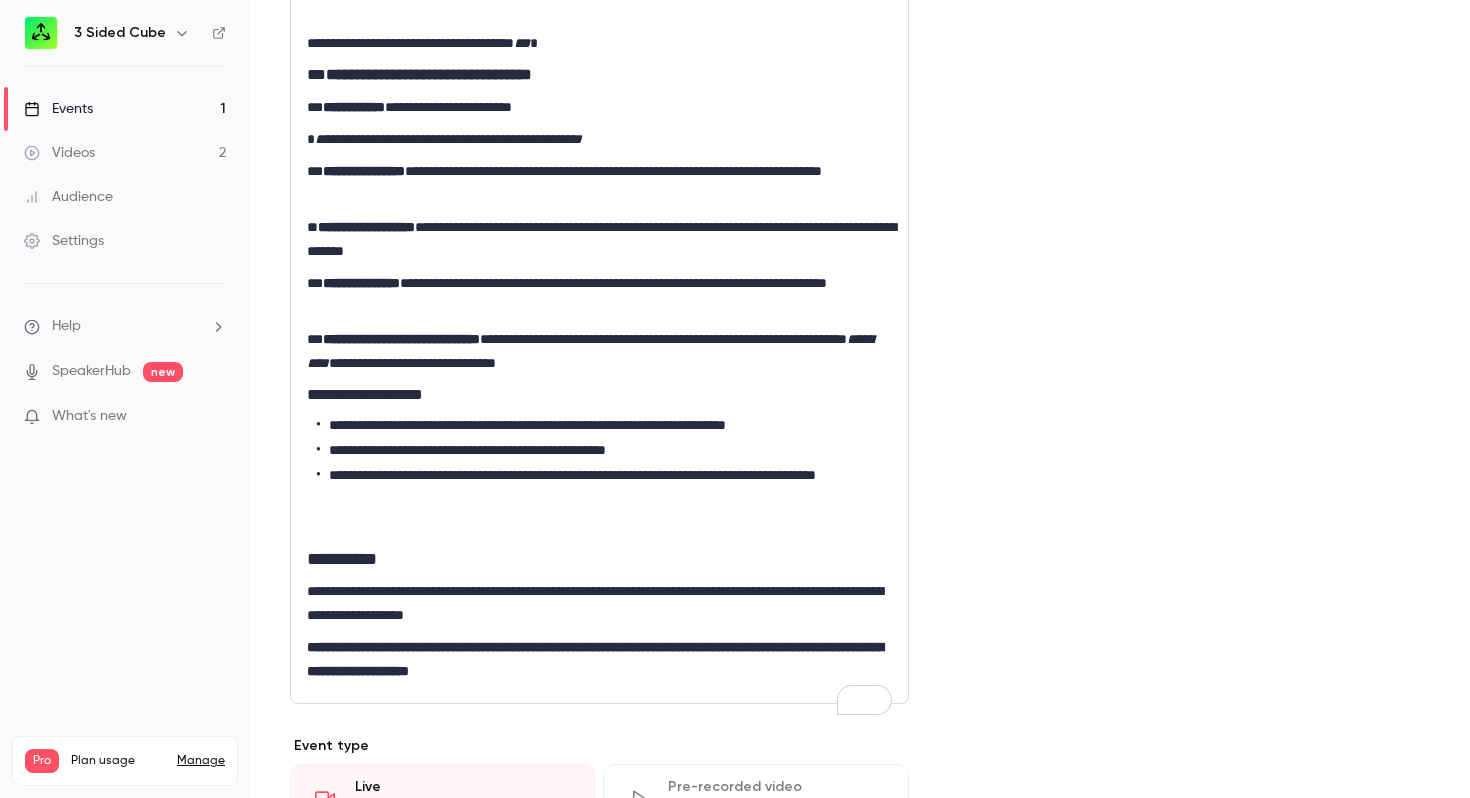 scroll, scrollTop: 402, scrollLeft: 0, axis: vertical 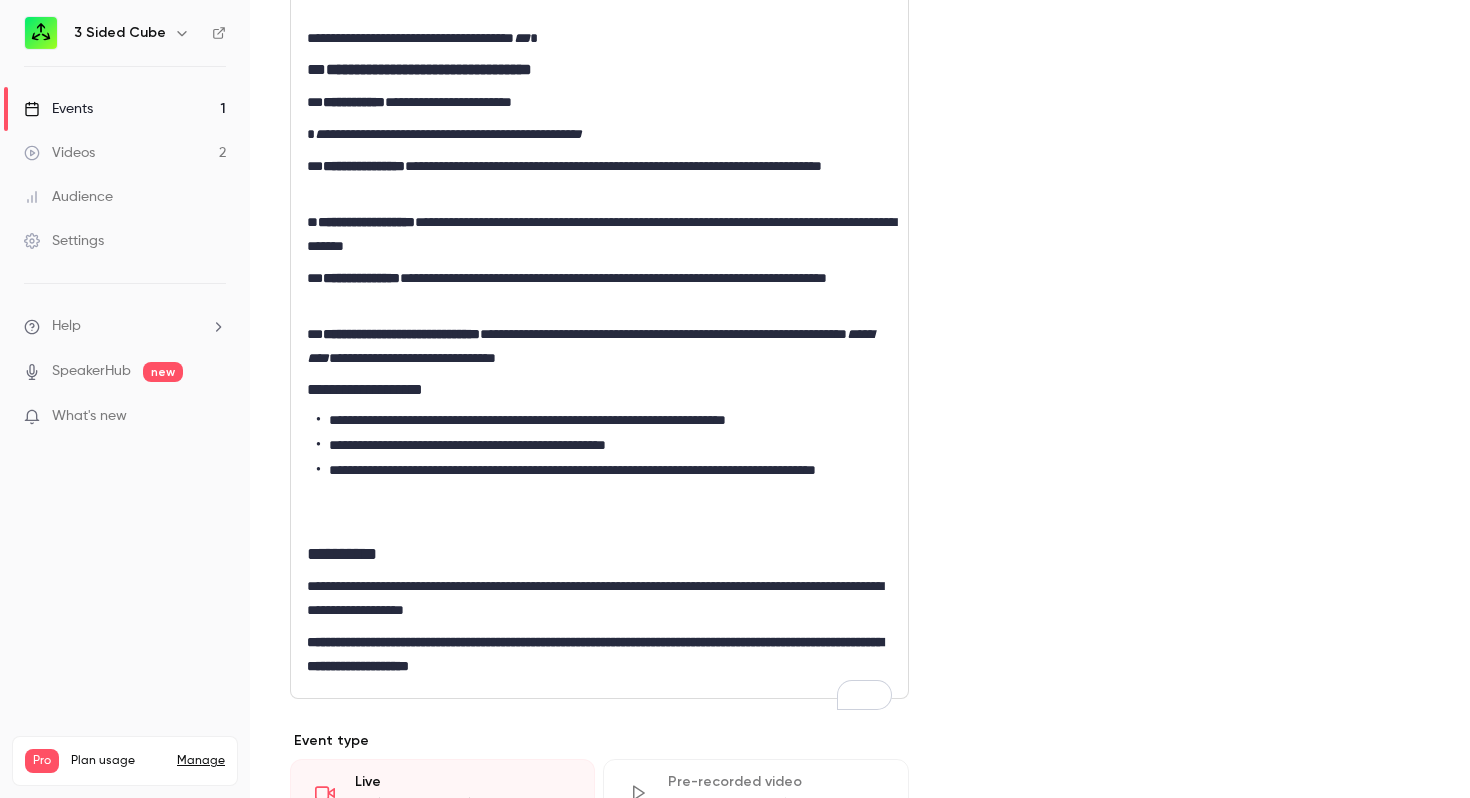 click on "**********" at bounding box center [599, 654] 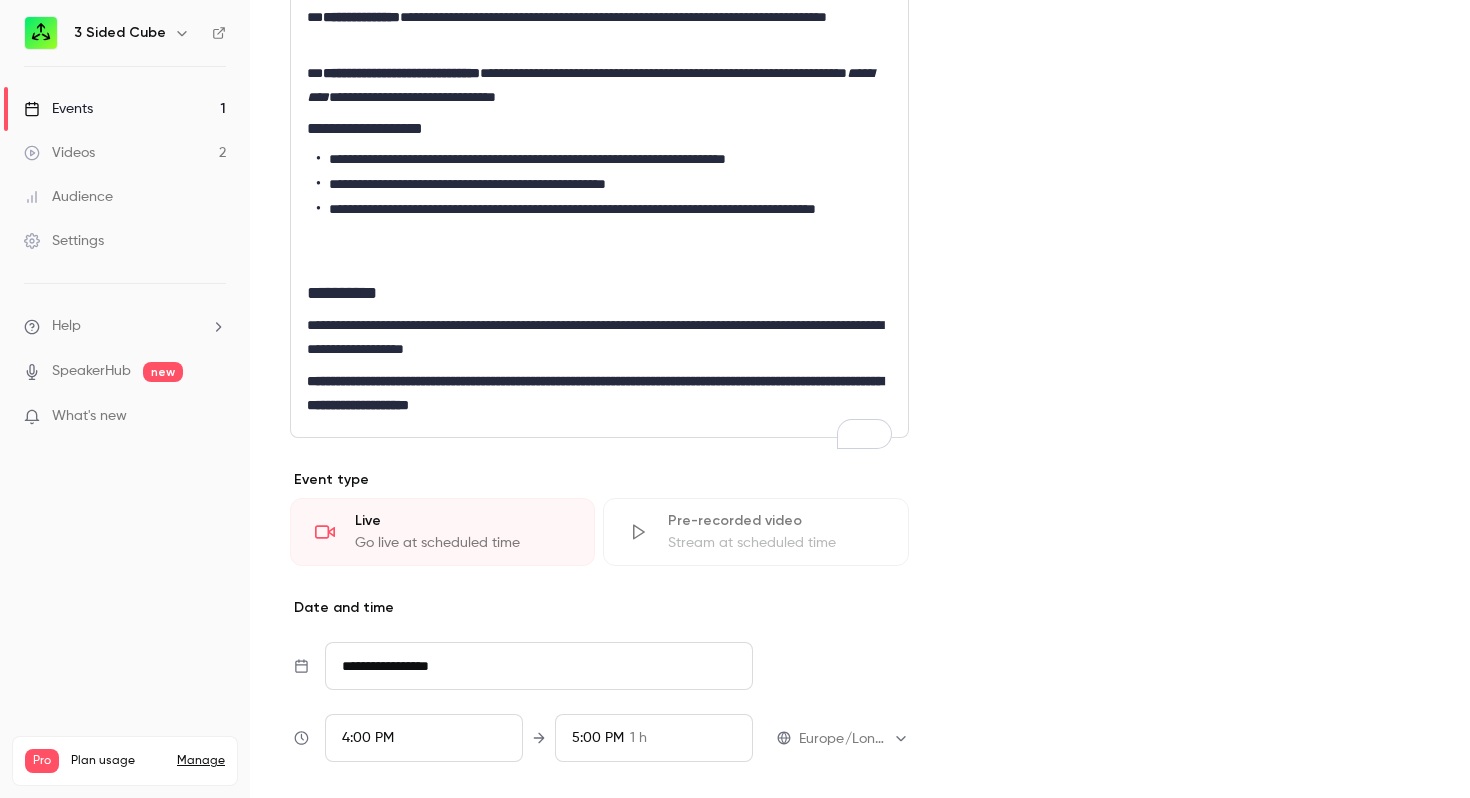 click at bounding box center [599, 261] 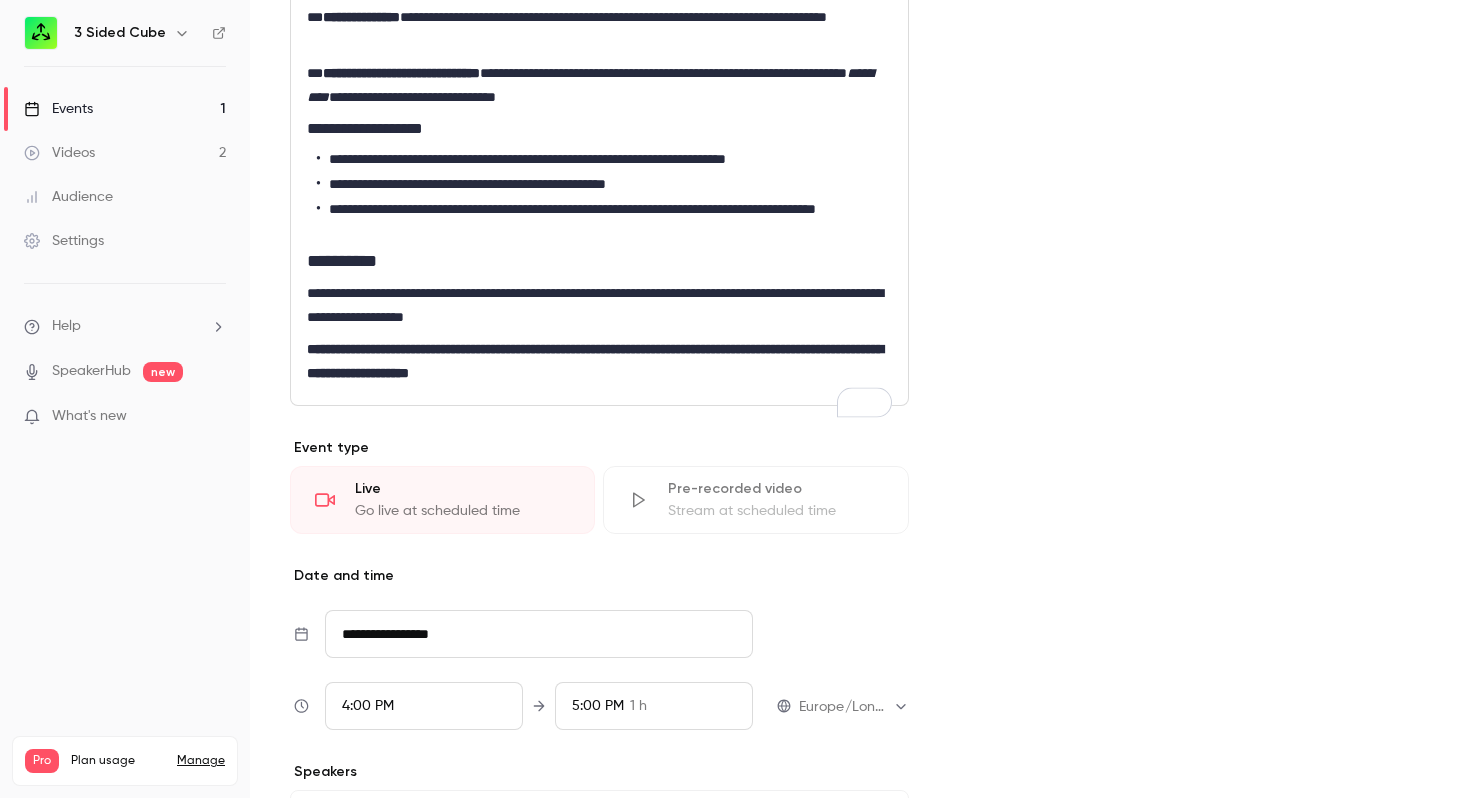 click on "**********" at bounding box center [599, 361] 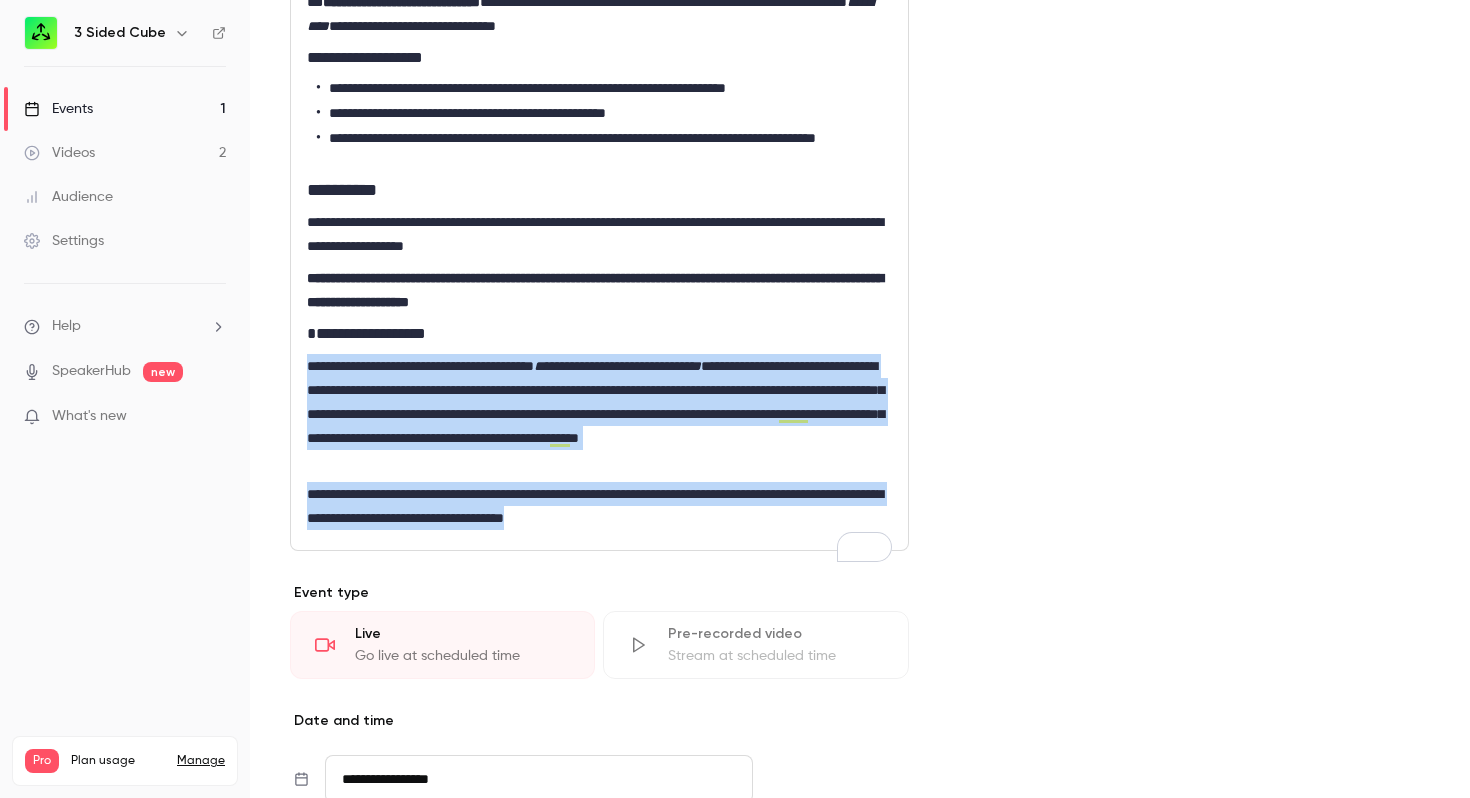 drag, startPoint x: 723, startPoint y: 545, endPoint x: 297, endPoint y: 390, distance: 453.32217 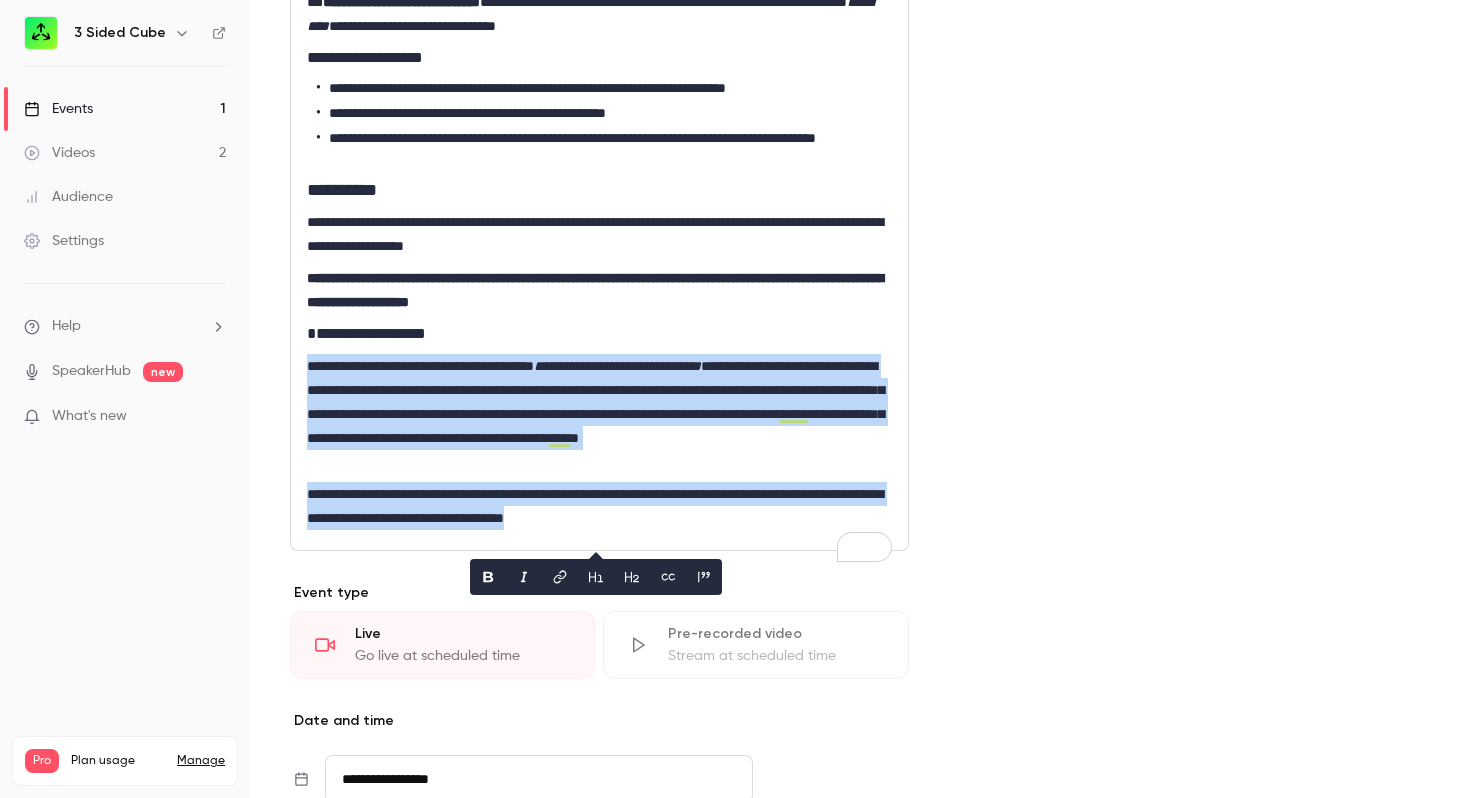 click 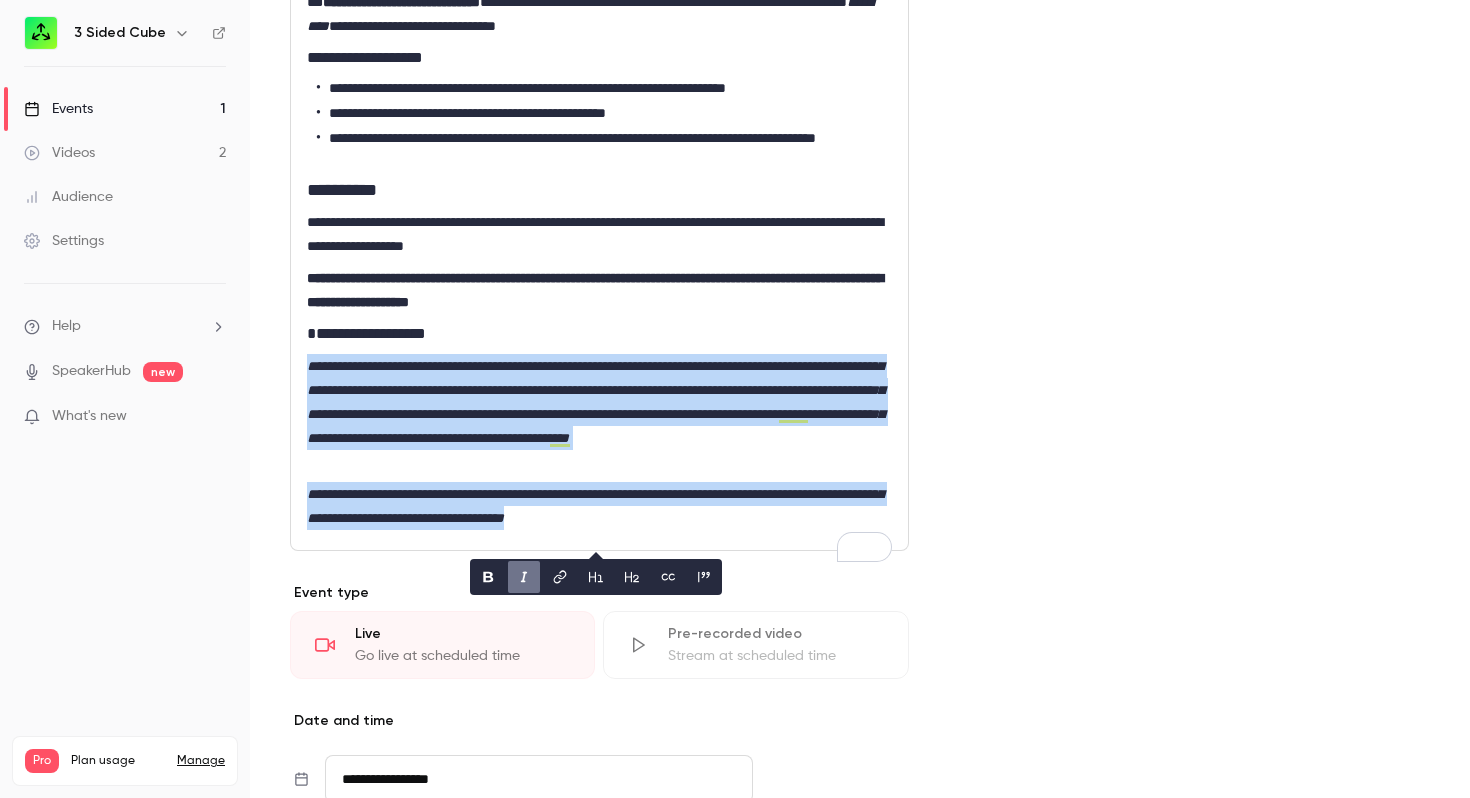 click on "**********" at bounding box center (599, 414) 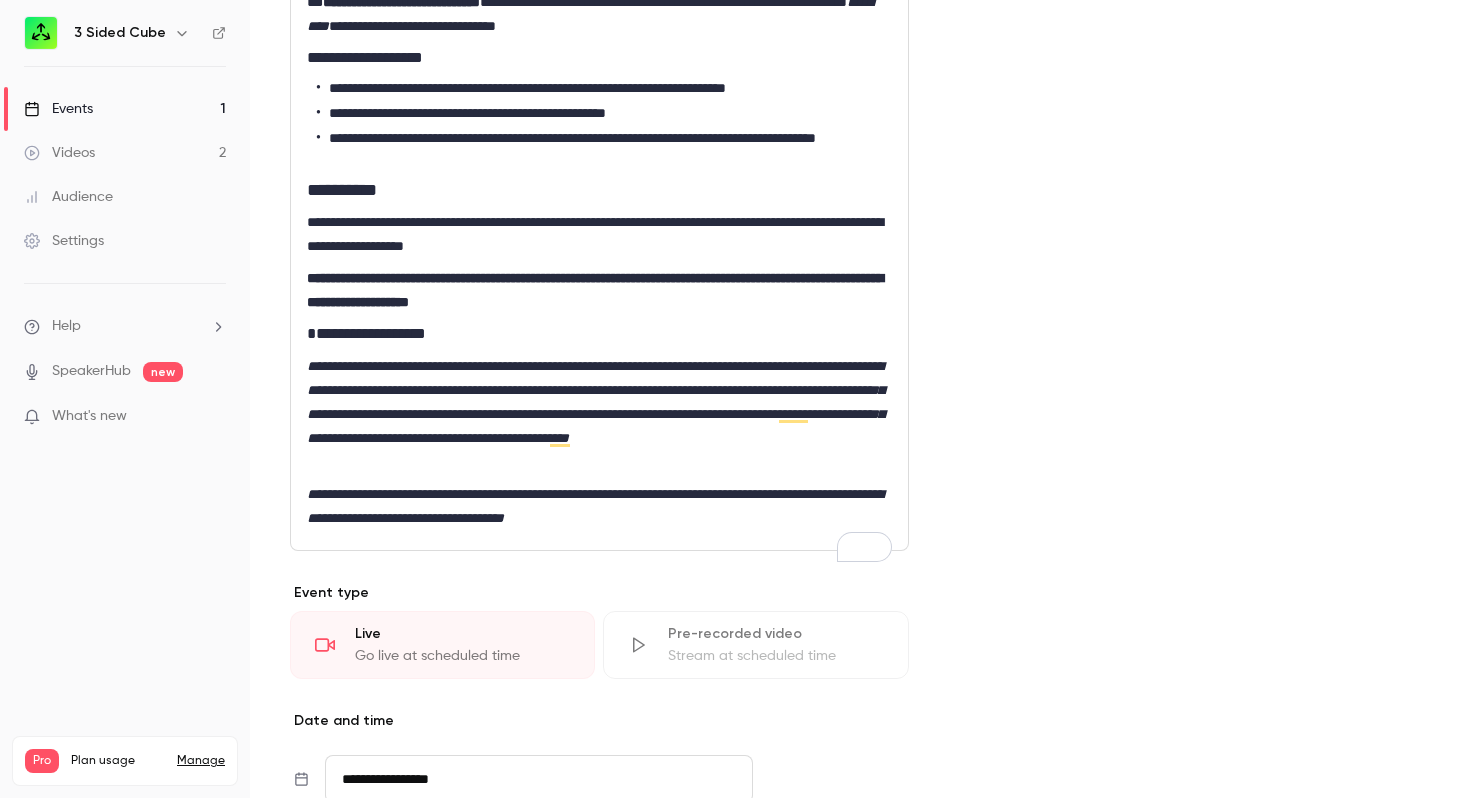 scroll, scrollTop: 845, scrollLeft: 0, axis: vertical 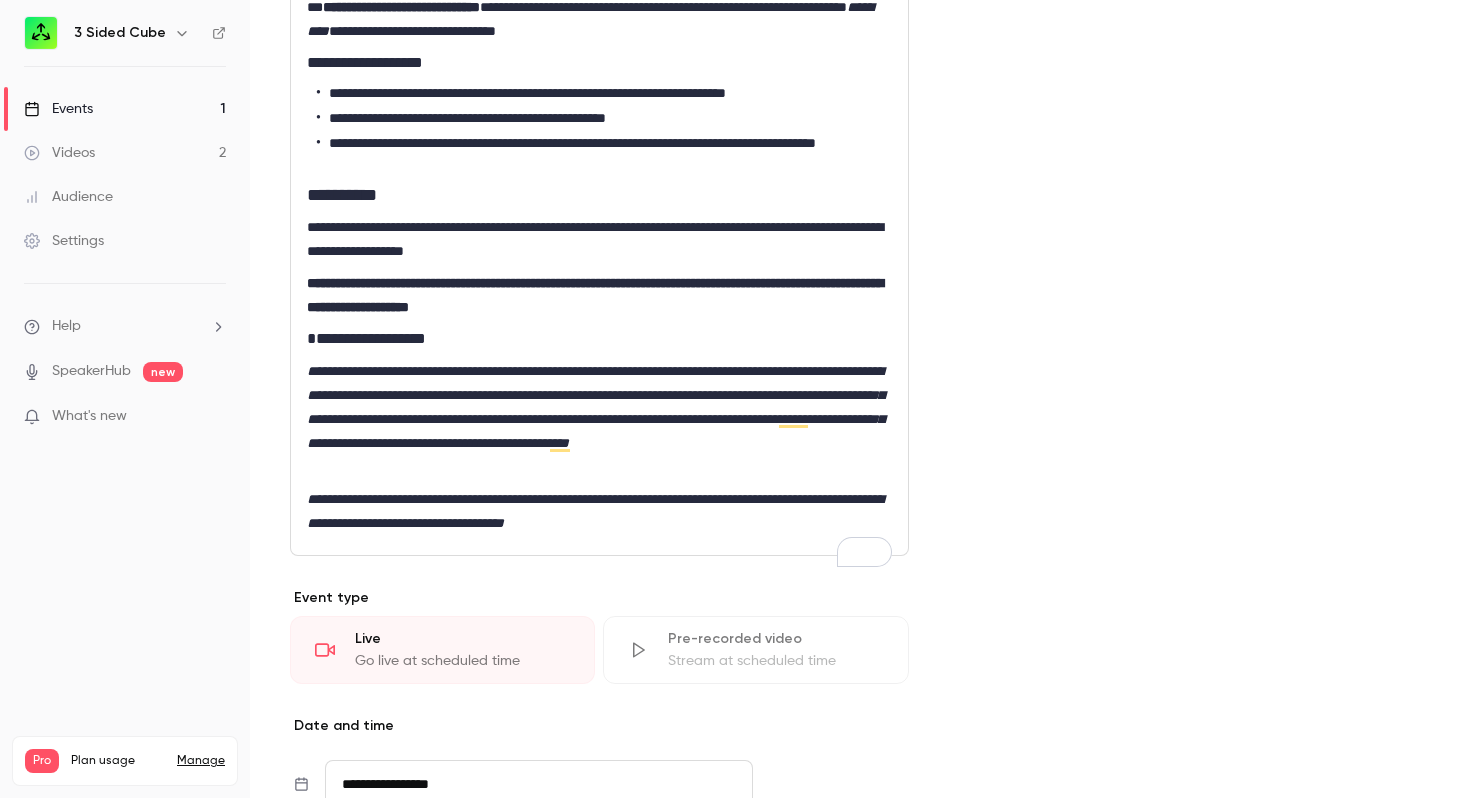 click on "**********" at bounding box center [595, 511] 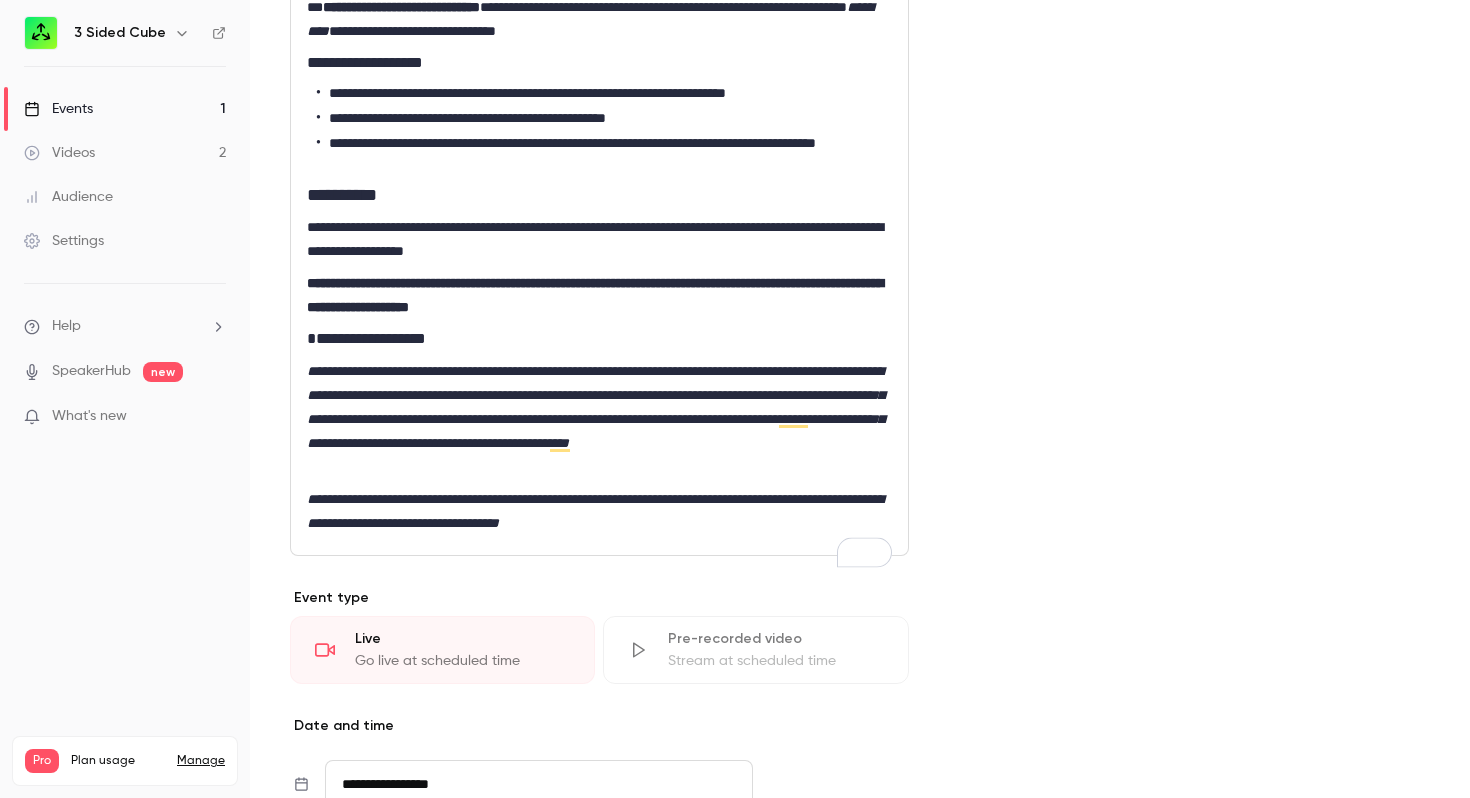 click on "**********" at bounding box center (595, 511) 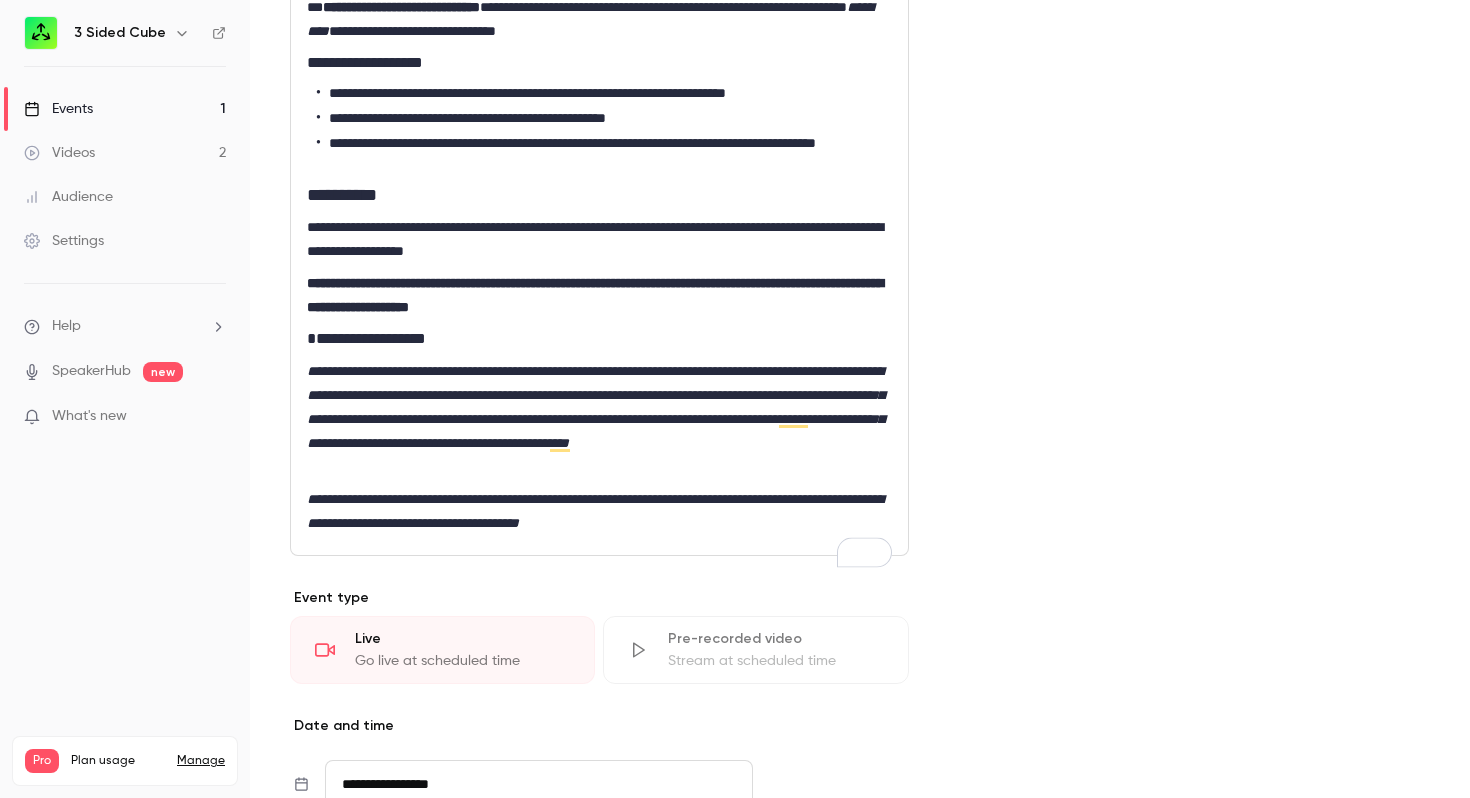 scroll, scrollTop: 825, scrollLeft: 0, axis: vertical 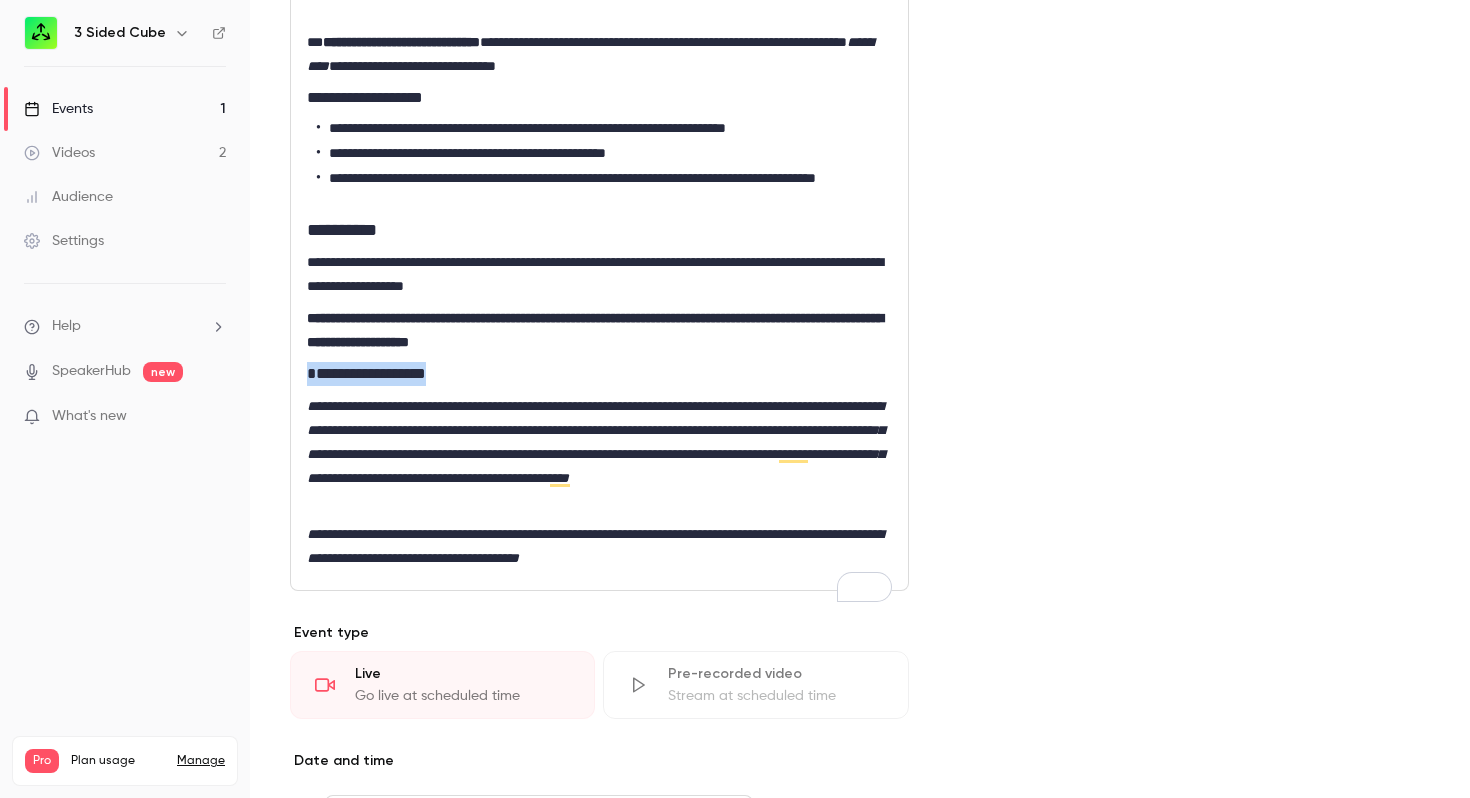 drag, startPoint x: 474, startPoint y: 404, endPoint x: 303, endPoint y: 398, distance: 171.10522 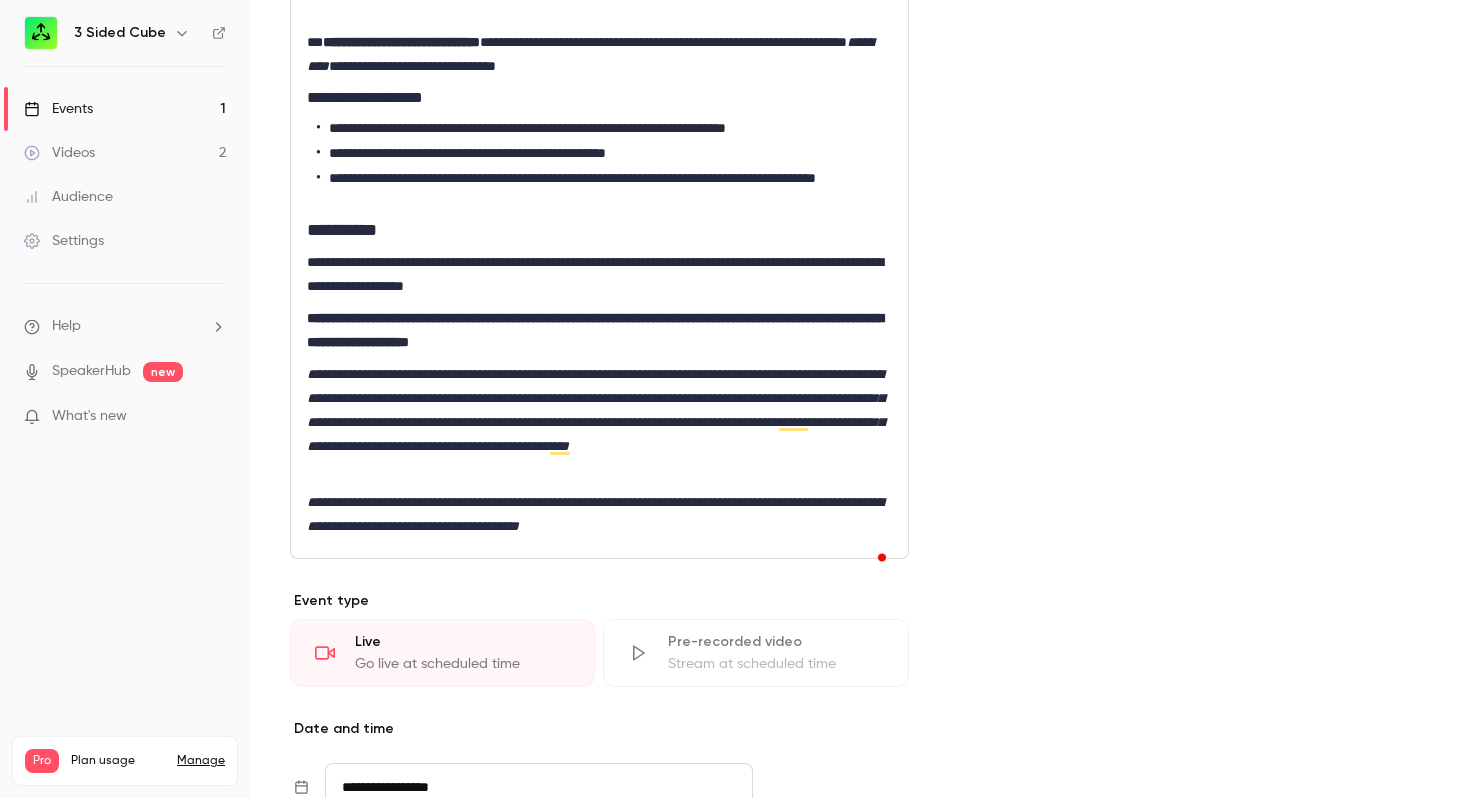 click on "**********" at bounding box center [599, 422] 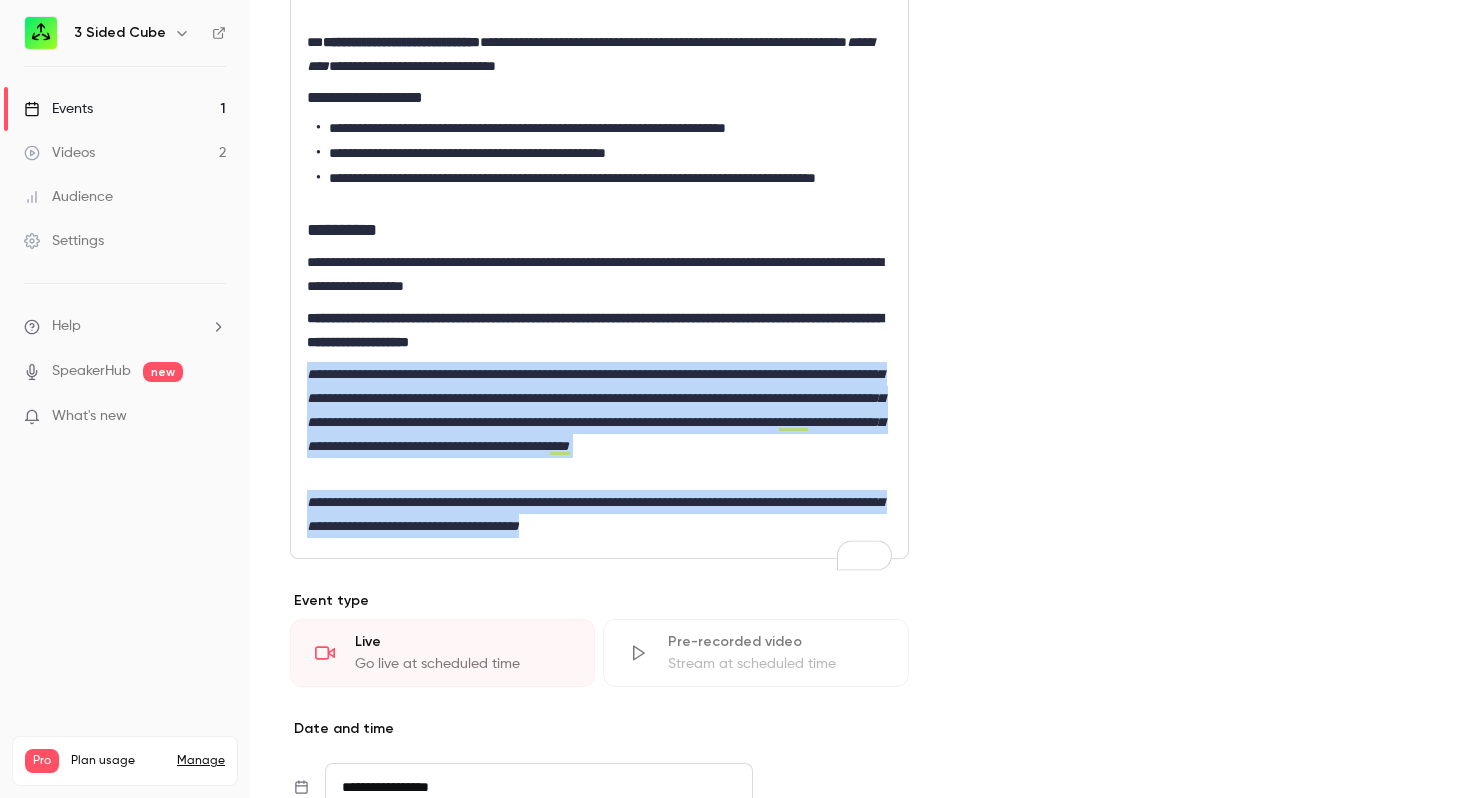 drag, startPoint x: 730, startPoint y: 553, endPoint x: 287, endPoint y: 398, distance: 469.33356 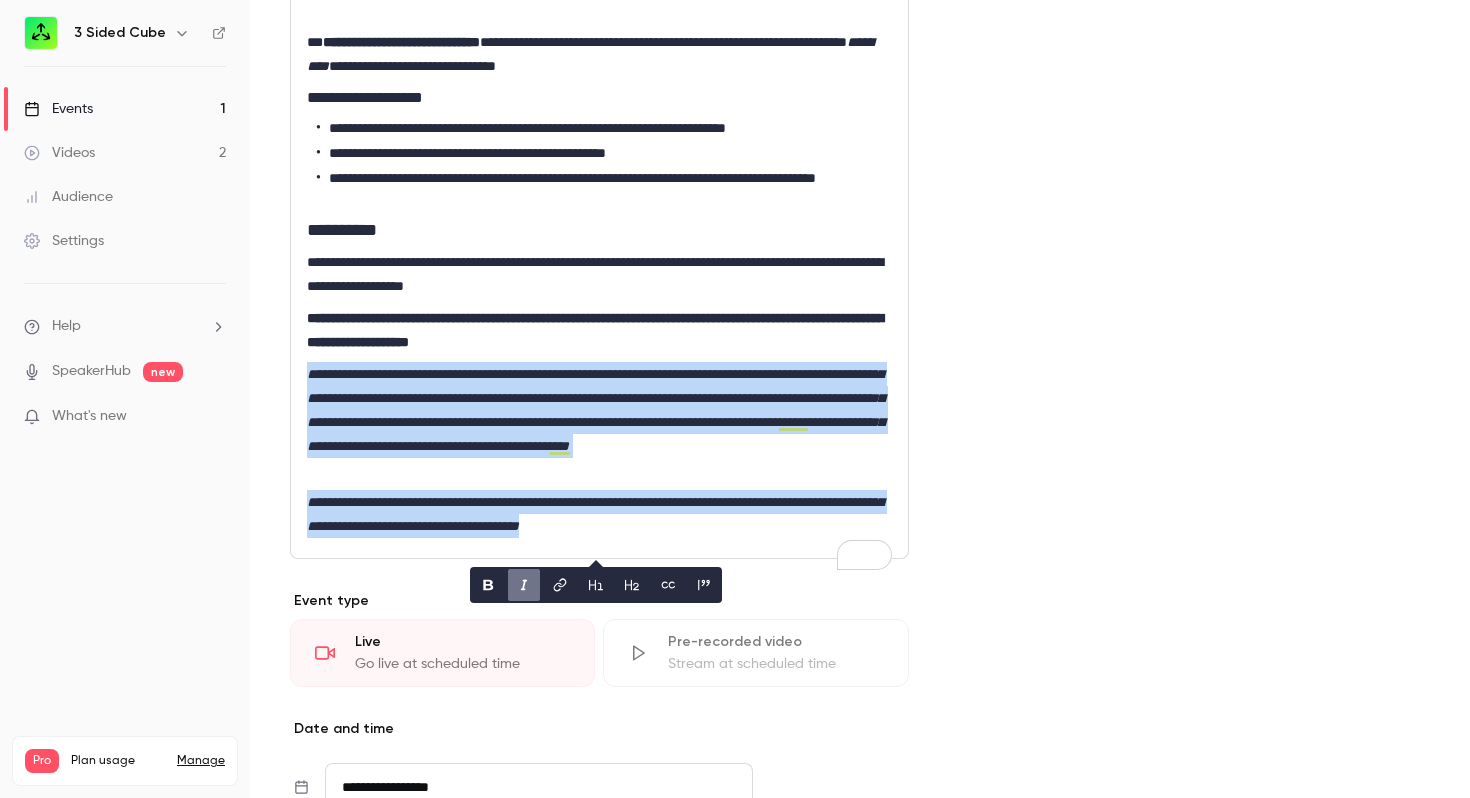 click on "**********" at bounding box center (599, 330) 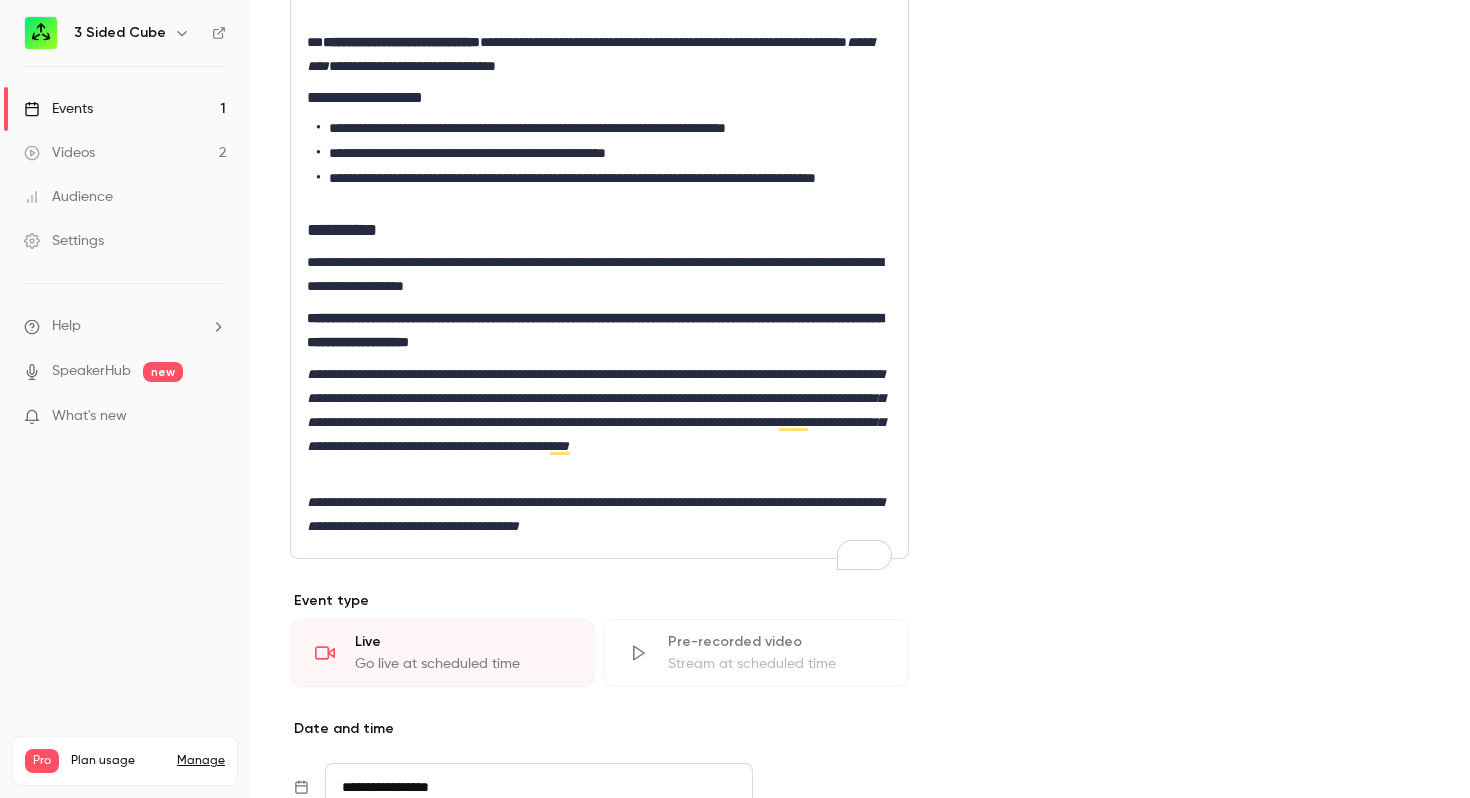 click on "**********" at bounding box center [599, 230] 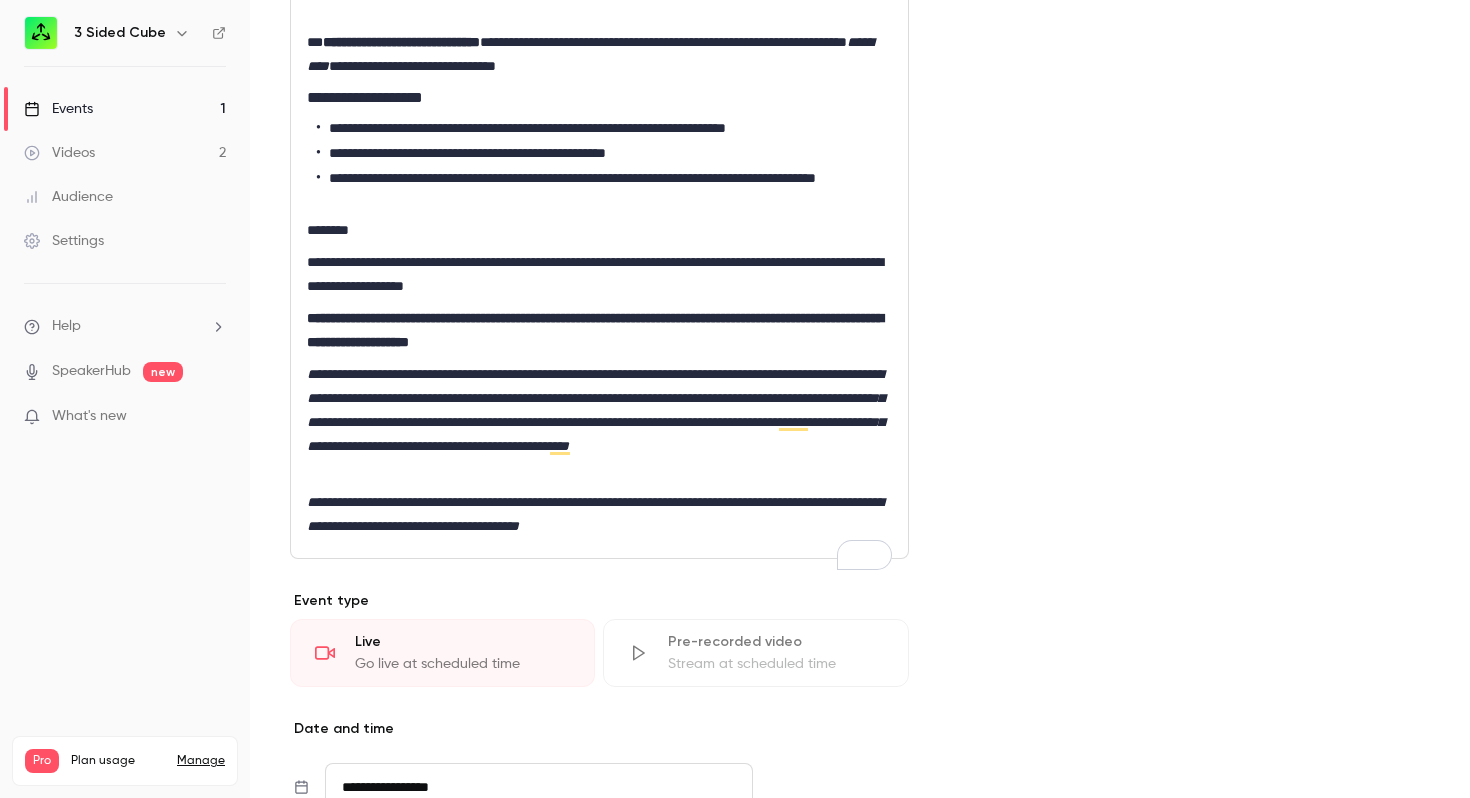 click on "**********" at bounding box center [599, 330] 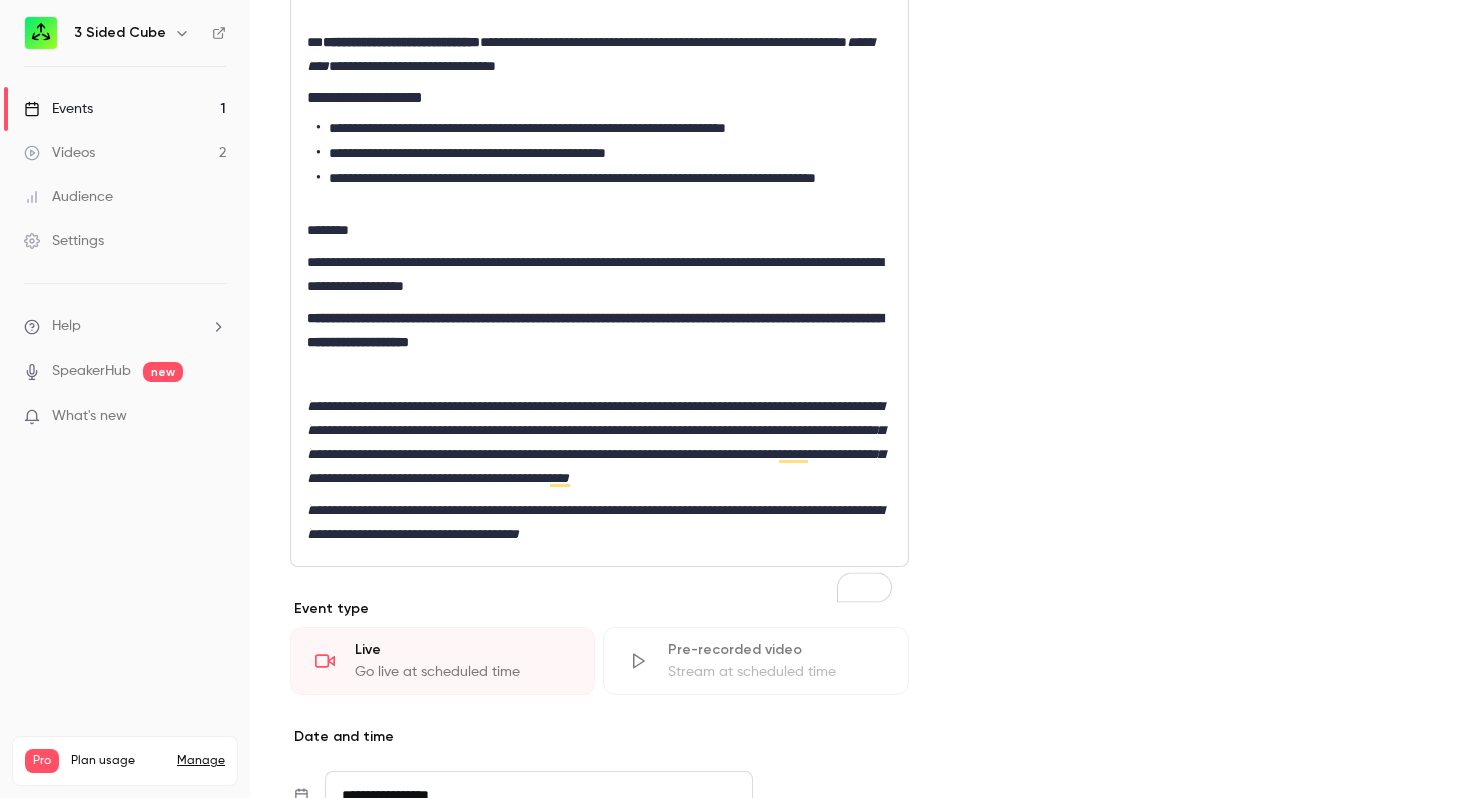 drag, startPoint x: 408, startPoint y: 395, endPoint x: 478, endPoint y: 395, distance: 70 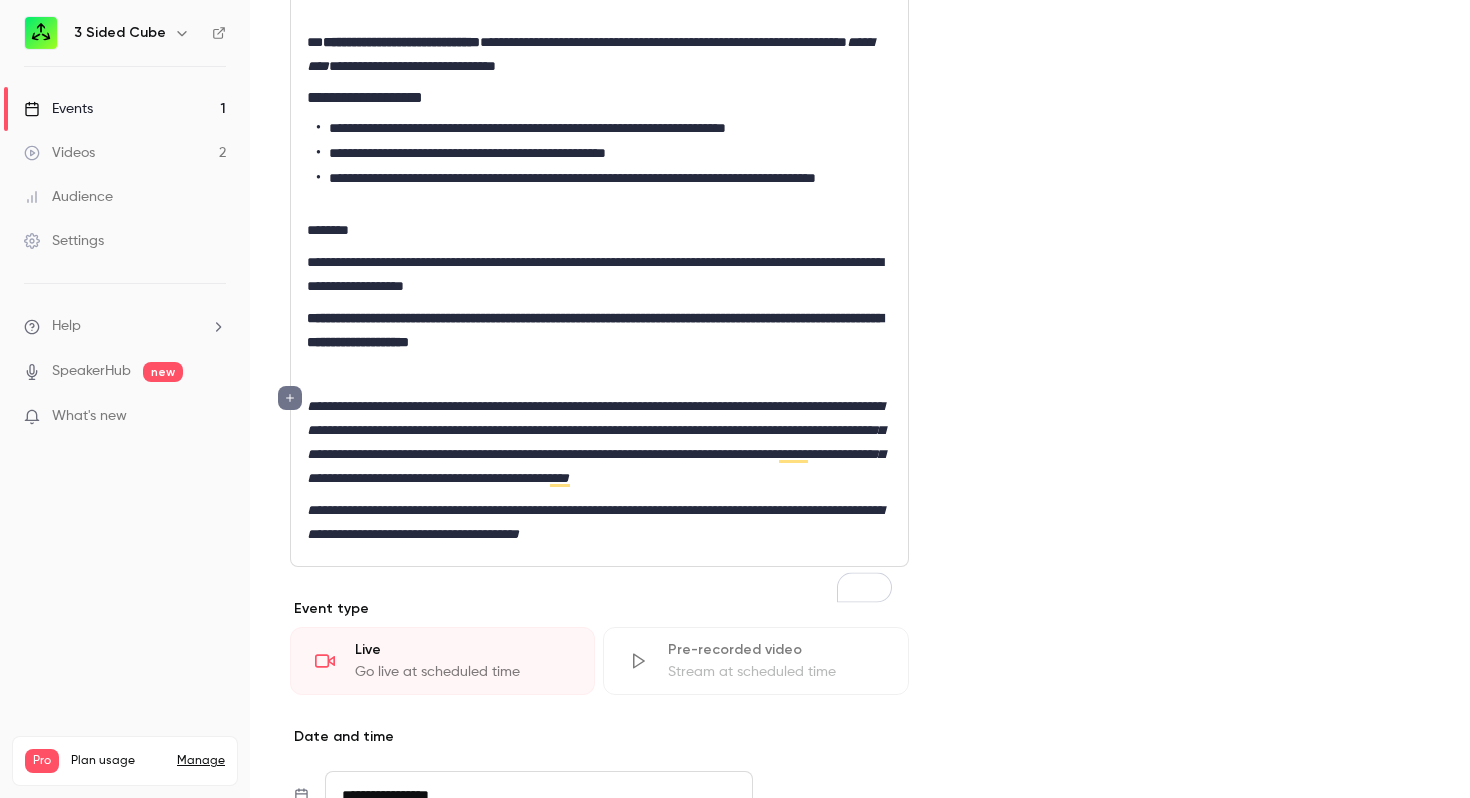 click 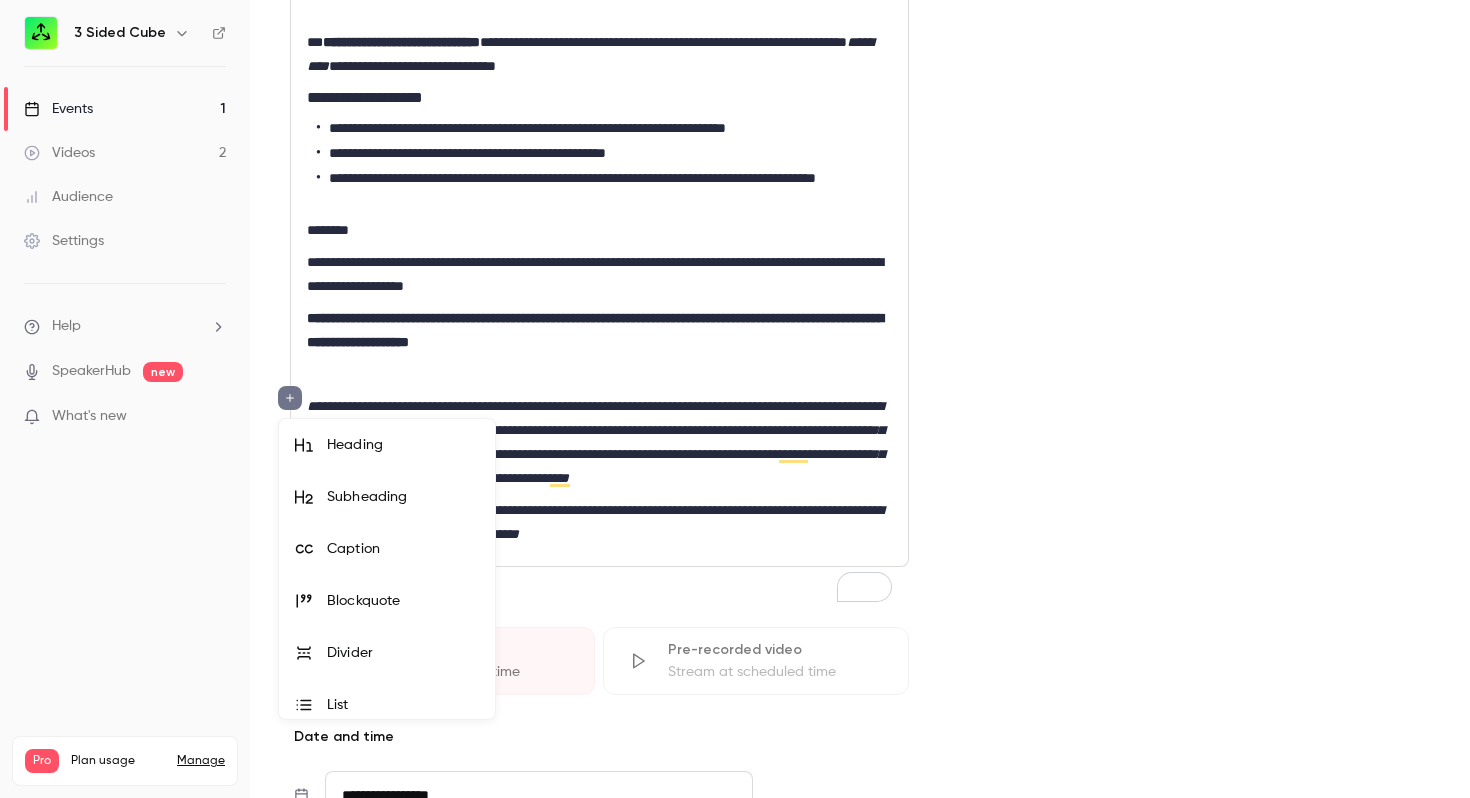 click on "Divider" at bounding box center (403, 653) 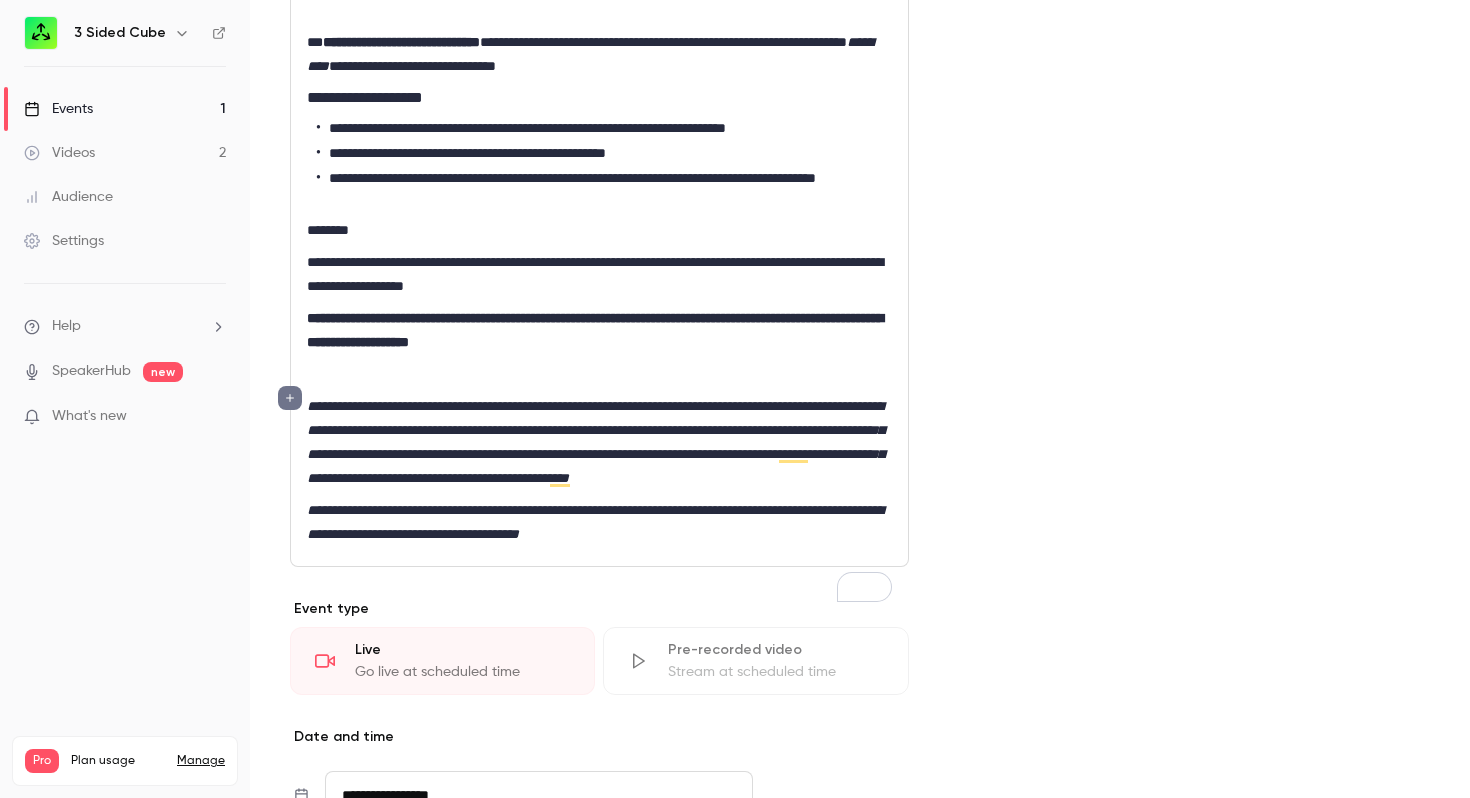 click on "**********" at bounding box center (599, 442) 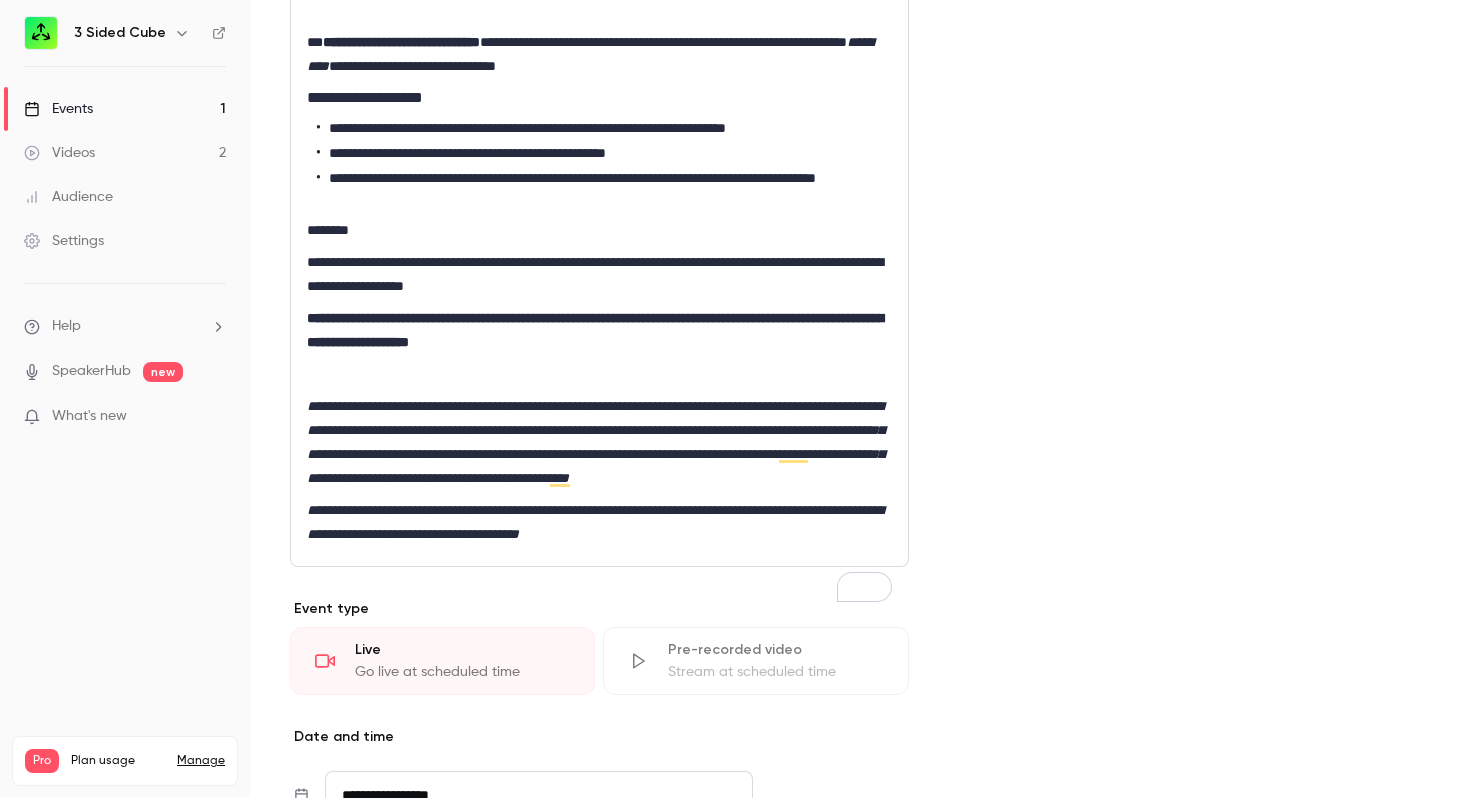 click on "**********" at bounding box center [599, 31] 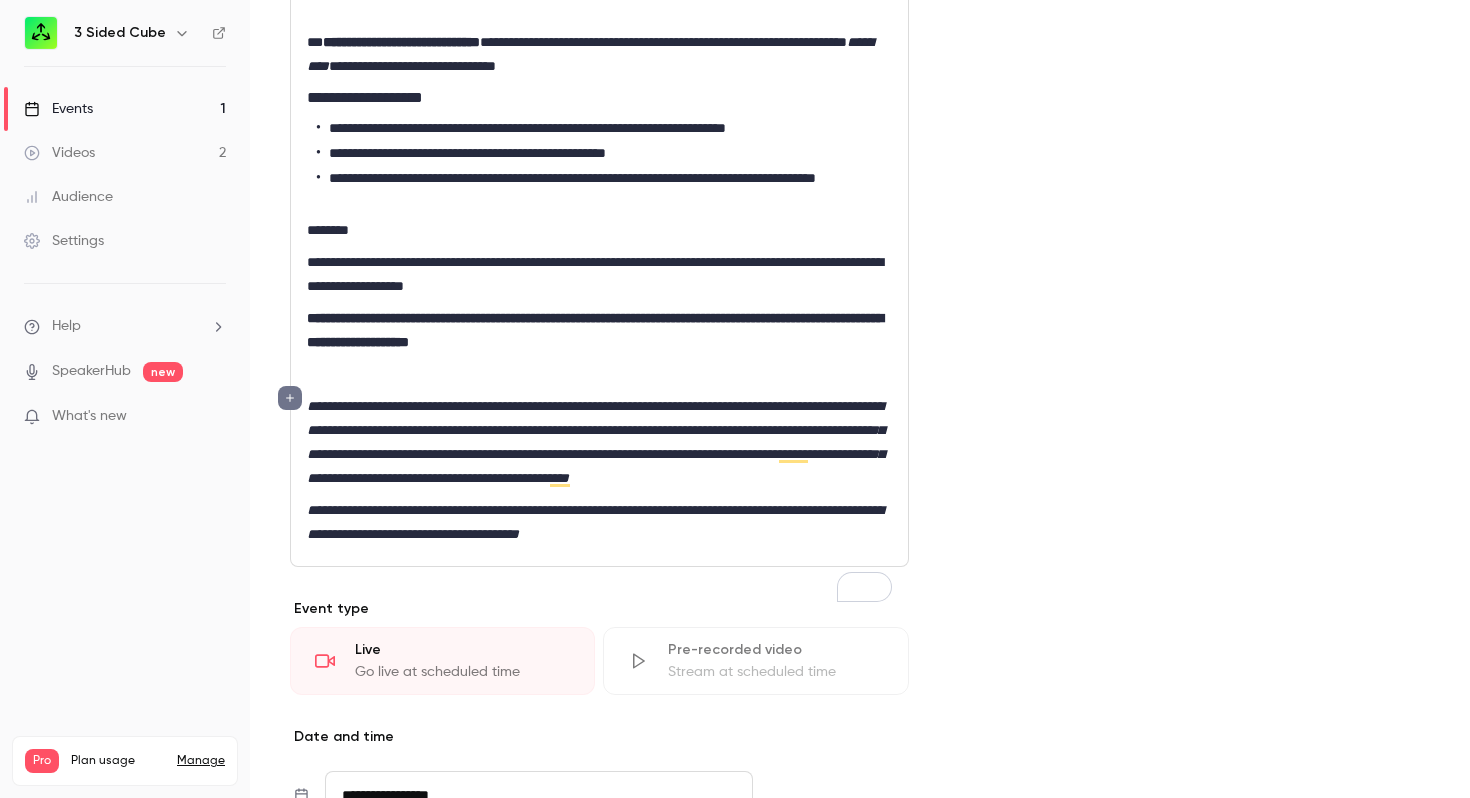 click 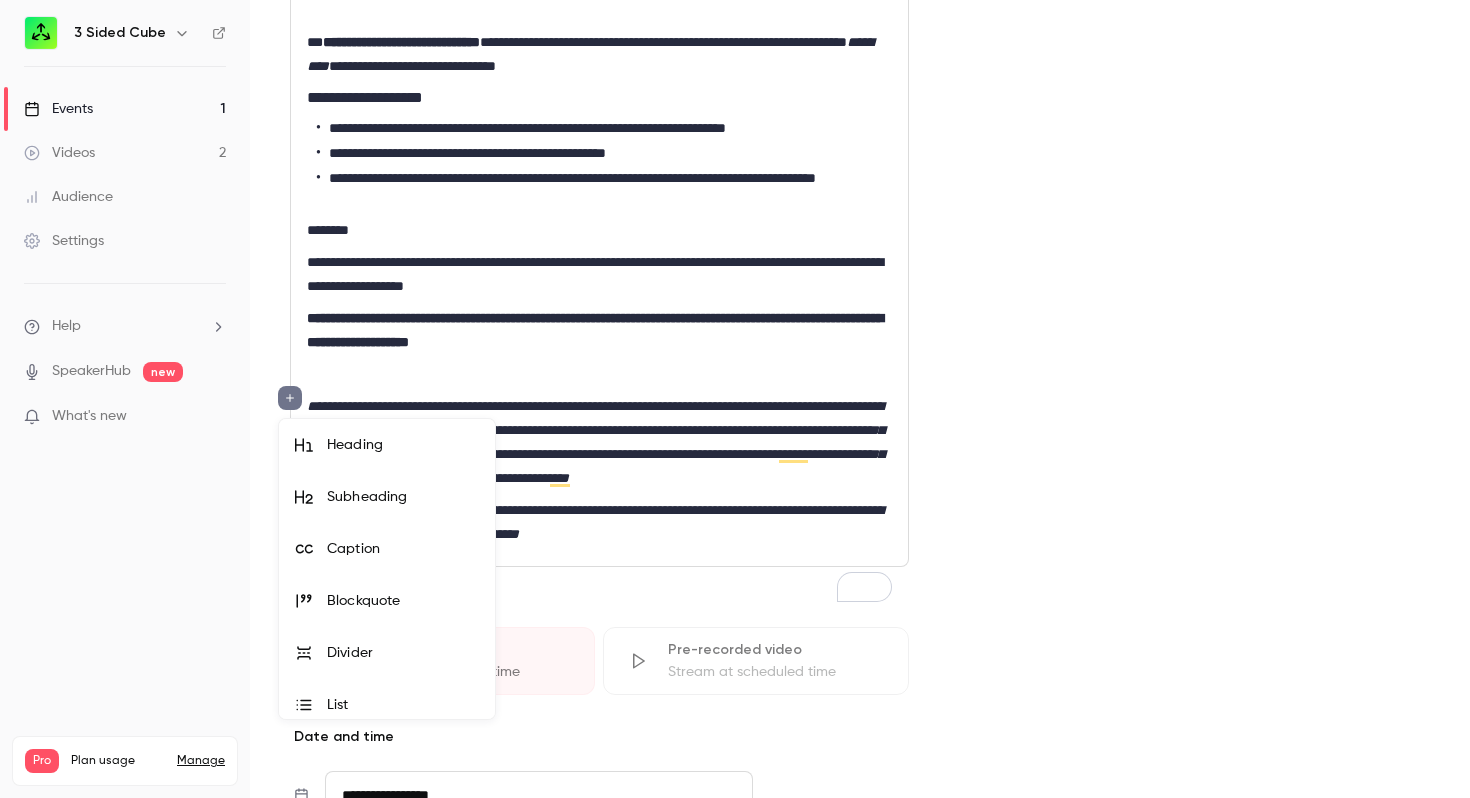 click on "Divider" at bounding box center [403, 653] 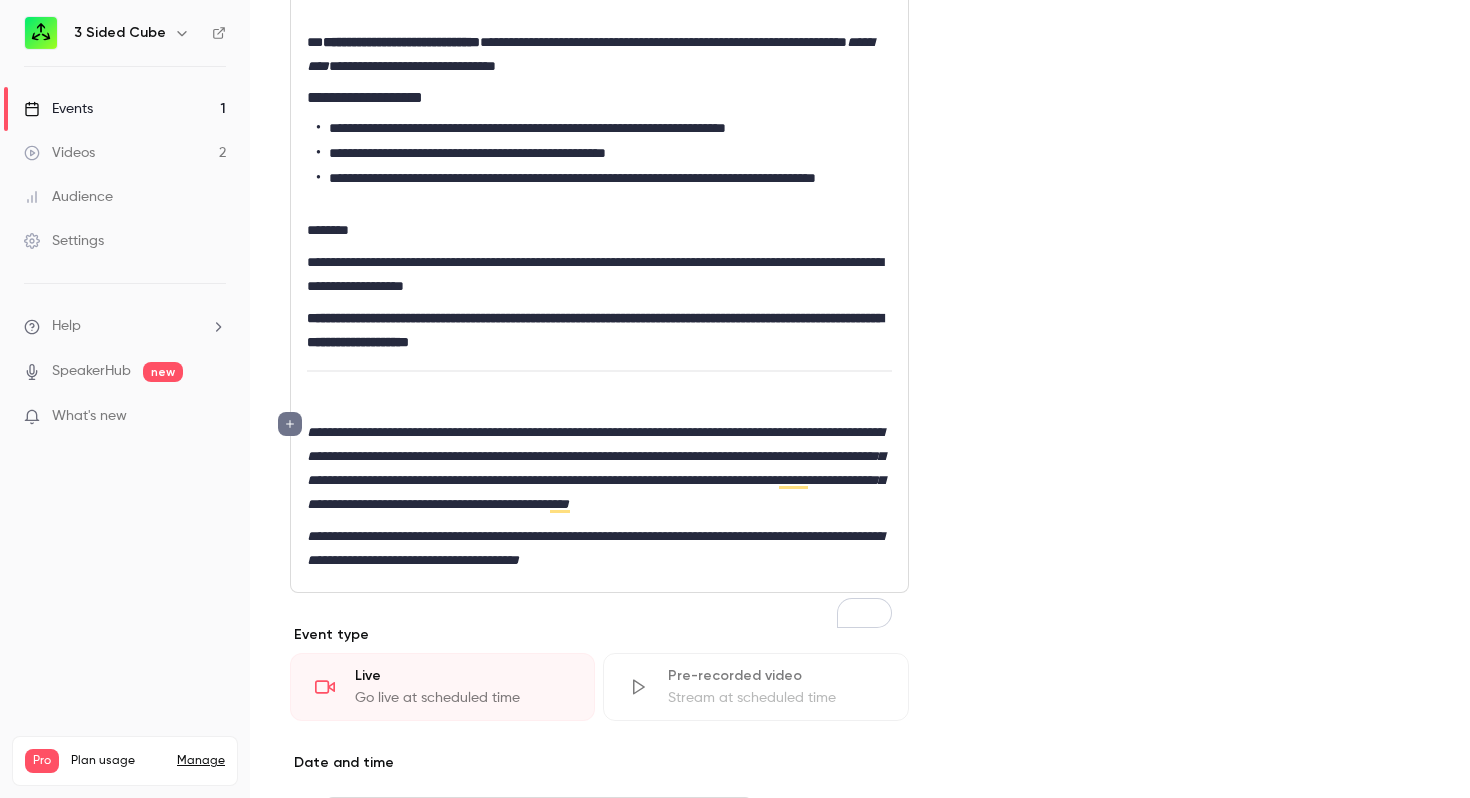 click on "**********" at bounding box center [599, 330] 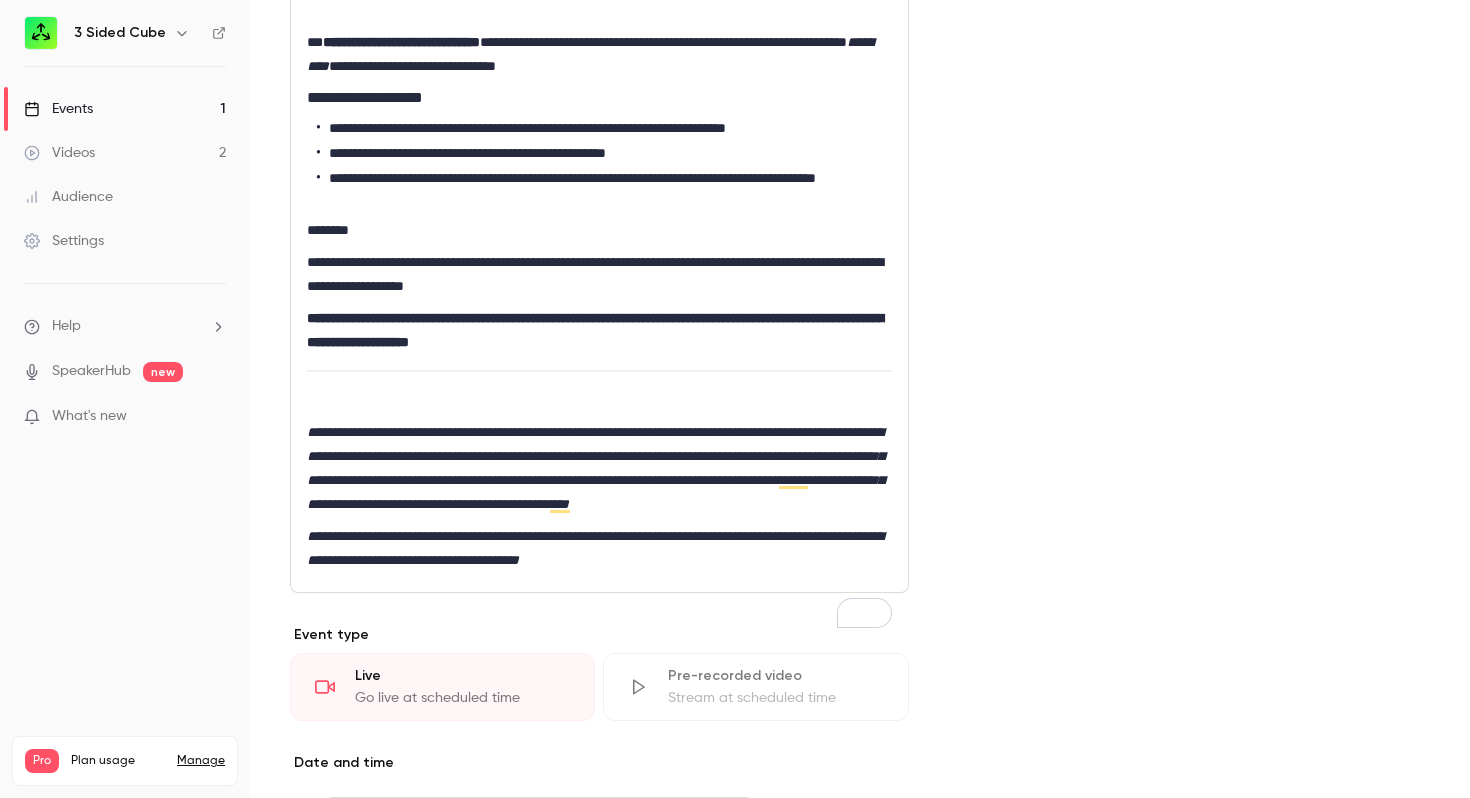 click on "**********" at bounding box center [595, 468] 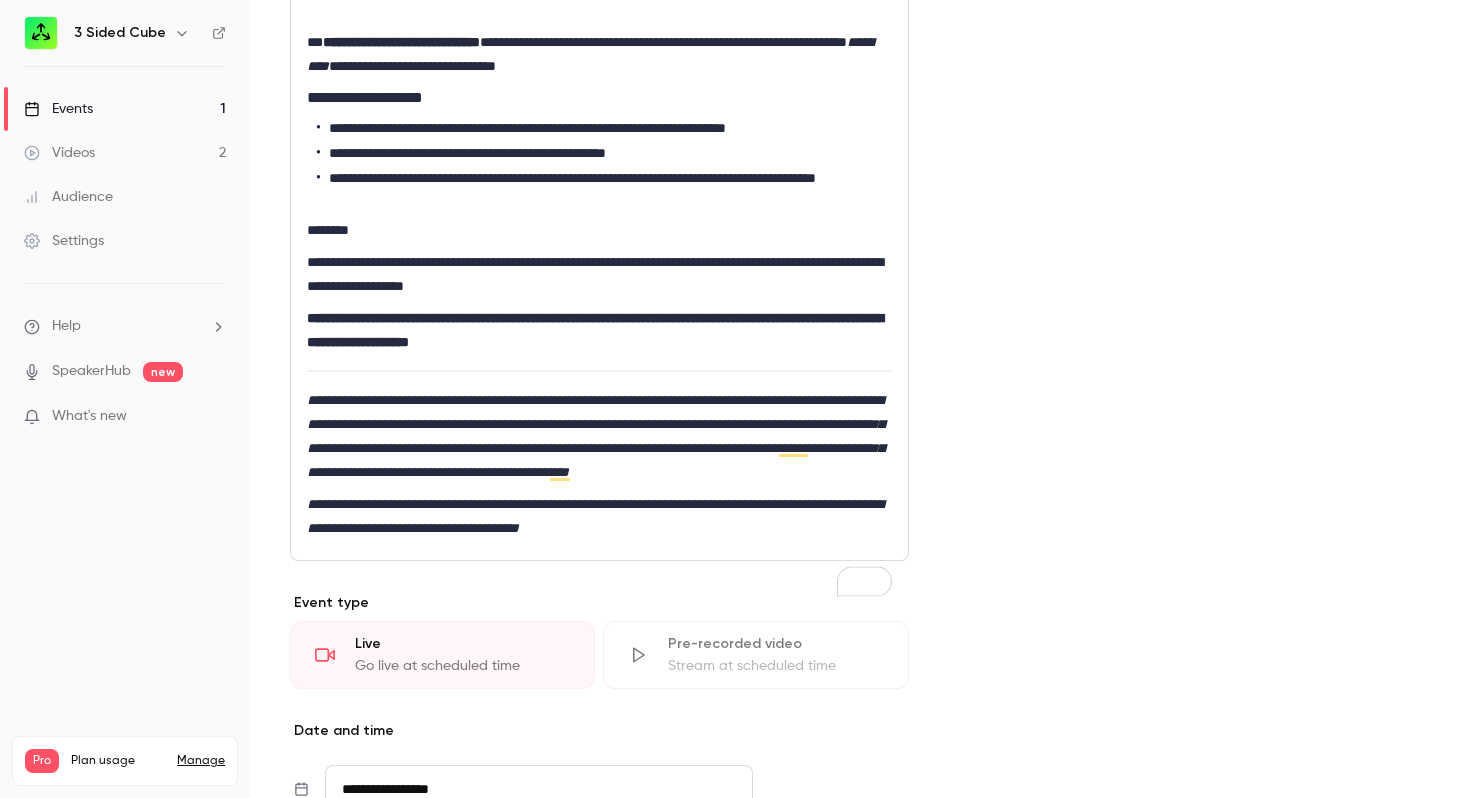 scroll, scrollTop: 795, scrollLeft: 0, axis: vertical 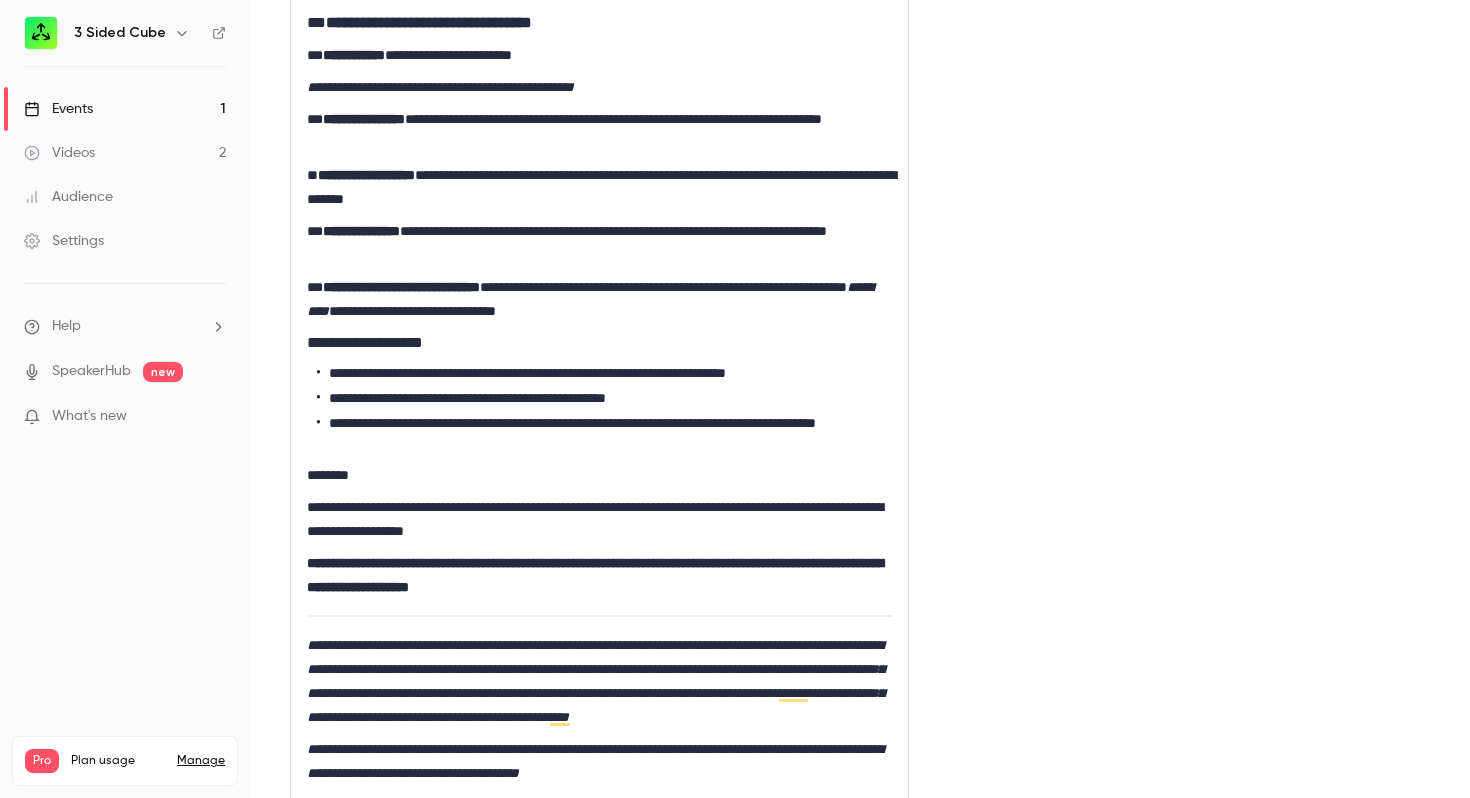click on "**********" at bounding box center (599, 343) 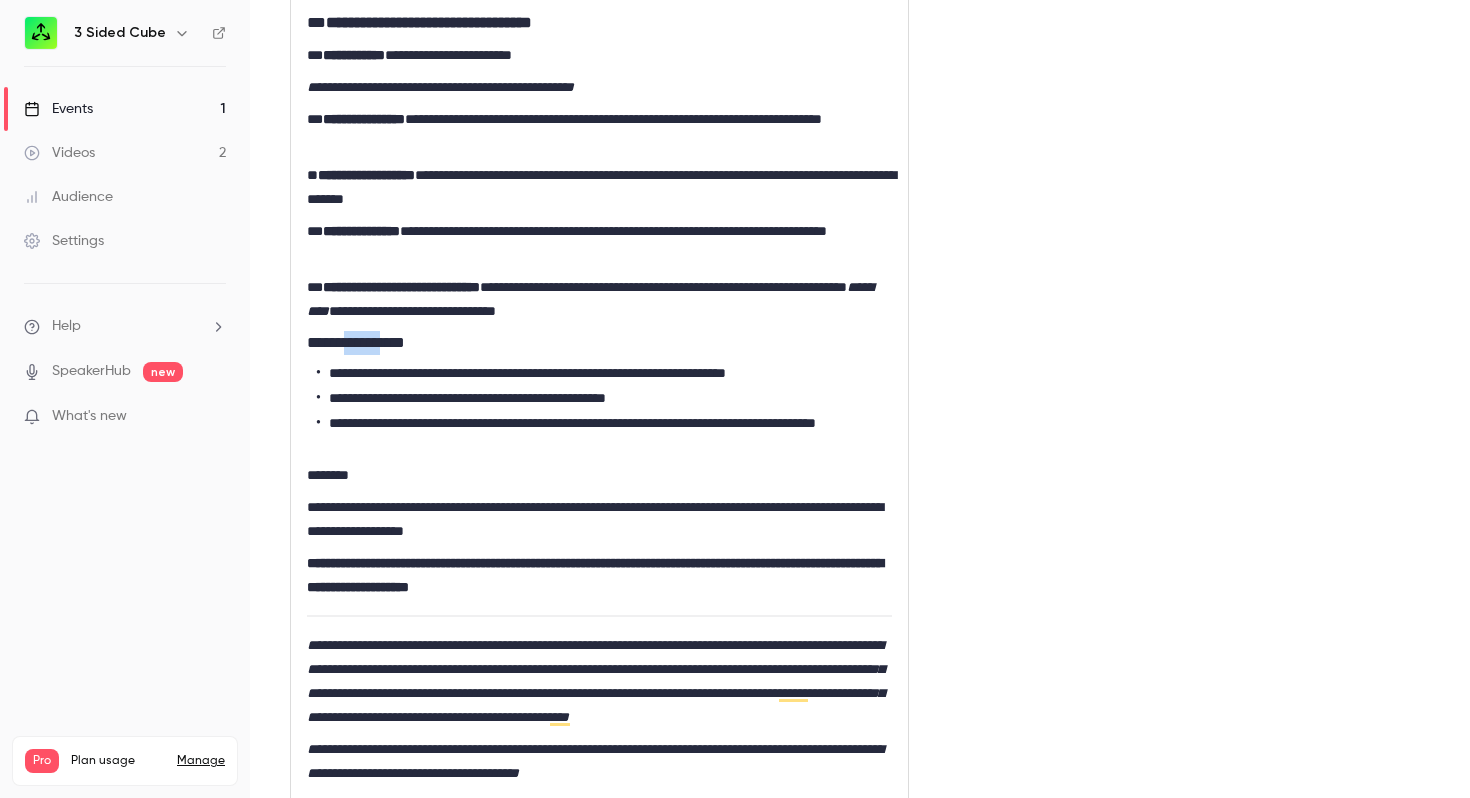 drag, startPoint x: 402, startPoint y: 375, endPoint x: 363, endPoint y: 374, distance: 39.012817 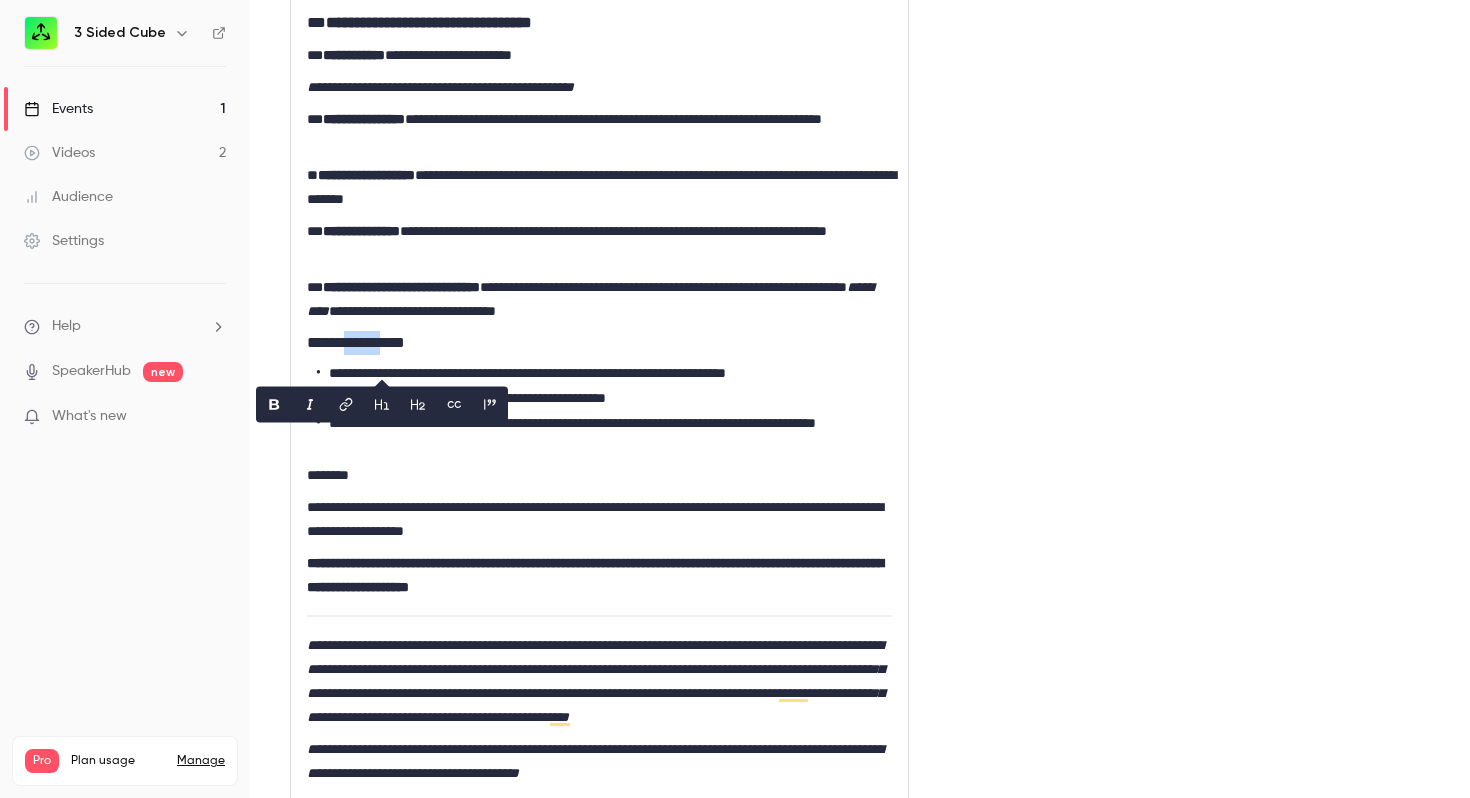 click on "********" at bounding box center (599, 475) 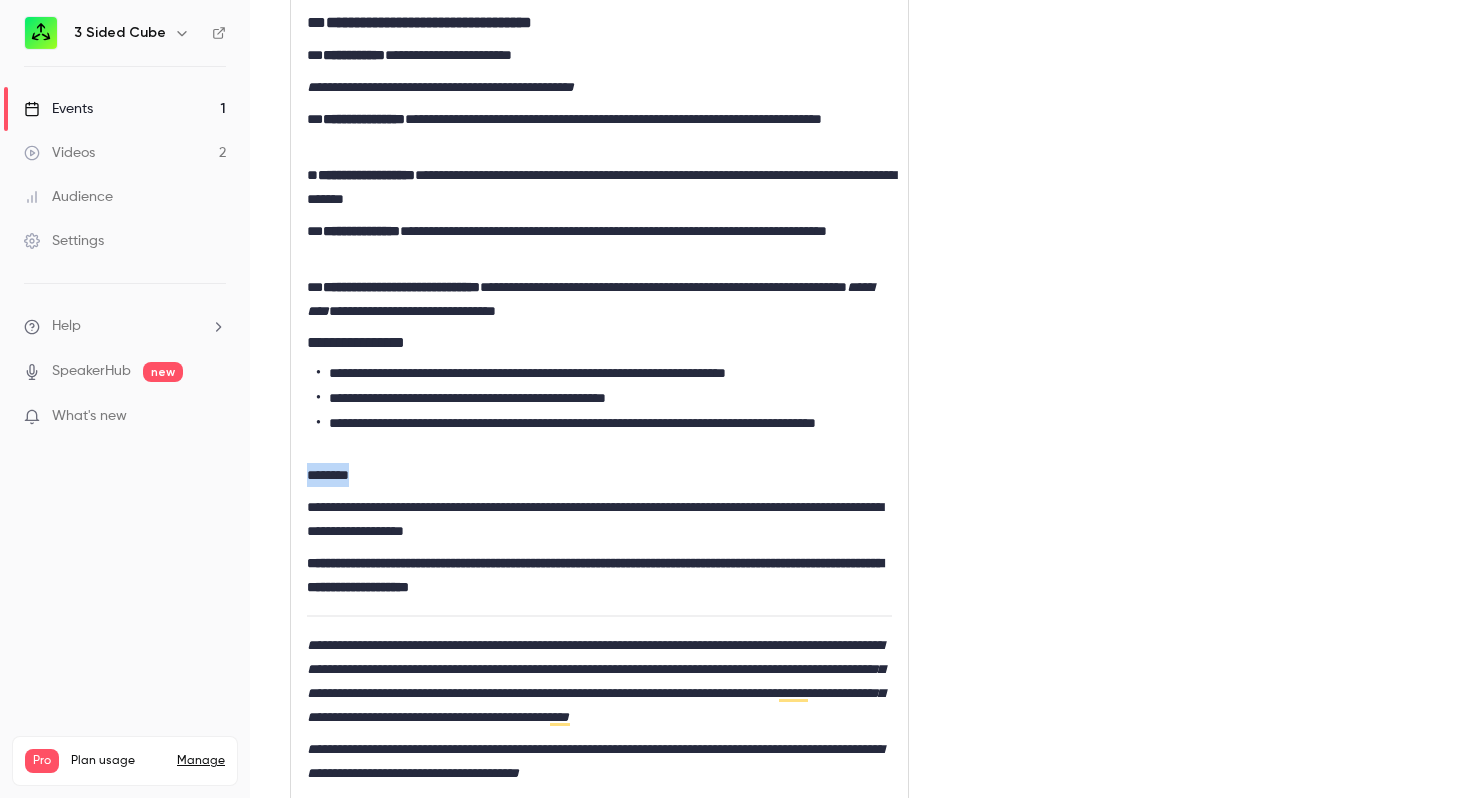 drag, startPoint x: 400, startPoint y: 497, endPoint x: 298, endPoint y: 506, distance: 102.396286 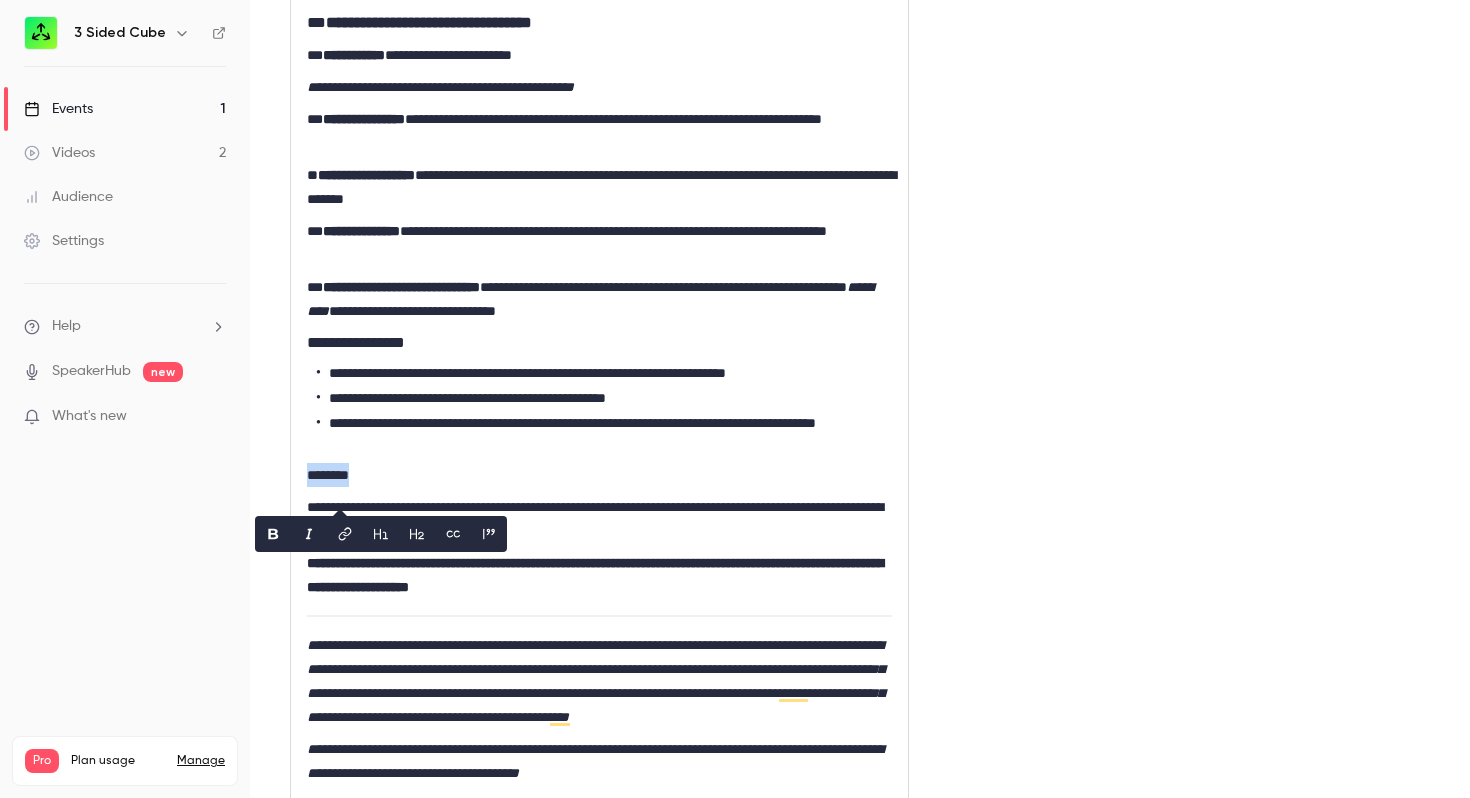 click 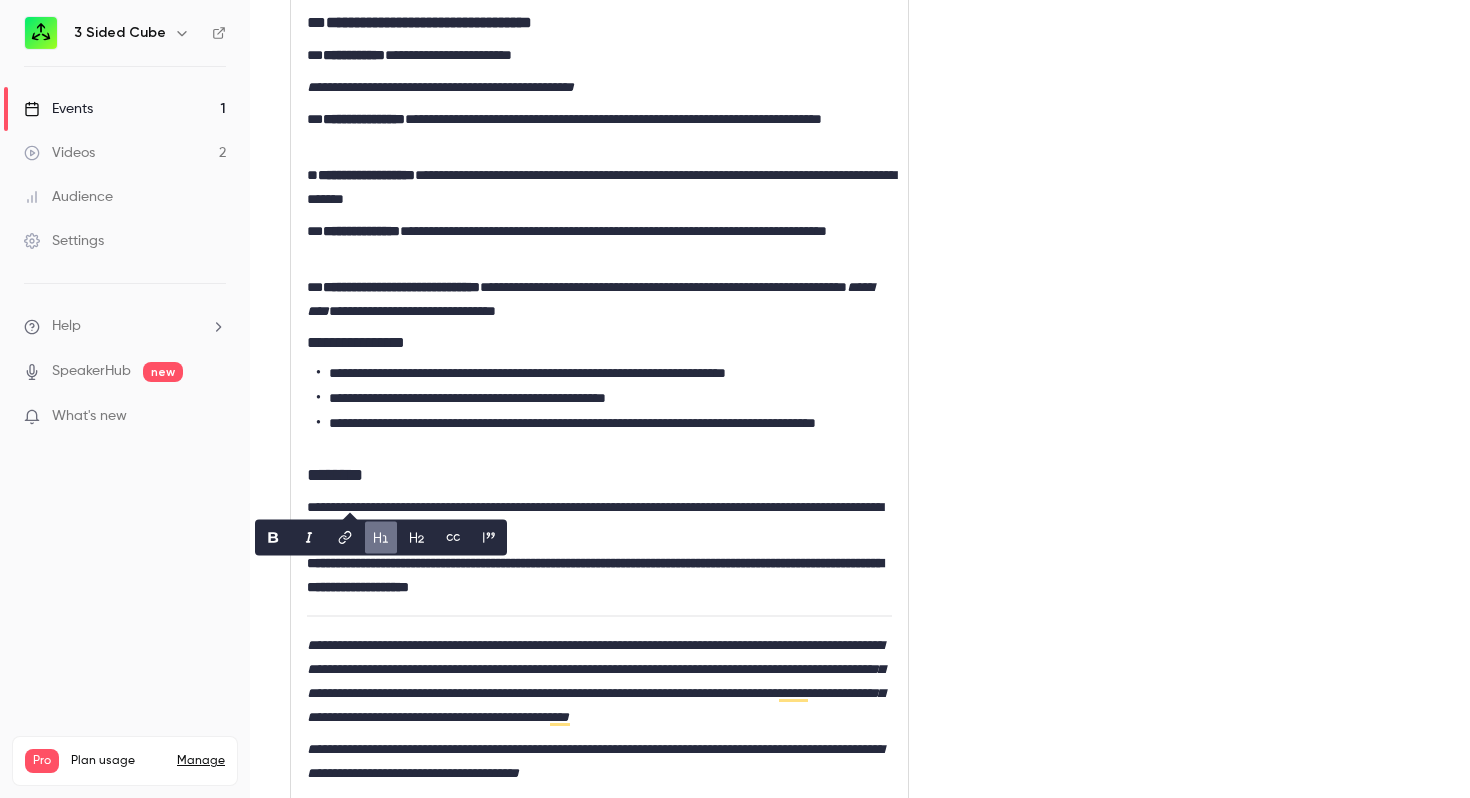 click on "**********" at bounding box center [599, 343] 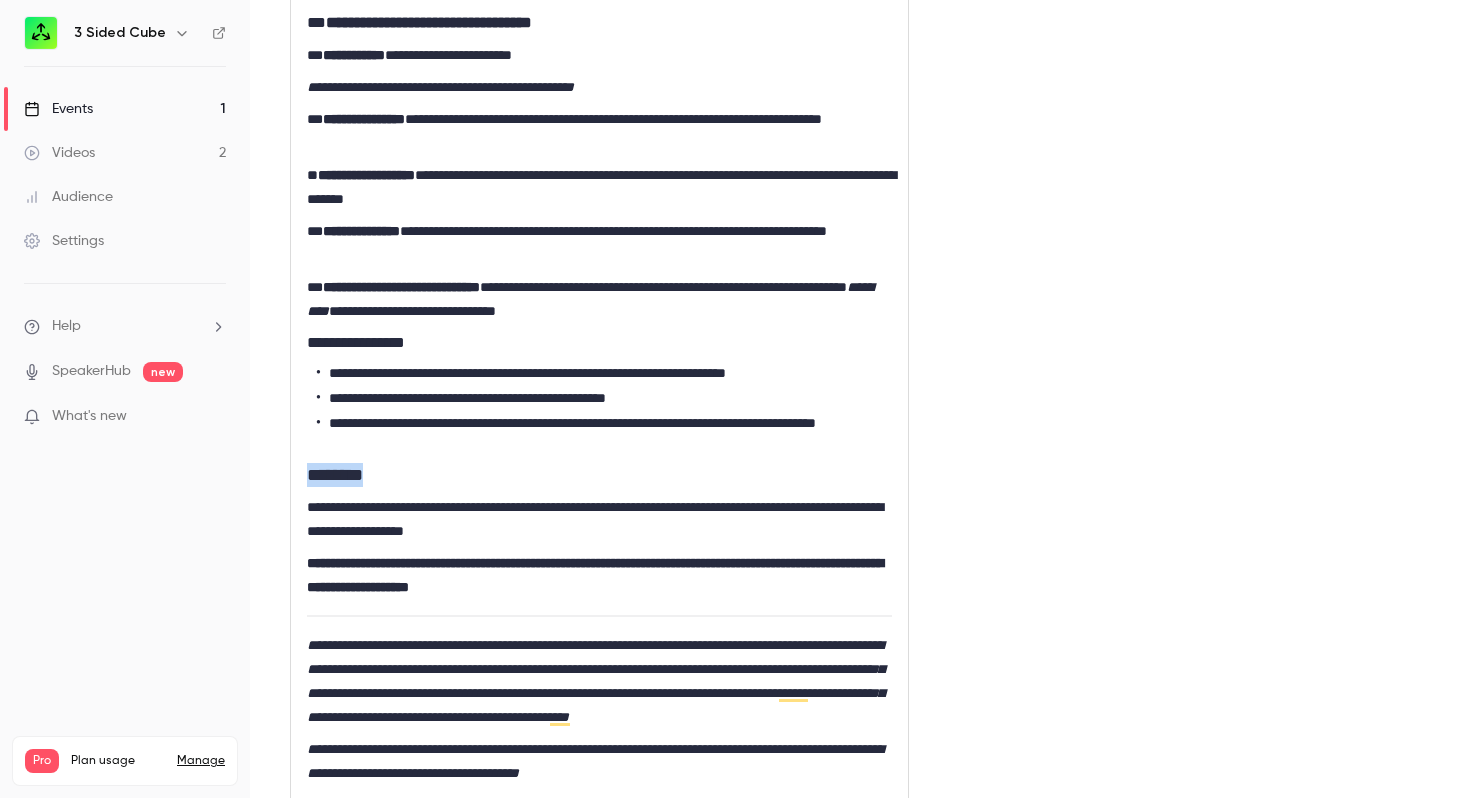 drag, startPoint x: 417, startPoint y: 496, endPoint x: 301, endPoint y: 507, distance: 116.520386 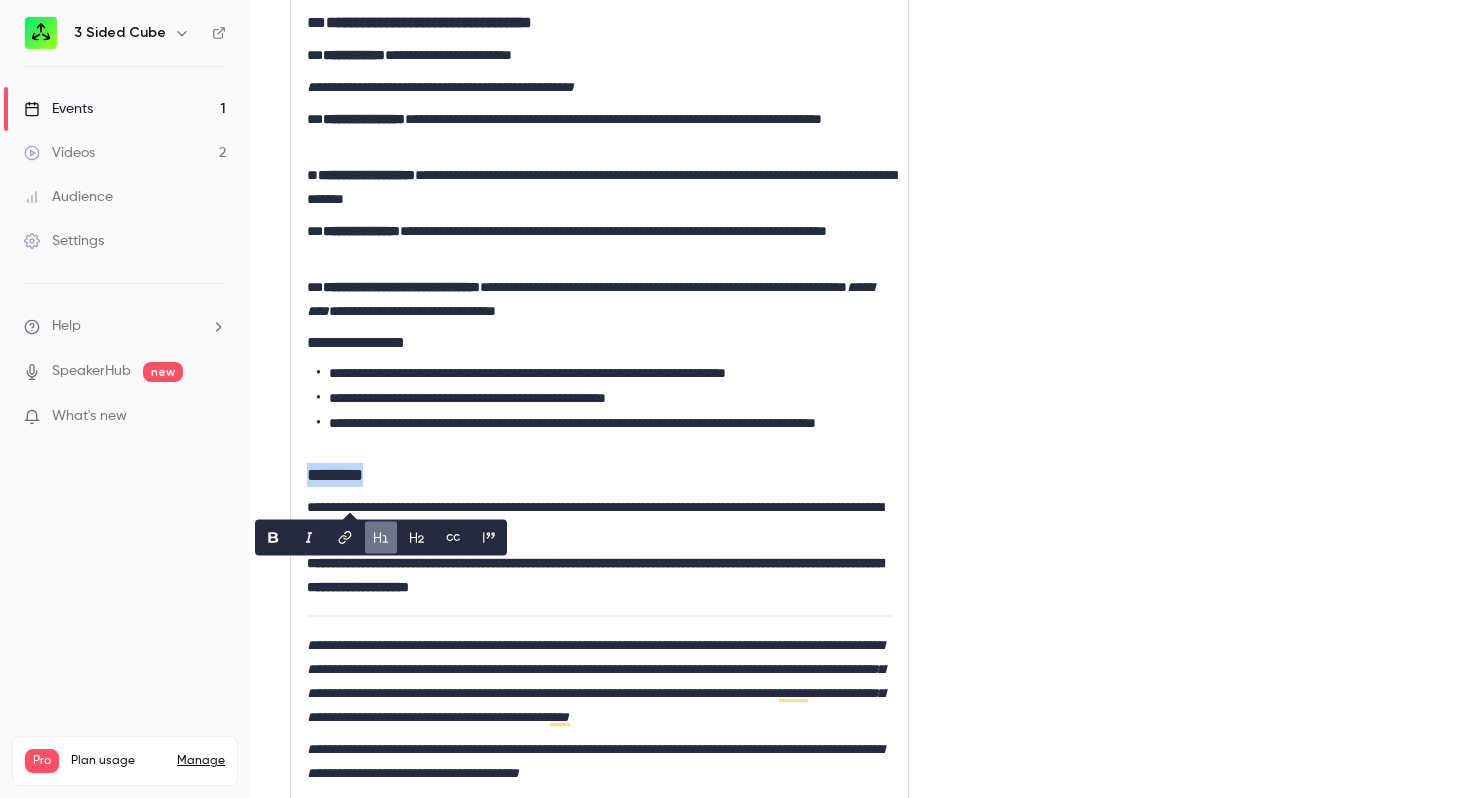 click 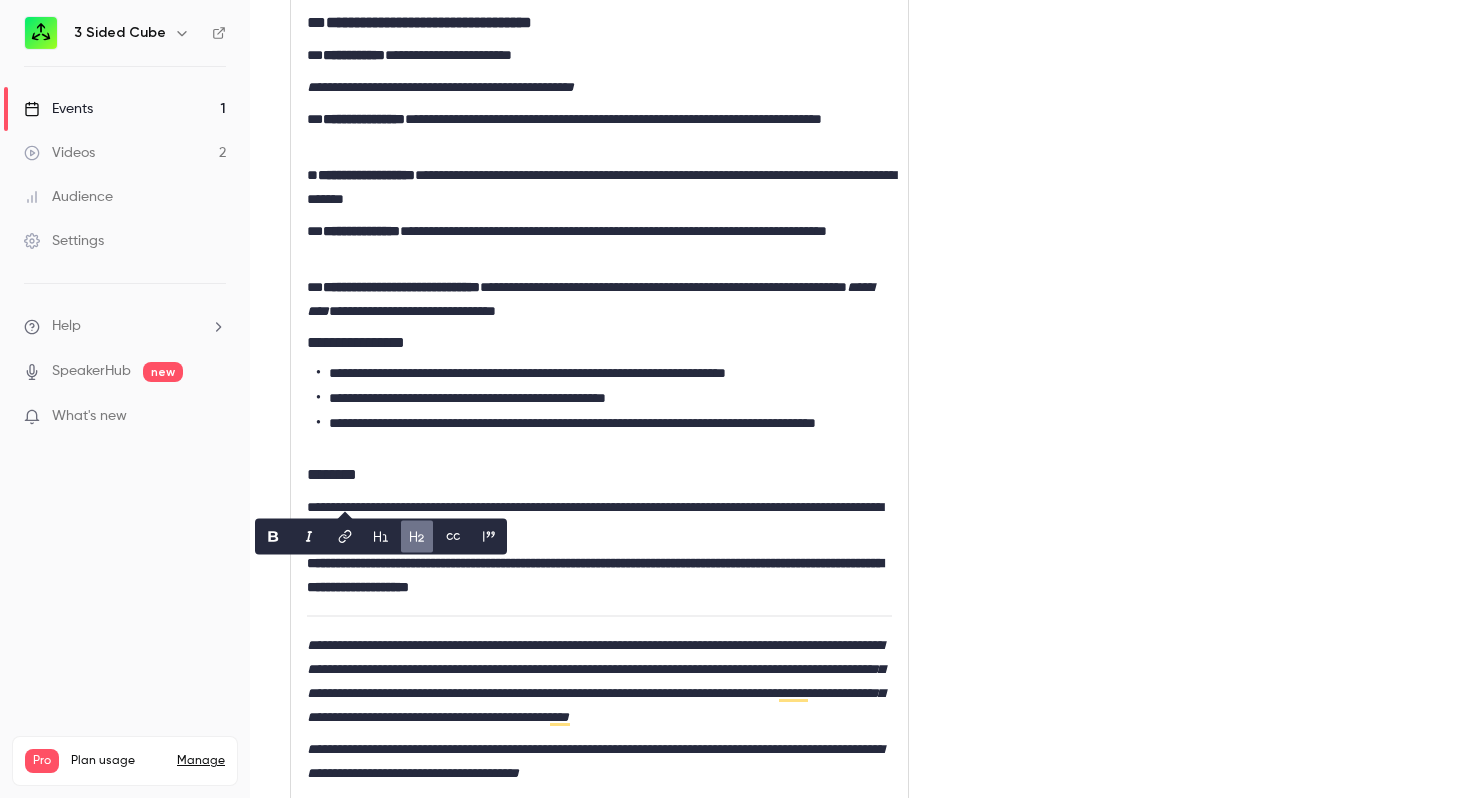 click on "********" at bounding box center (599, 475) 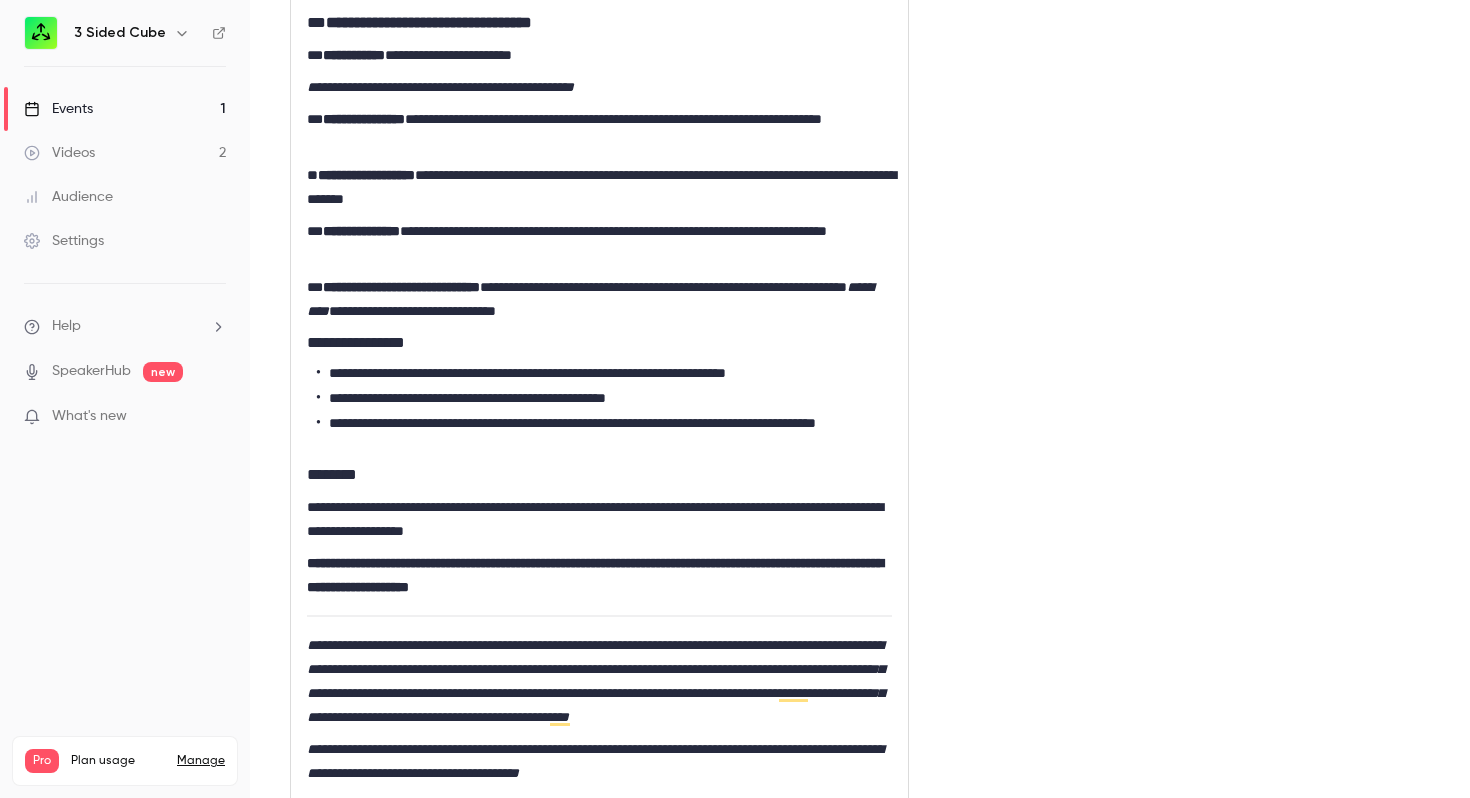 scroll, scrollTop: 550, scrollLeft: 0, axis: vertical 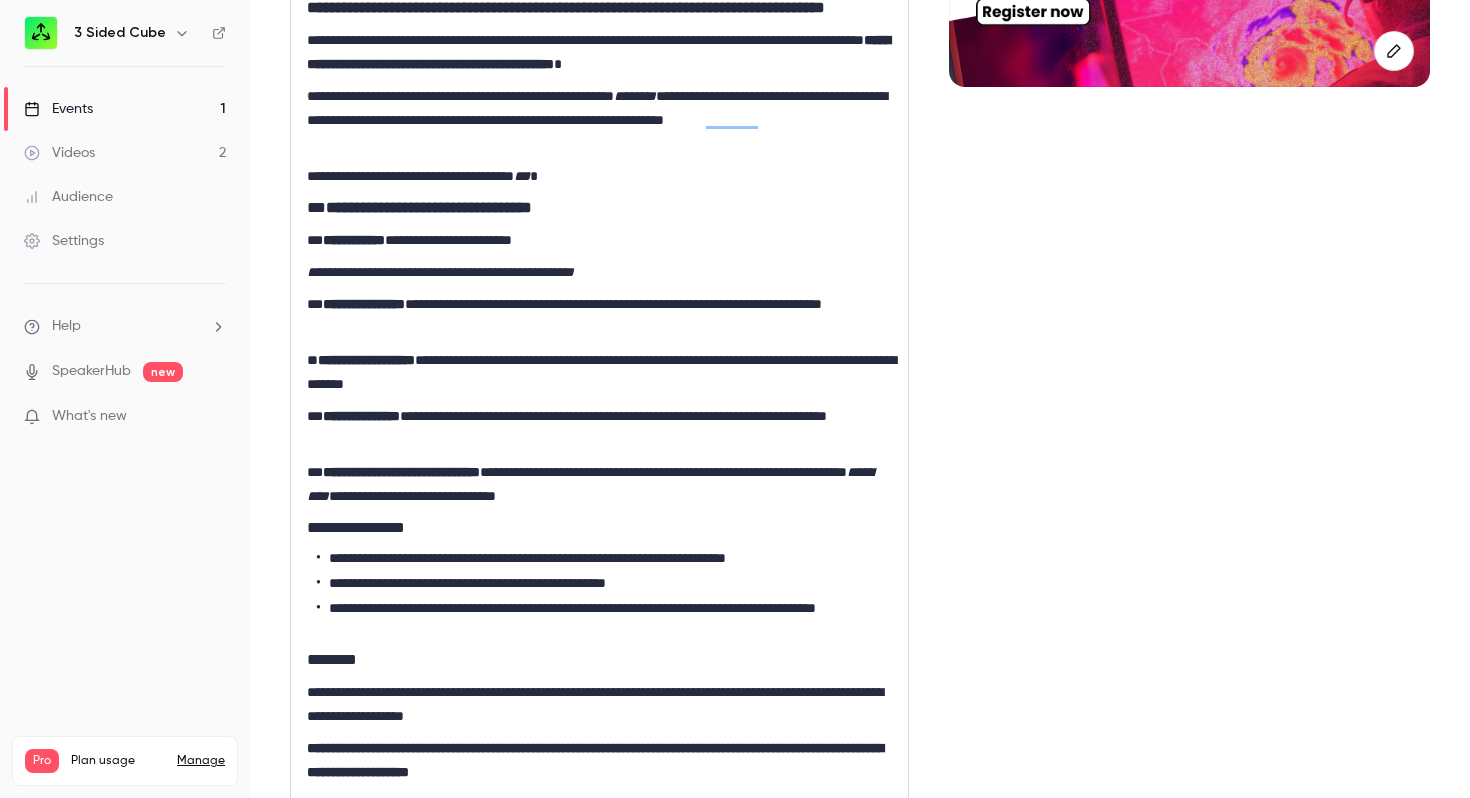 click on "**********" at bounding box center [429, 207] 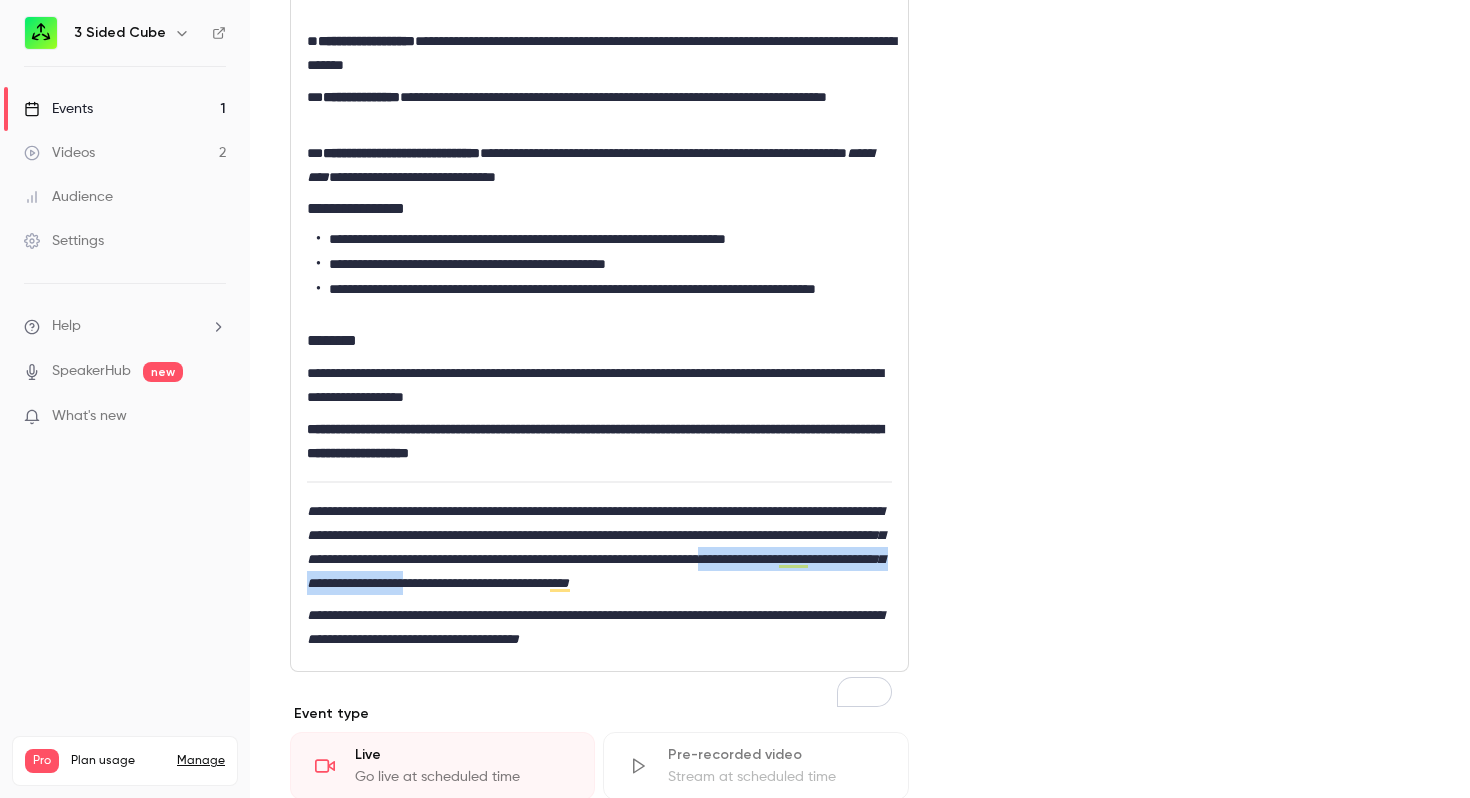 drag, startPoint x: 430, startPoint y: 637, endPoint x: 651, endPoint y: 611, distance: 222.52415 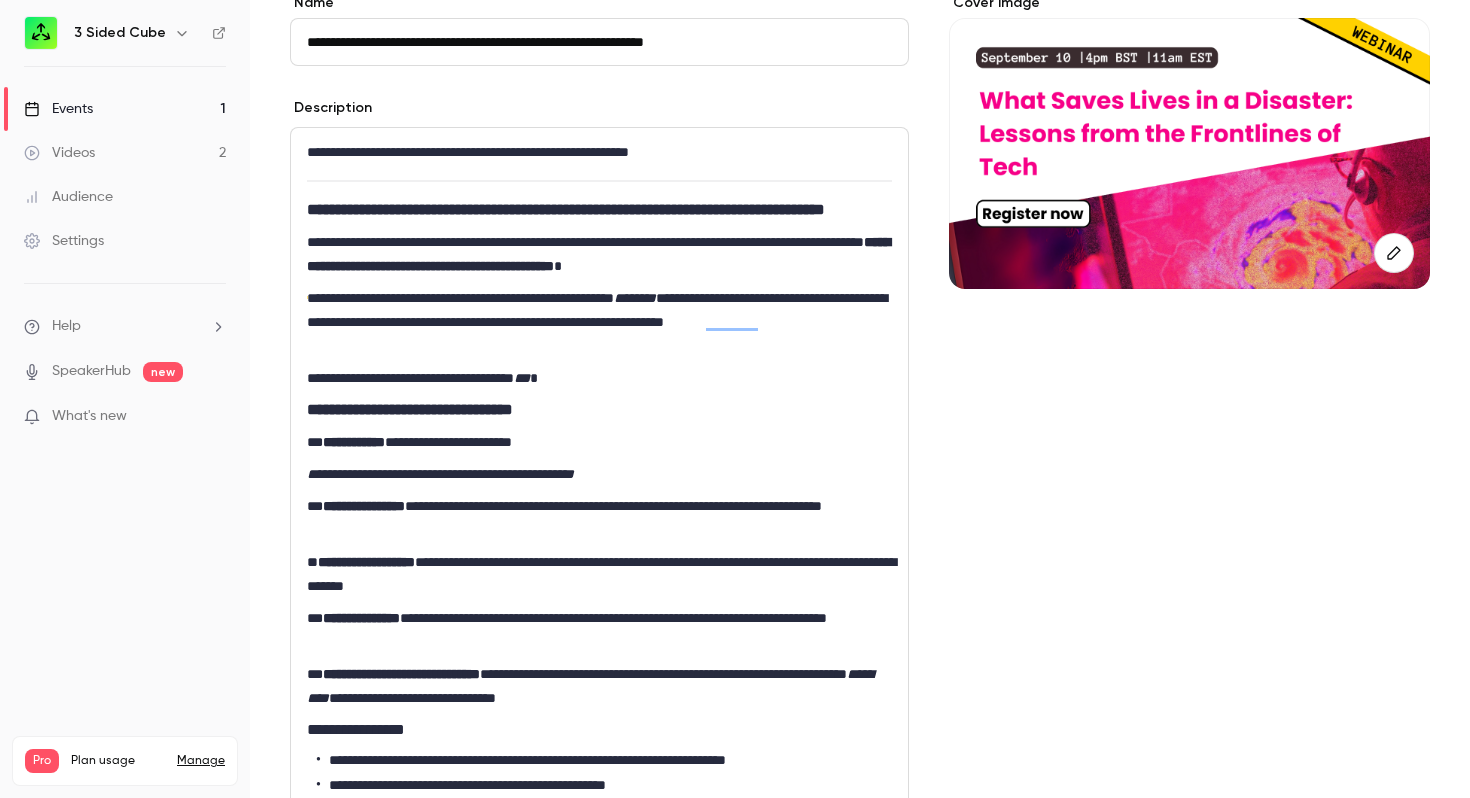 scroll, scrollTop: 215, scrollLeft: 0, axis: vertical 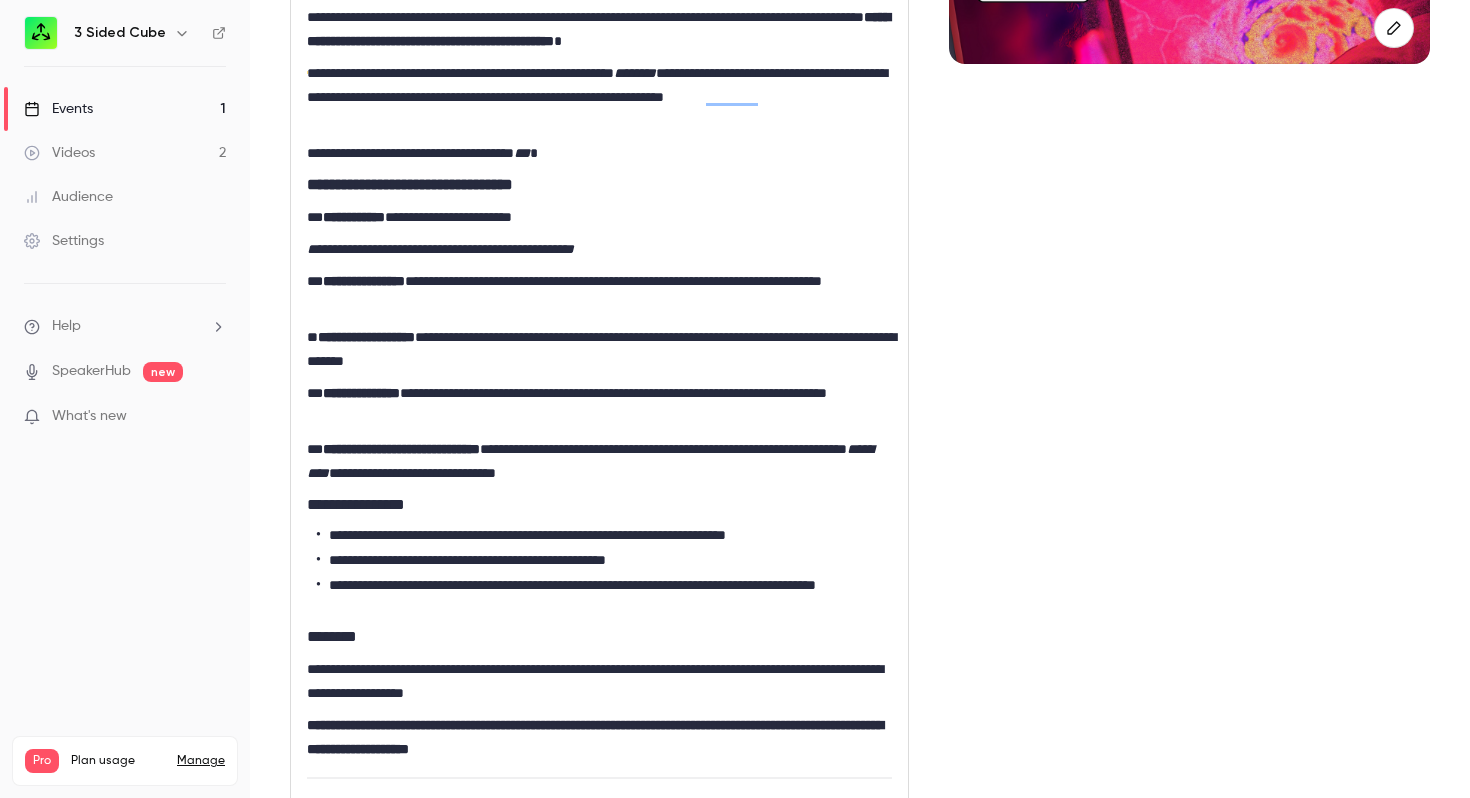 click on "**********" at bounding box center [599, 97] 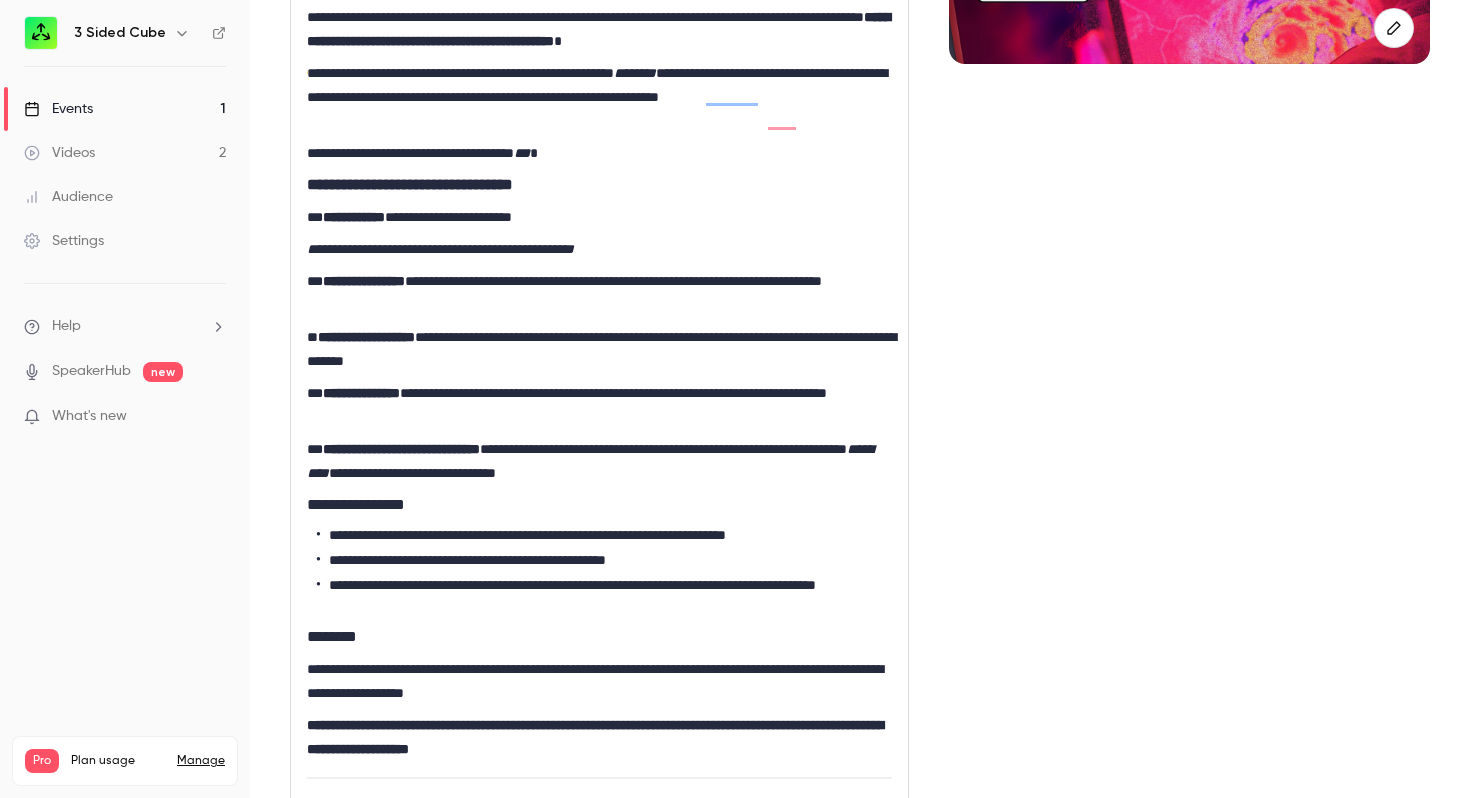 click on "**********" at bounding box center (599, 153) 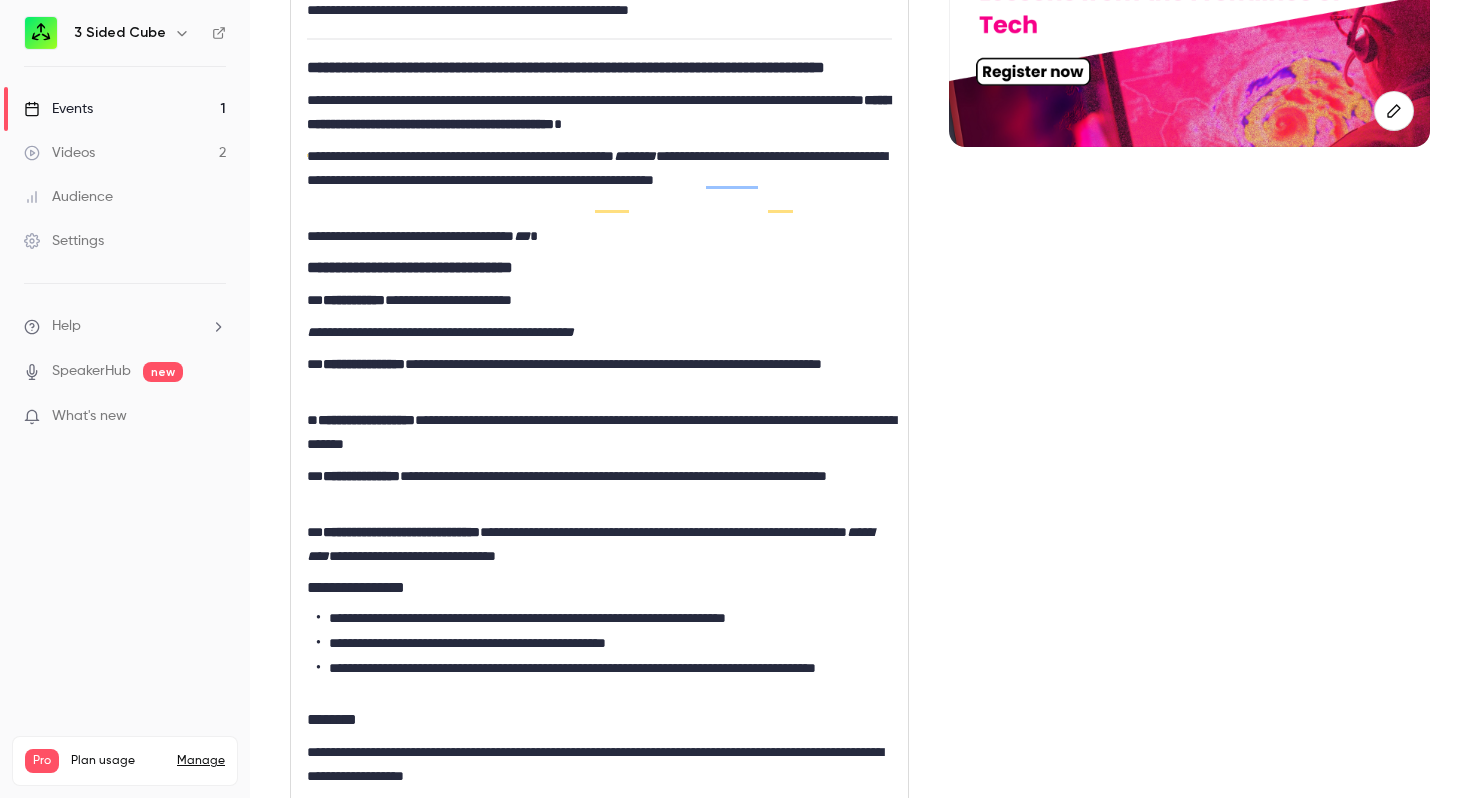 scroll, scrollTop: 370, scrollLeft: 0, axis: vertical 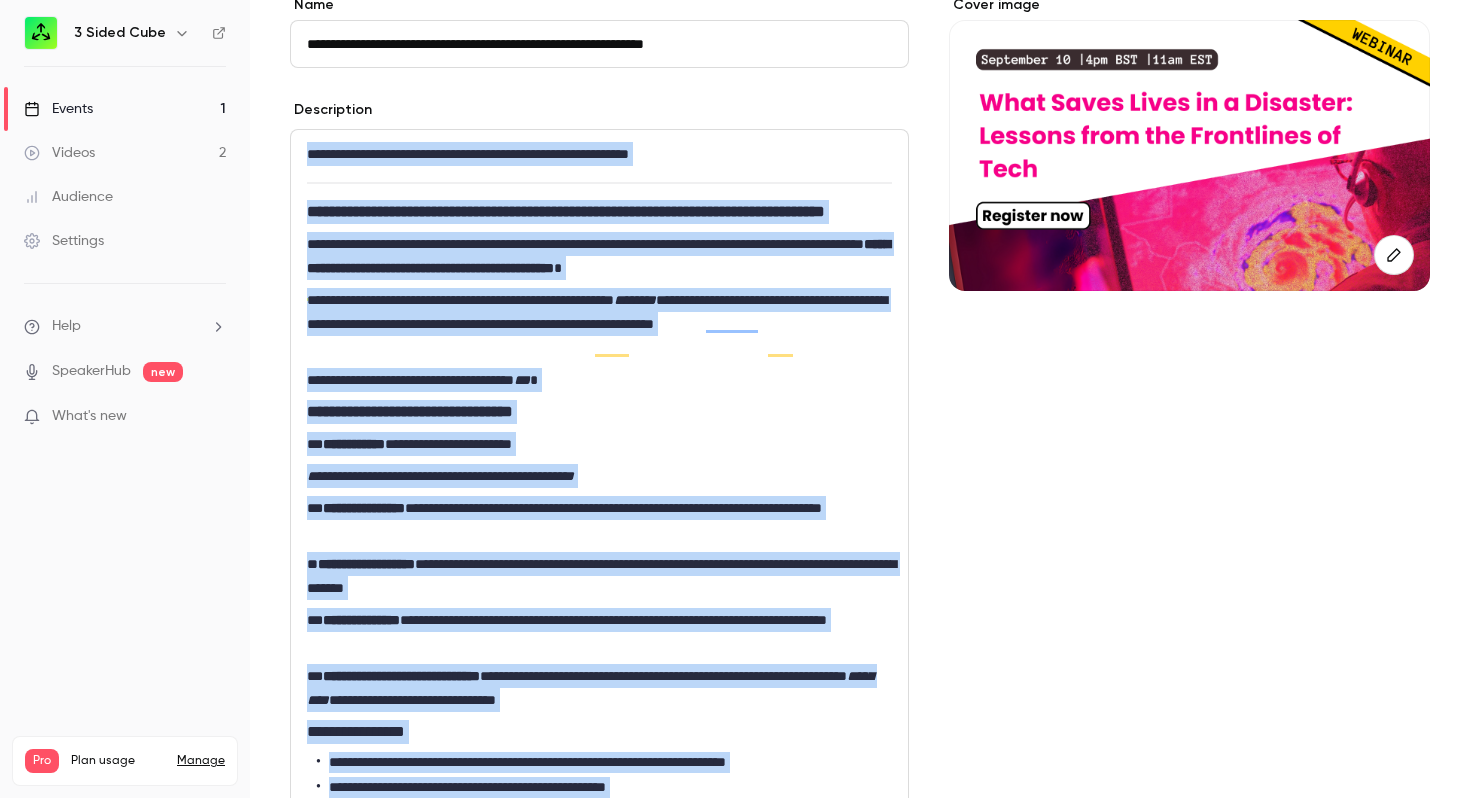 drag, startPoint x: 725, startPoint y: 639, endPoint x: 311, endPoint y: 145, distance: 644.54016 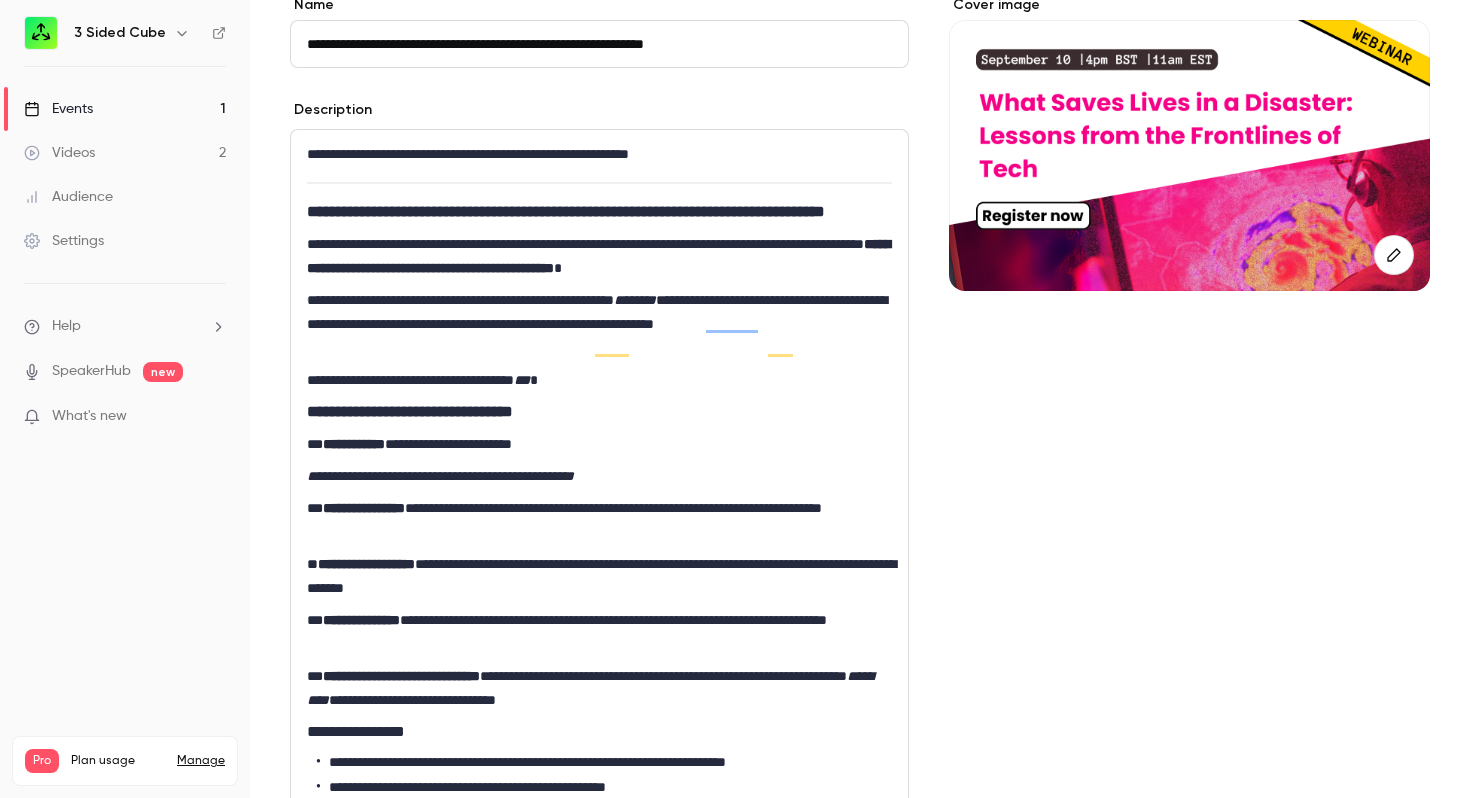 scroll, scrollTop: 219, scrollLeft: 0, axis: vertical 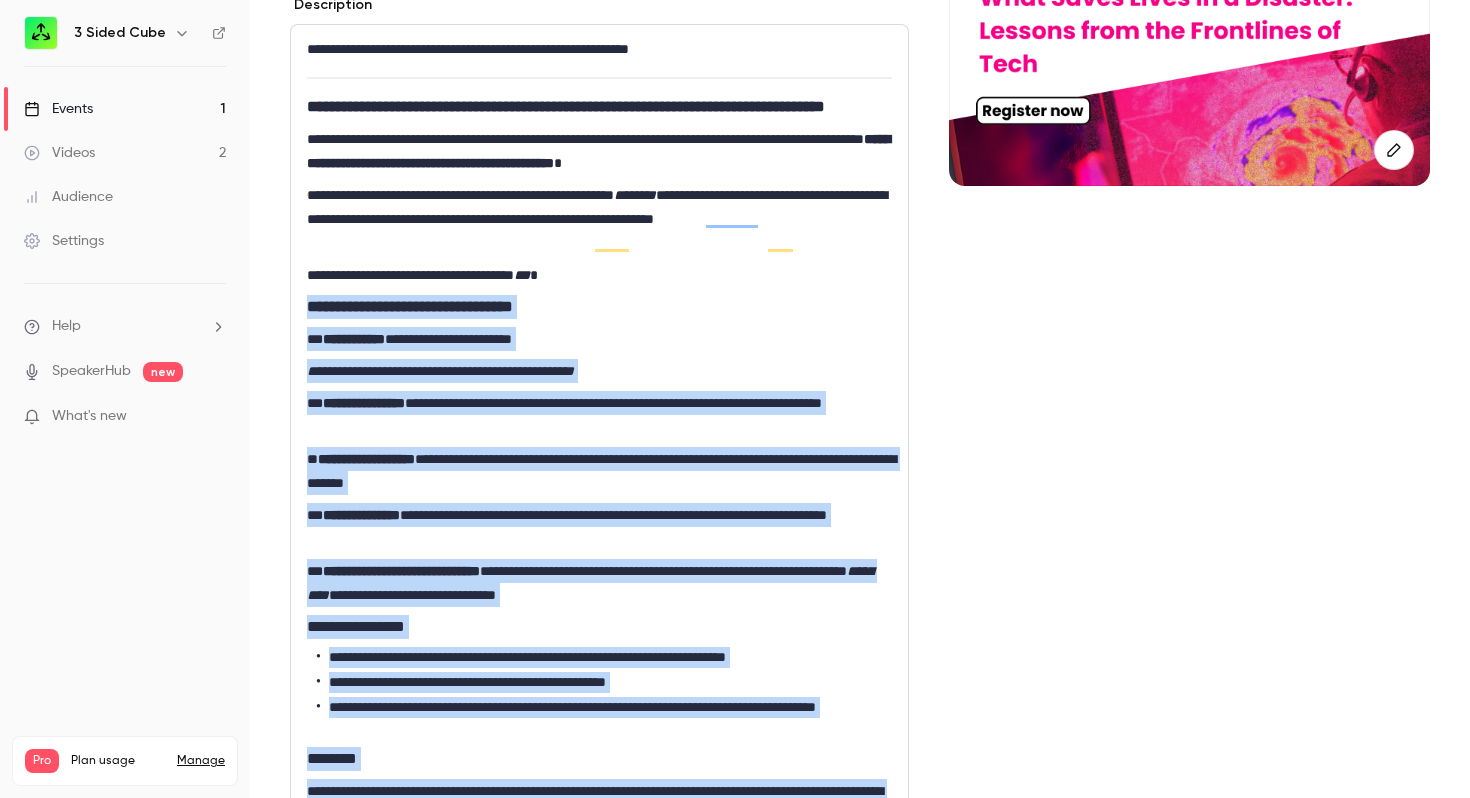 drag, startPoint x: 717, startPoint y: 640, endPoint x: 301, endPoint y: 331, distance: 518.20557 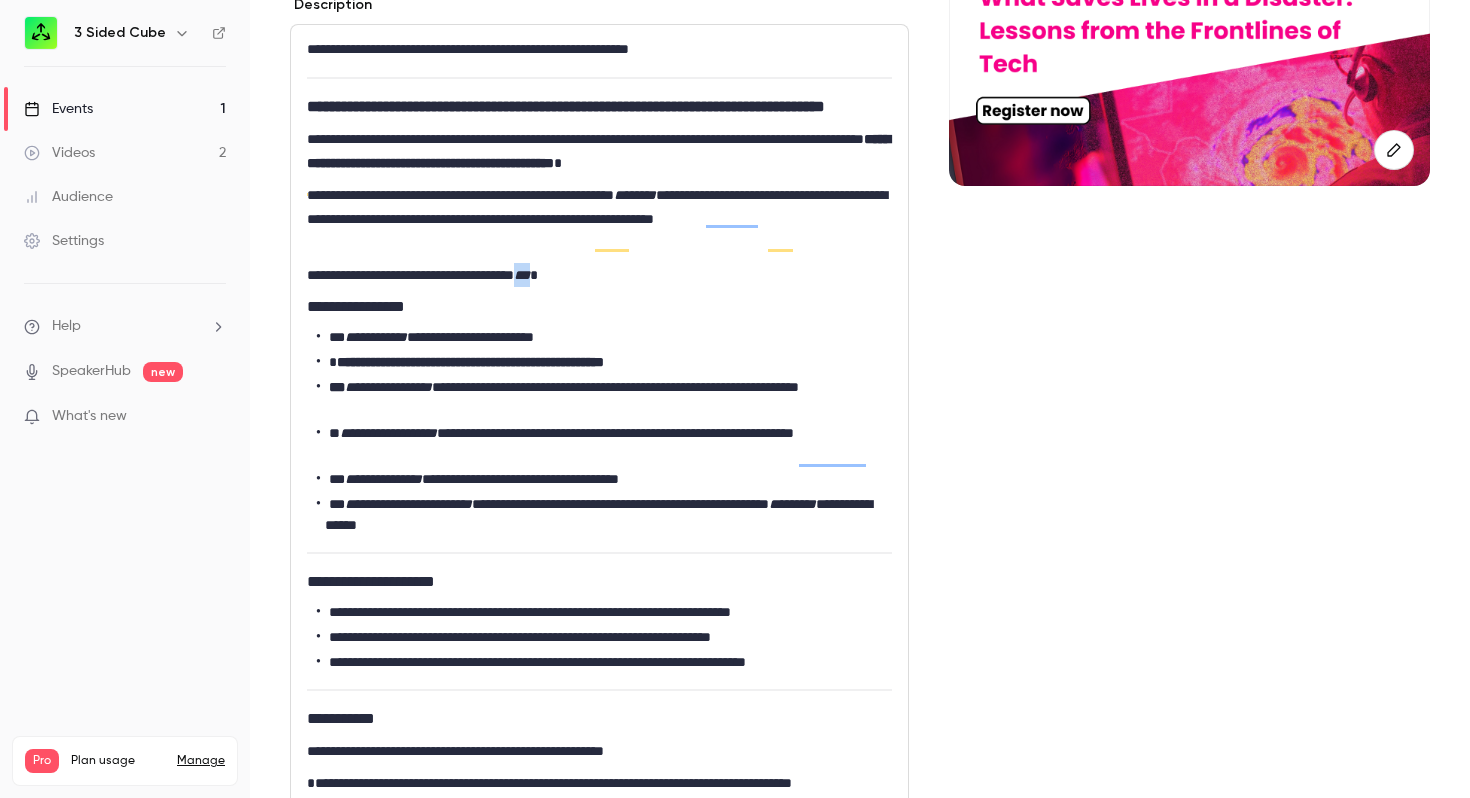 drag, startPoint x: 582, startPoint y: 300, endPoint x: 556, endPoint y: 302, distance: 26.076809 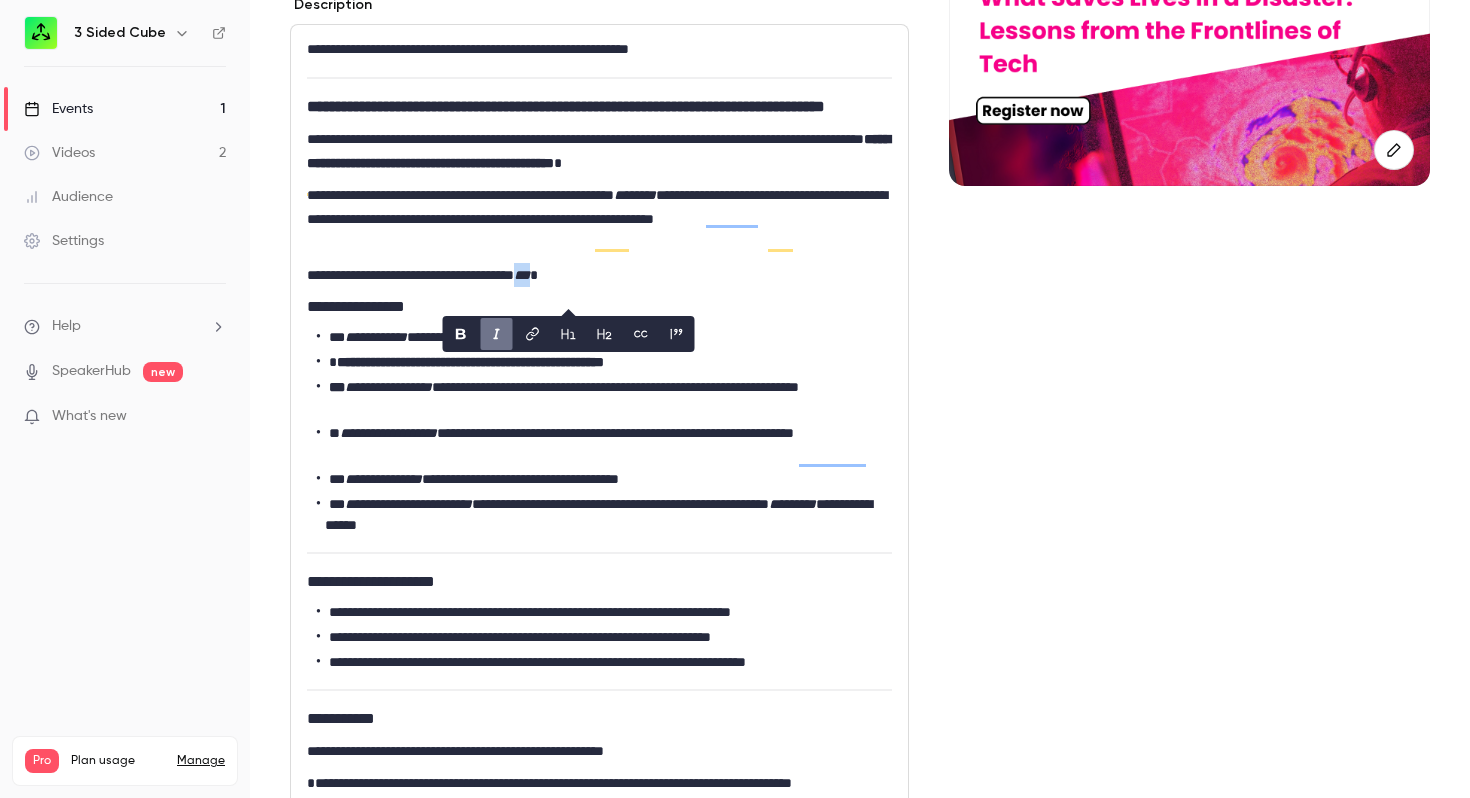 click 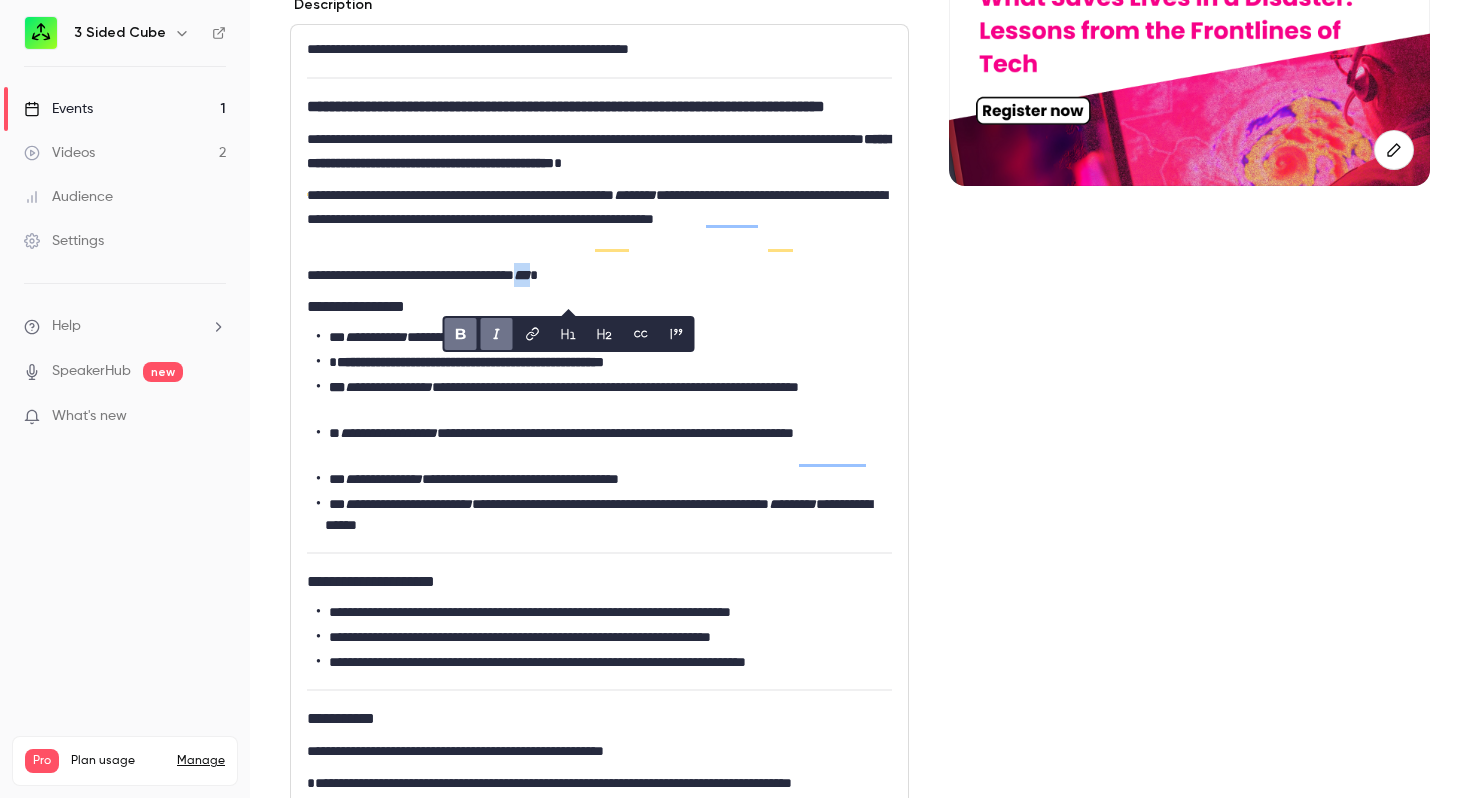 click on "**********" at bounding box center (599, 307) 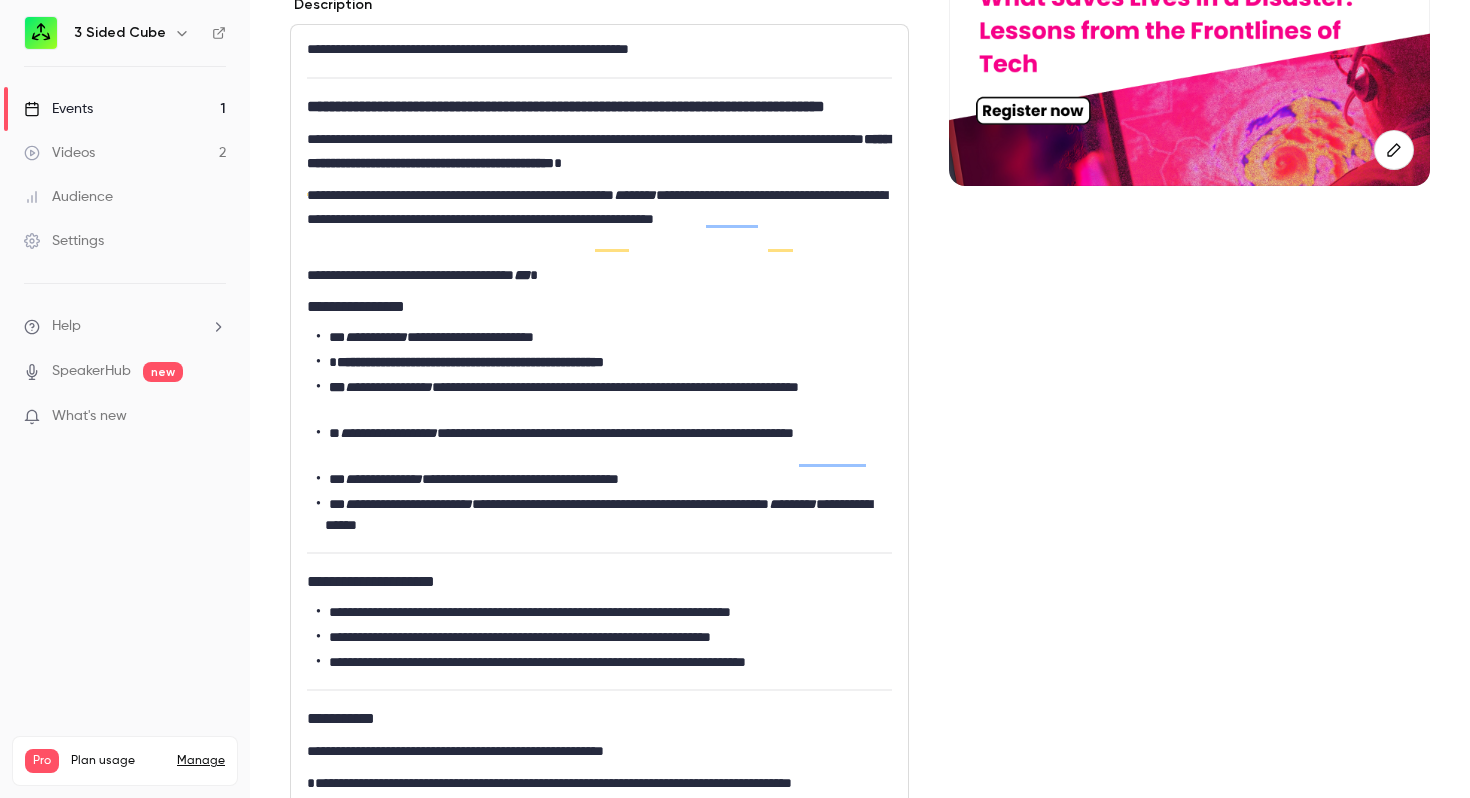 click on "**********" at bounding box center [604, 362] 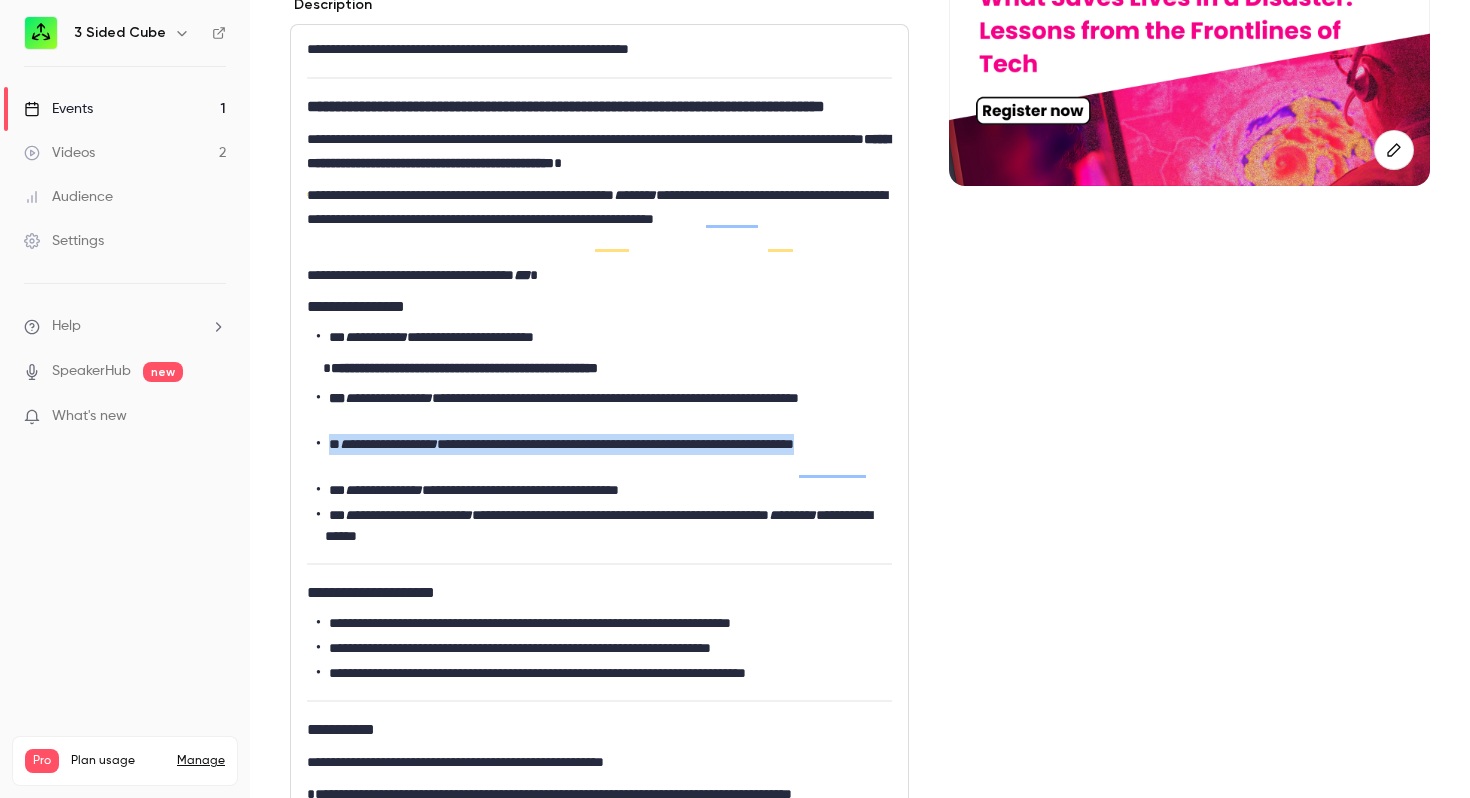 drag, startPoint x: 387, startPoint y: 495, endPoint x: 315, endPoint y: 469, distance: 76.55064 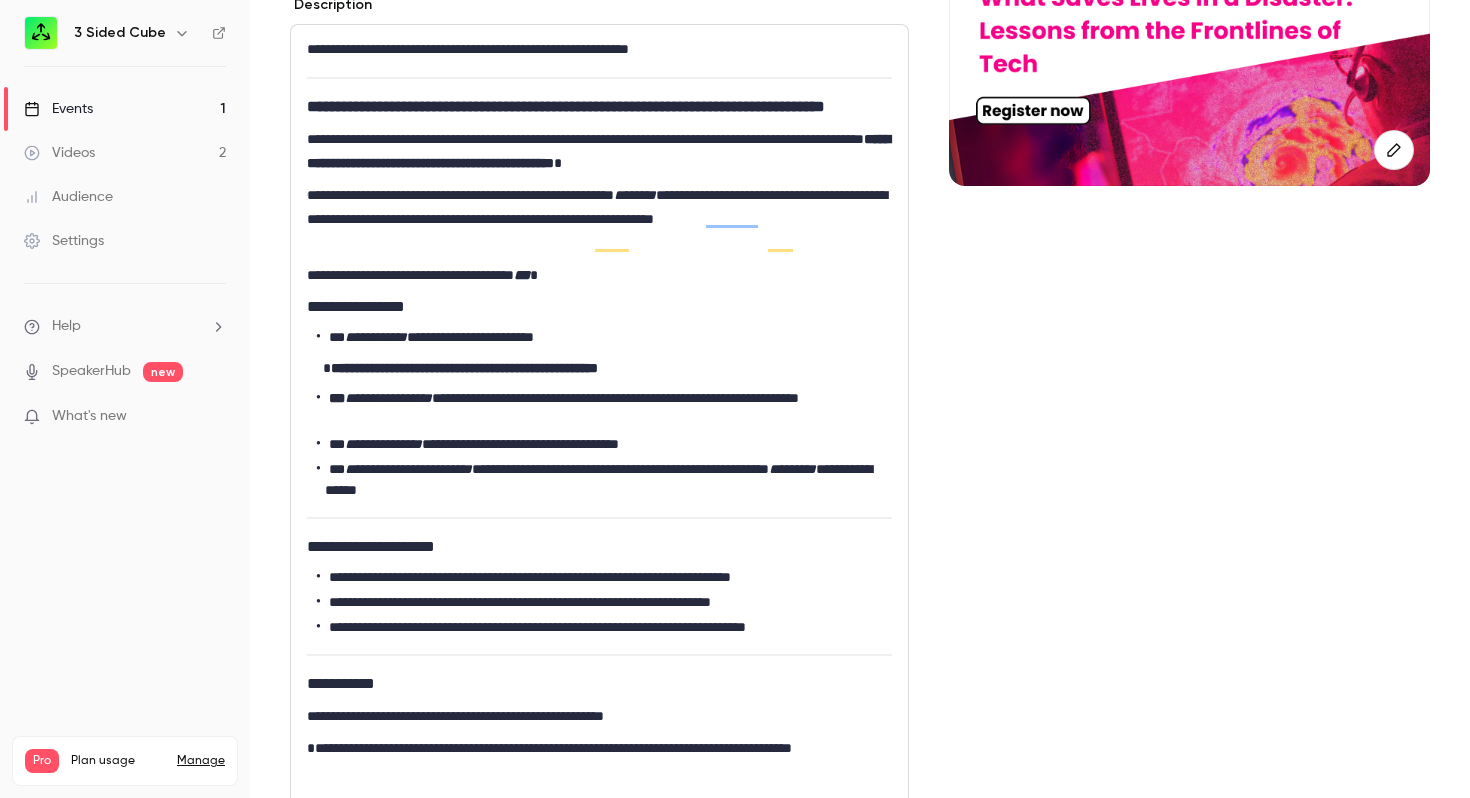 scroll, scrollTop: 305, scrollLeft: 0, axis: vertical 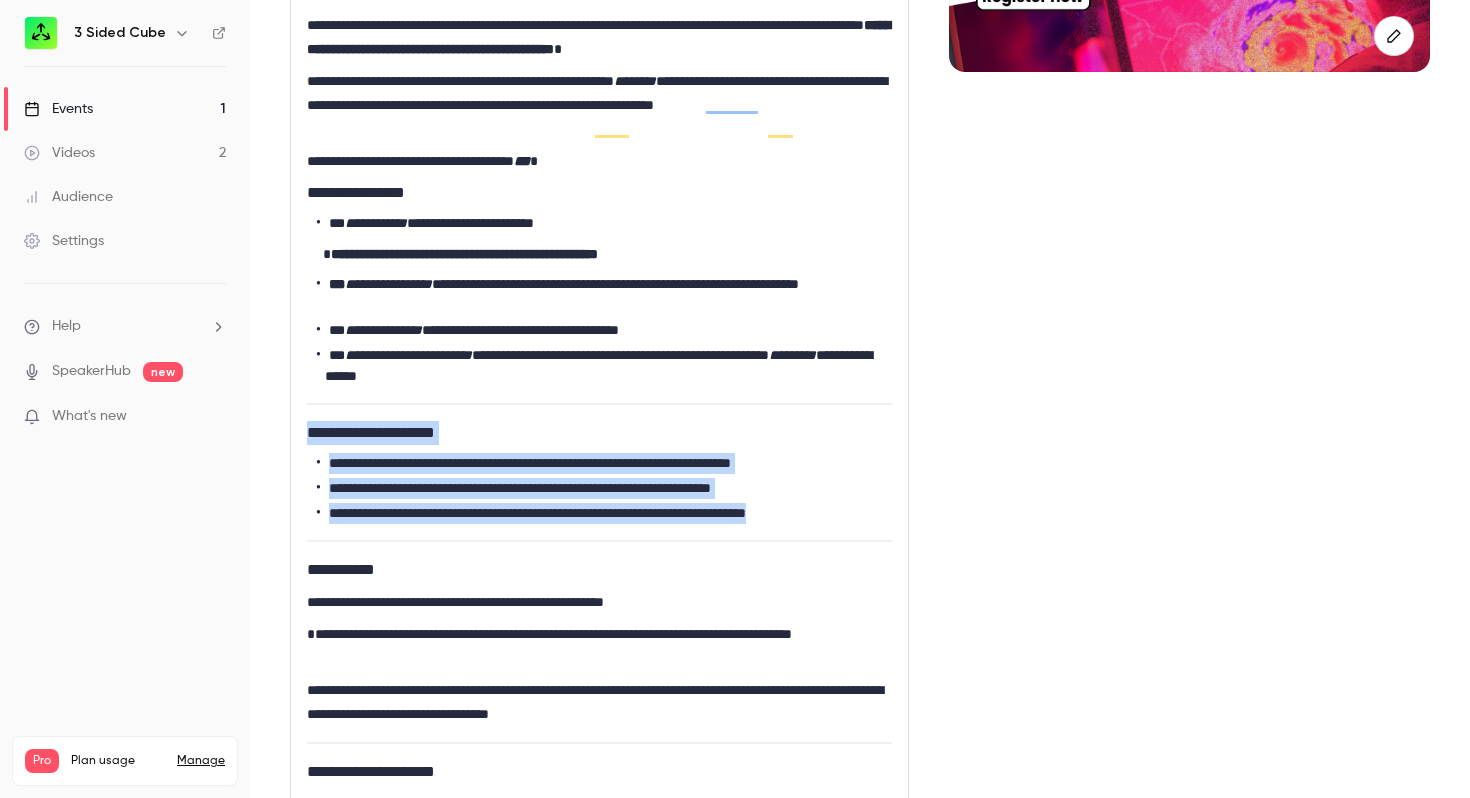 drag, startPoint x: 836, startPoint y: 545, endPoint x: 318, endPoint y: 444, distance: 527.7547 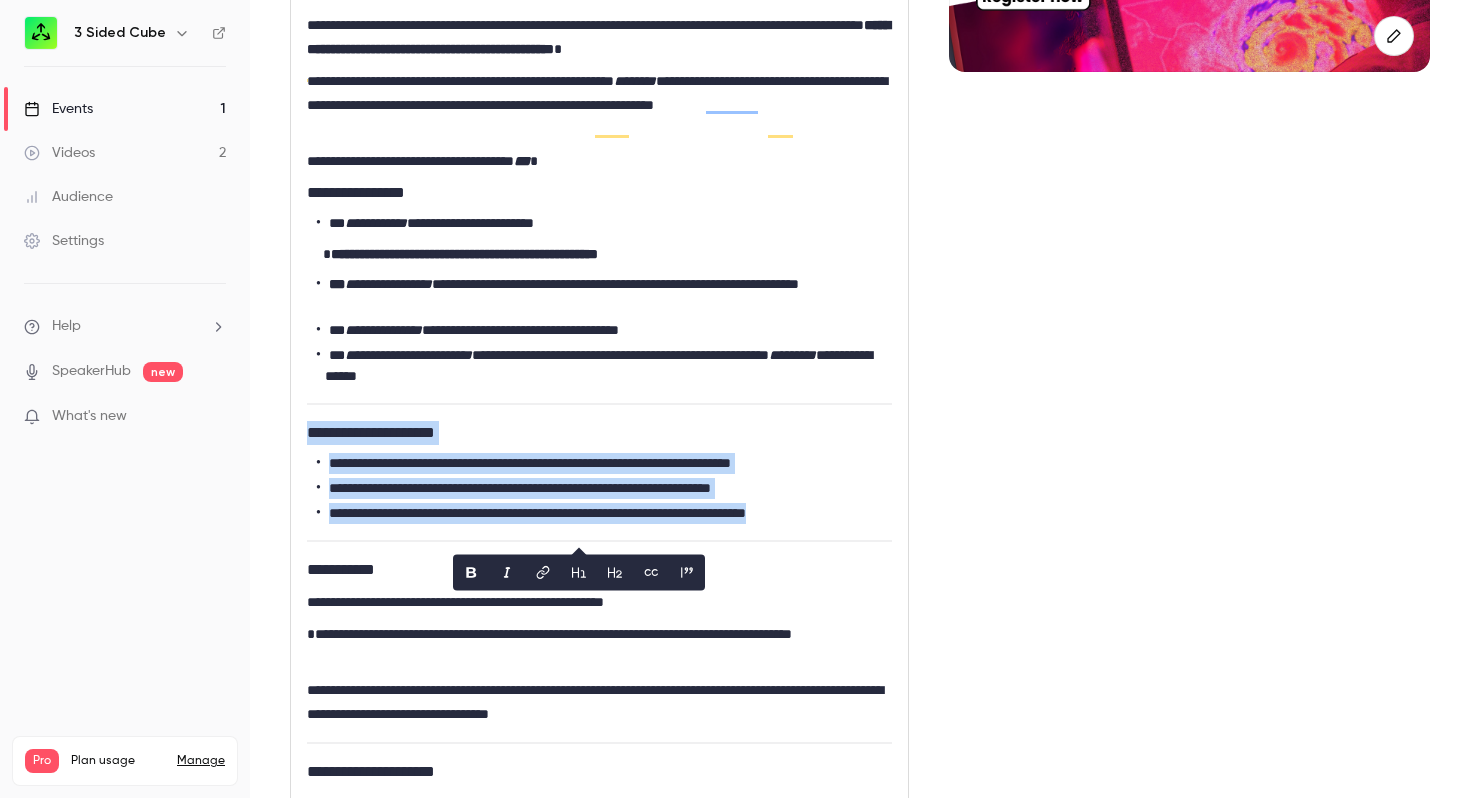 copy on "**********" 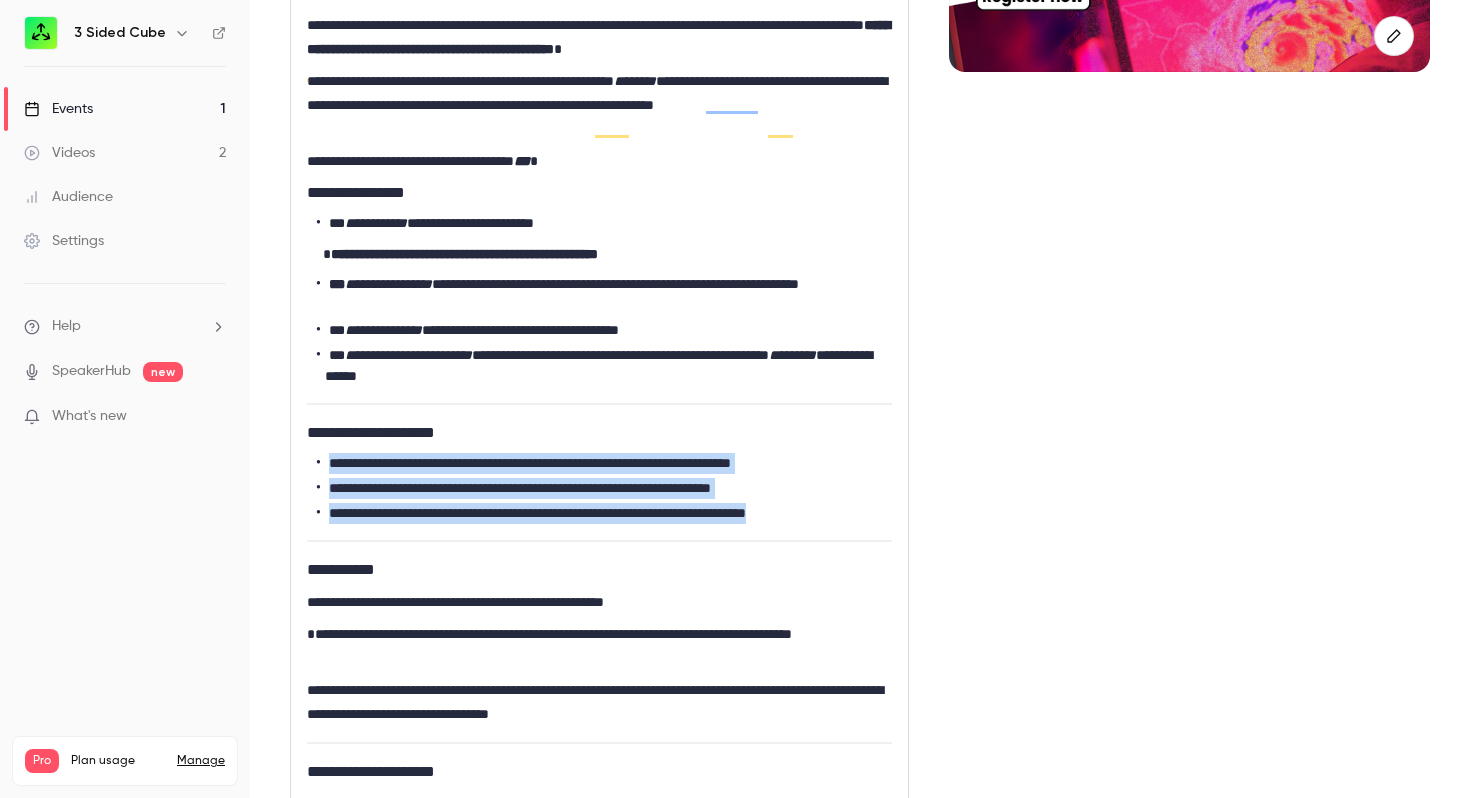 drag, startPoint x: 843, startPoint y: 539, endPoint x: 319, endPoint y: 485, distance: 526.7751 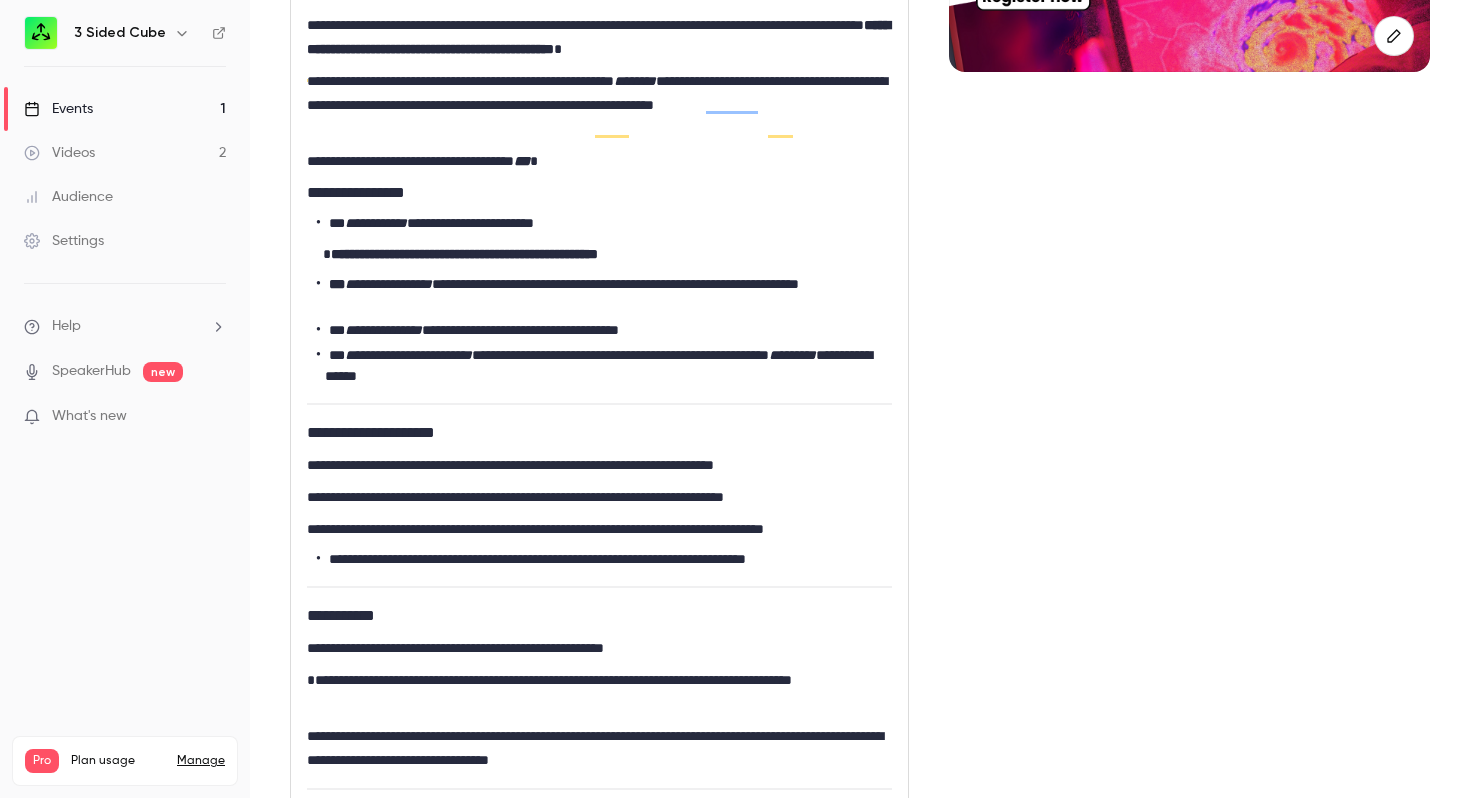 scroll, scrollTop: 0, scrollLeft: 0, axis: both 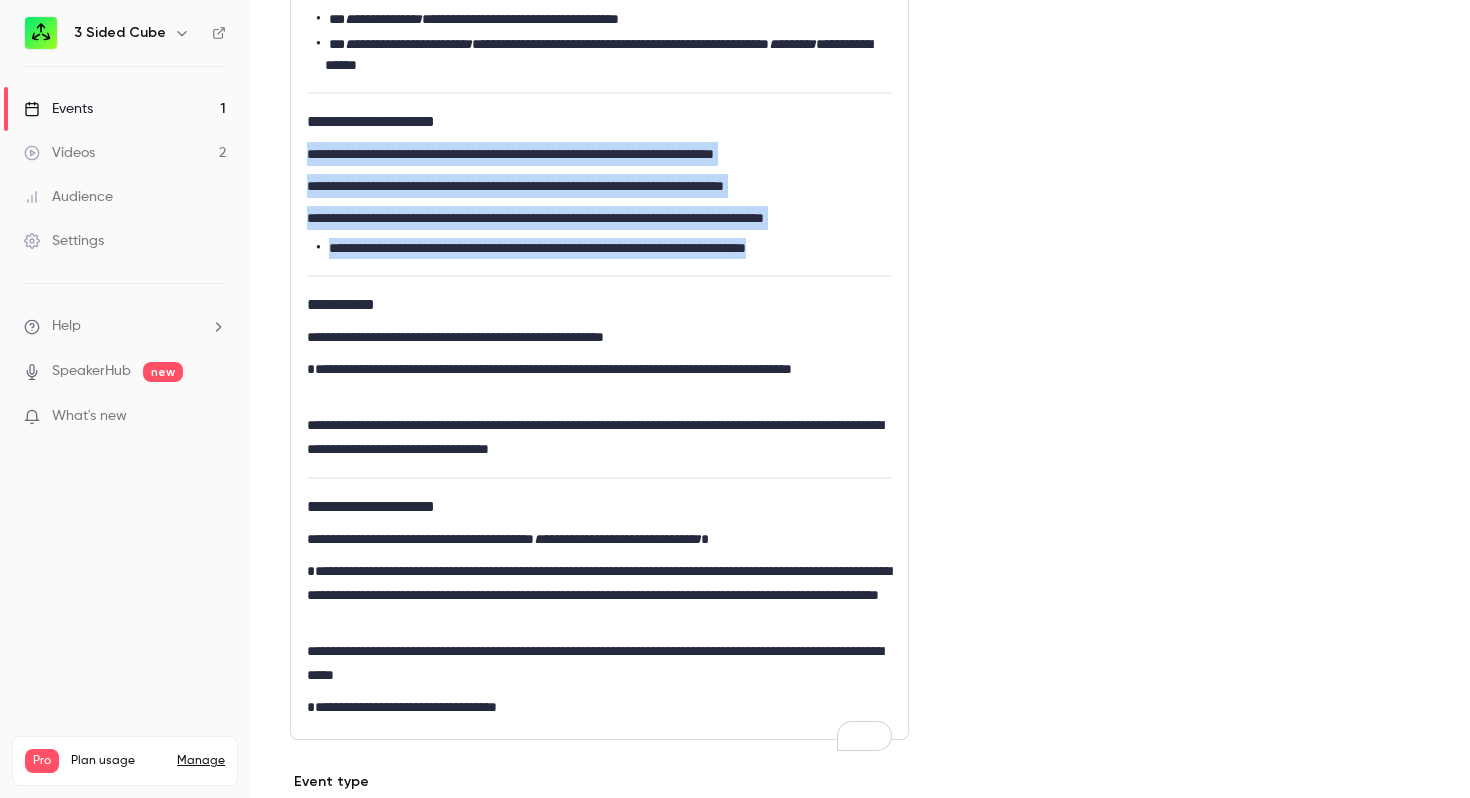 drag, startPoint x: 882, startPoint y: 268, endPoint x: 298, endPoint y: 163, distance: 593.36414 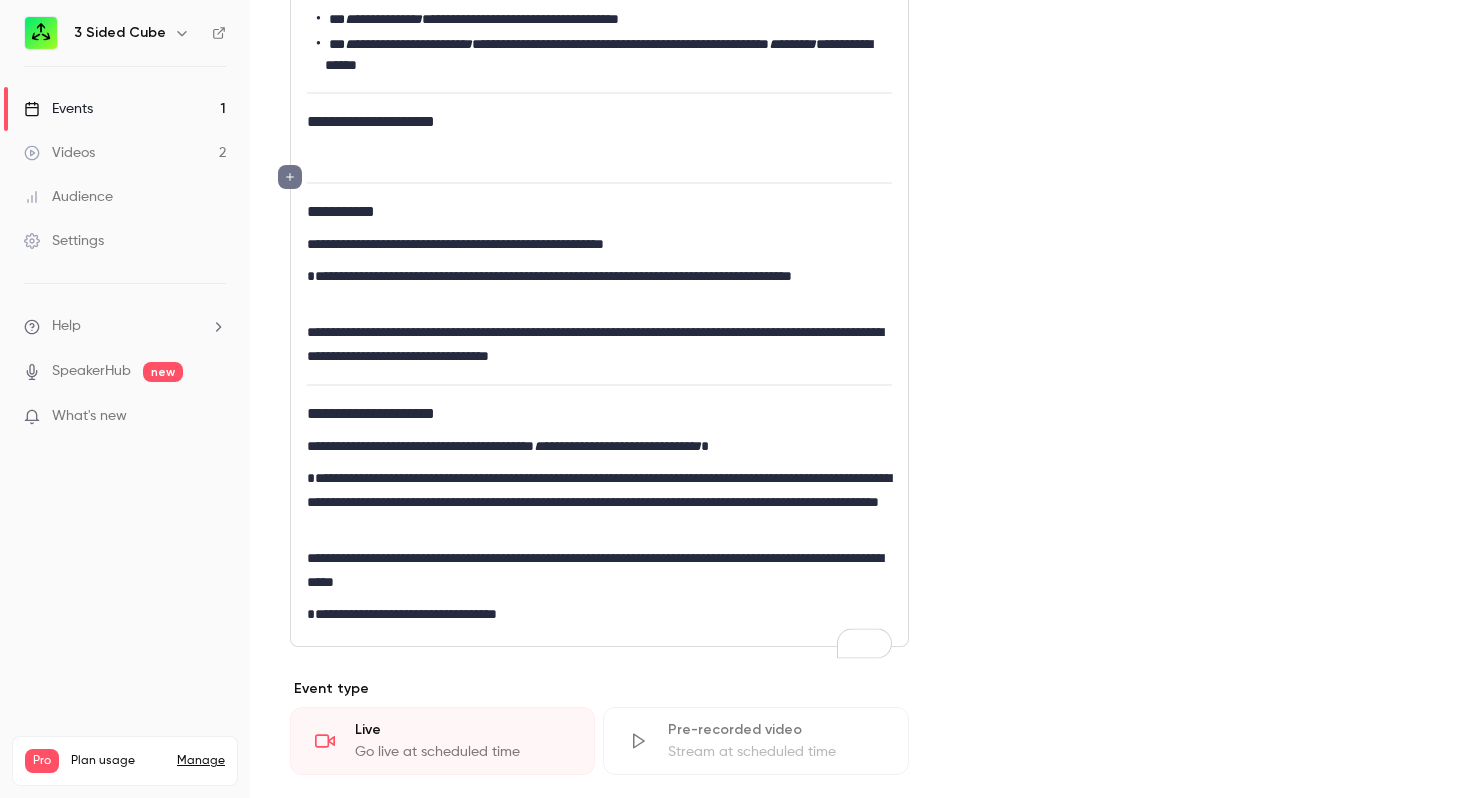 scroll, scrollTop: 0, scrollLeft: 0, axis: both 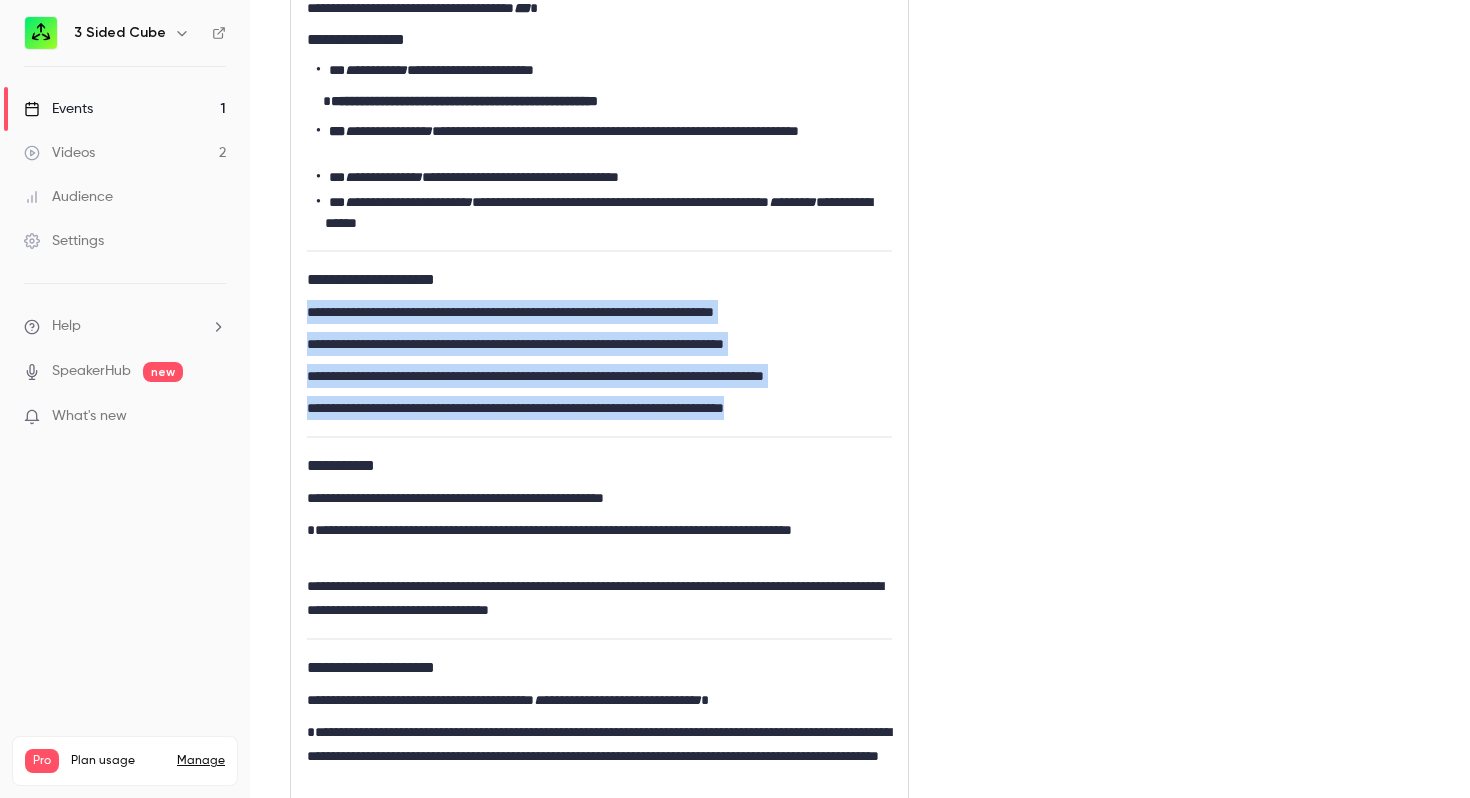 drag, startPoint x: 871, startPoint y: 426, endPoint x: 297, endPoint y: 335, distance: 581.16864 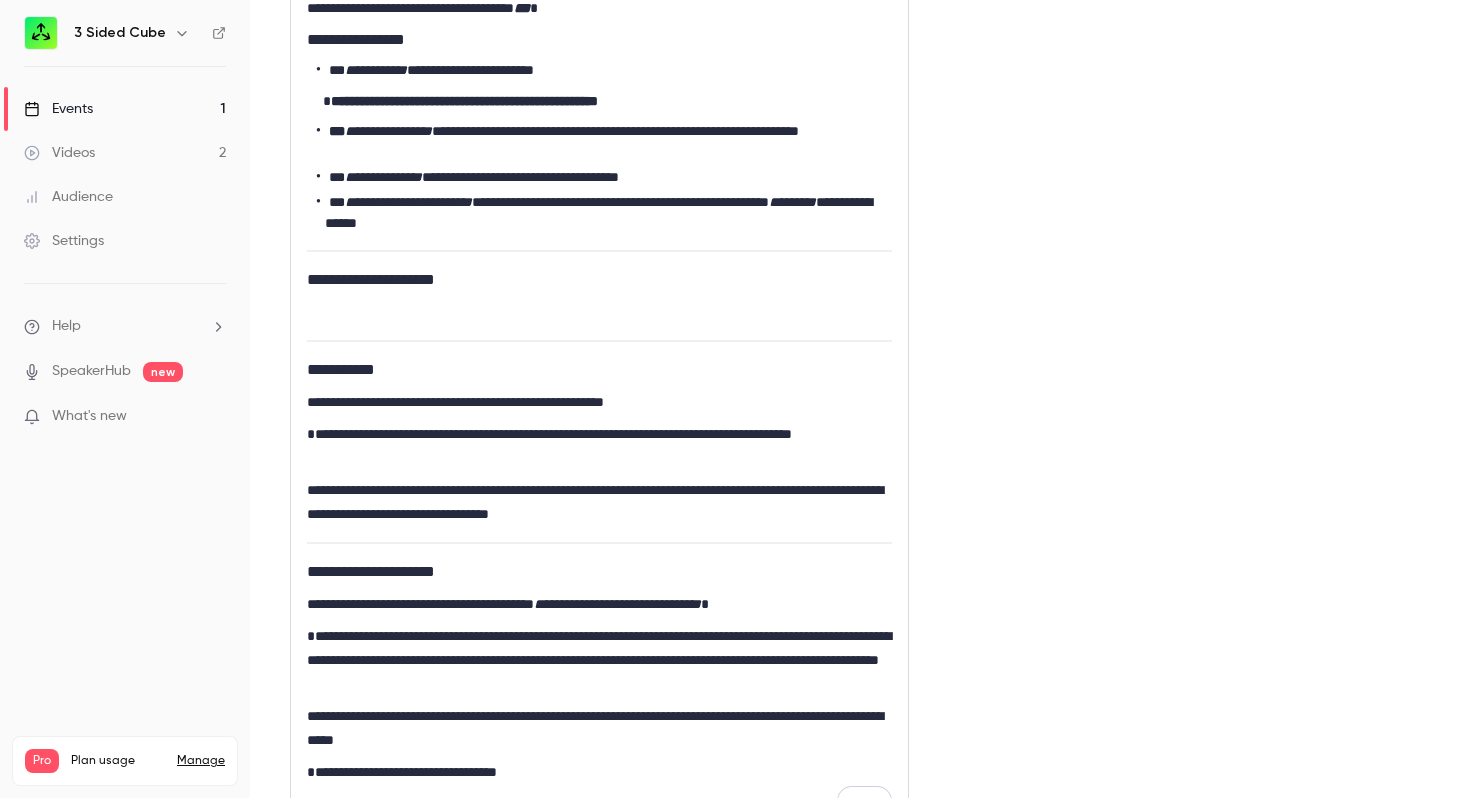 scroll, scrollTop: 0, scrollLeft: 0, axis: both 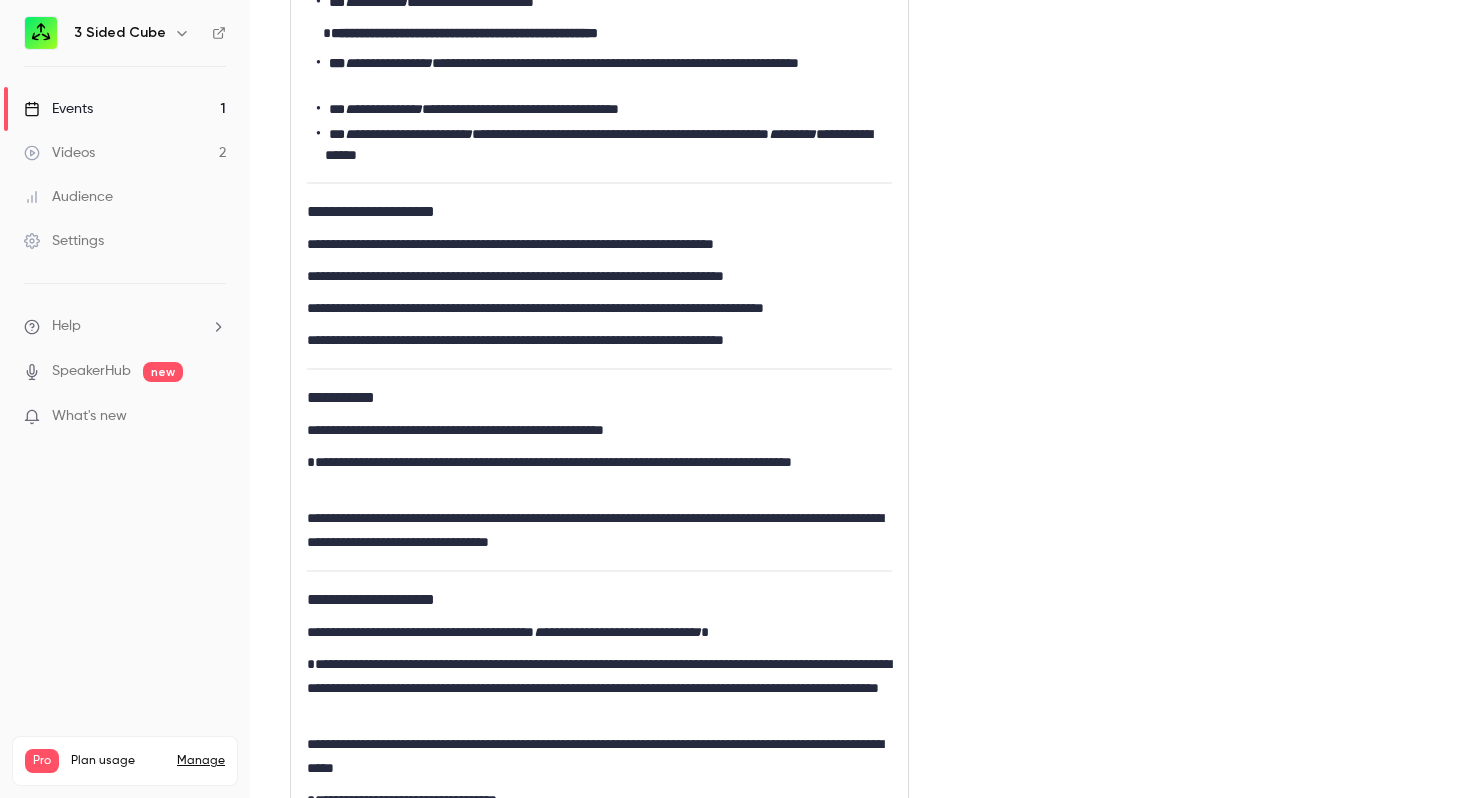 click on "**********" at bounding box center (599, 261) 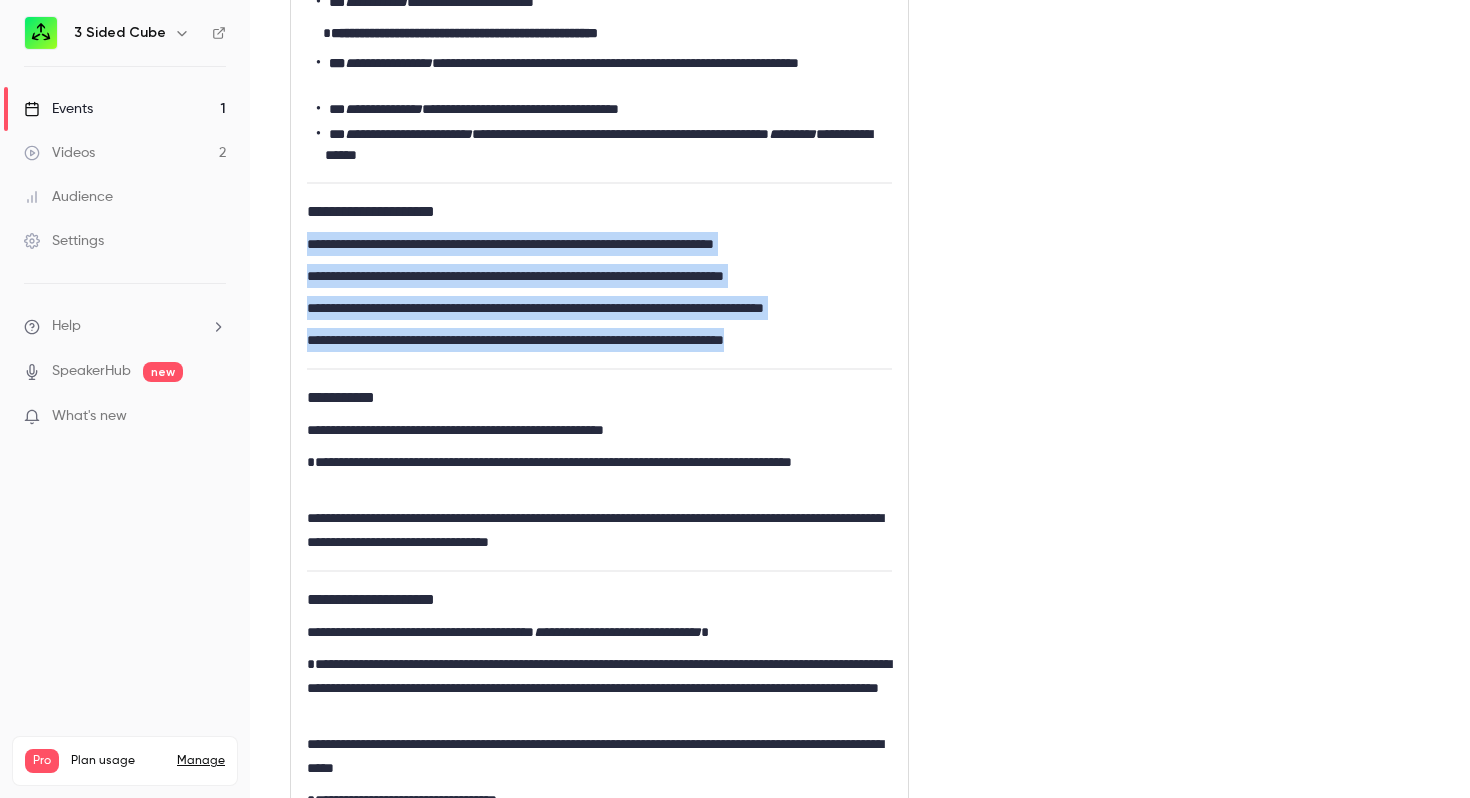 drag, startPoint x: 871, startPoint y: 364, endPoint x: 294, endPoint y: 261, distance: 586.12115 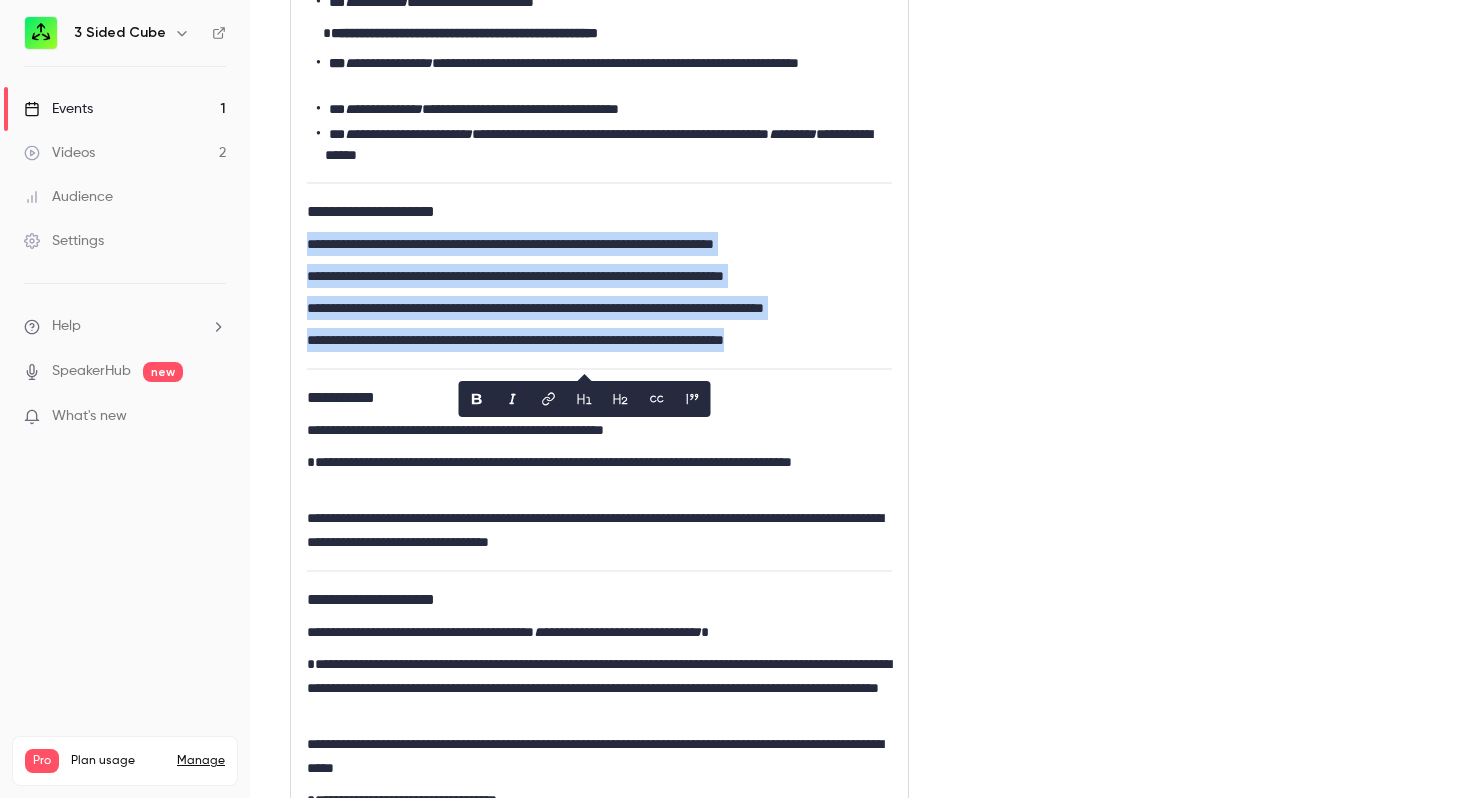 click on "**********" at bounding box center [599, 212] 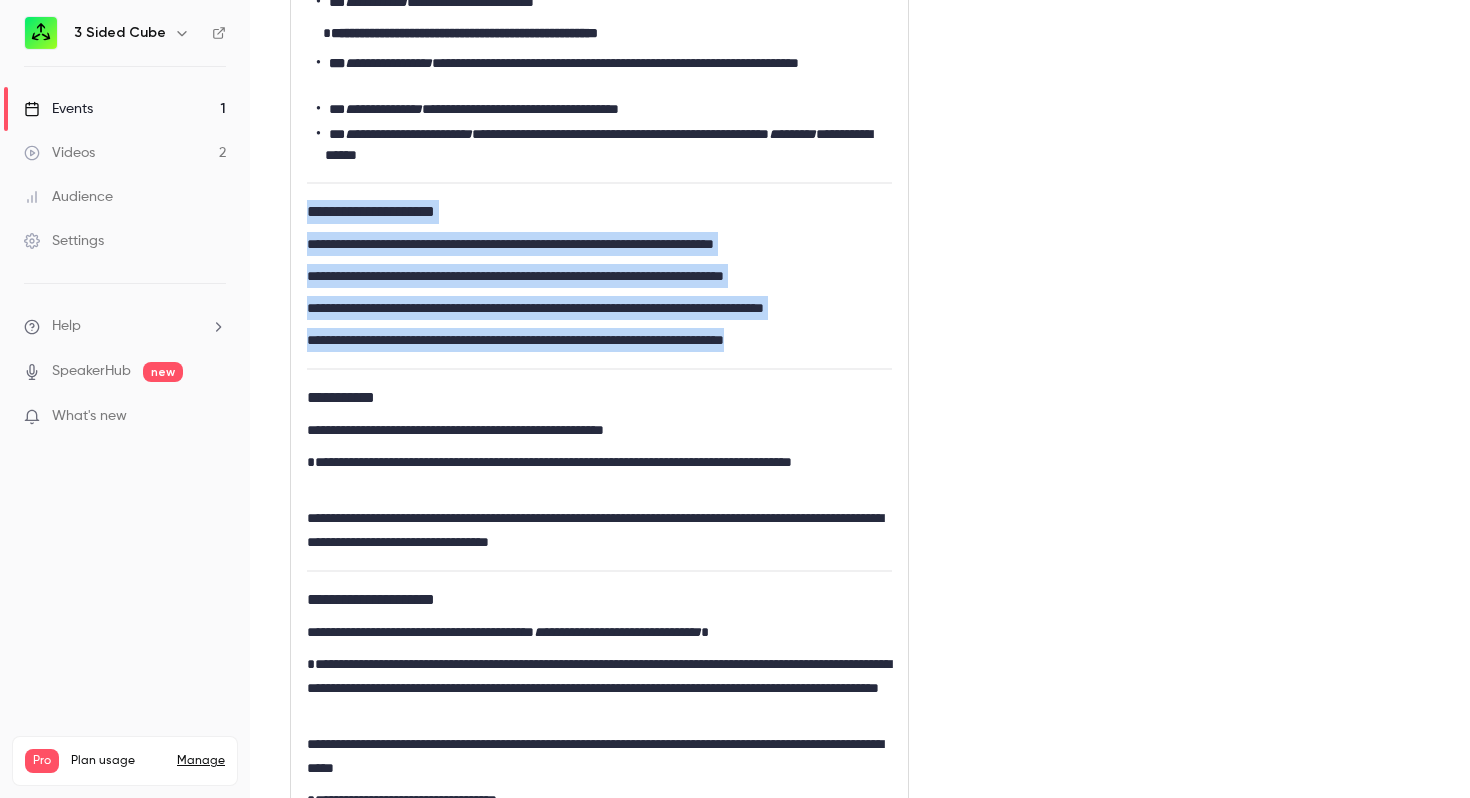 drag, startPoint x: 884, startPoint y: 362, endPoint x: 269, endPoint y: 229, distance: 629.217 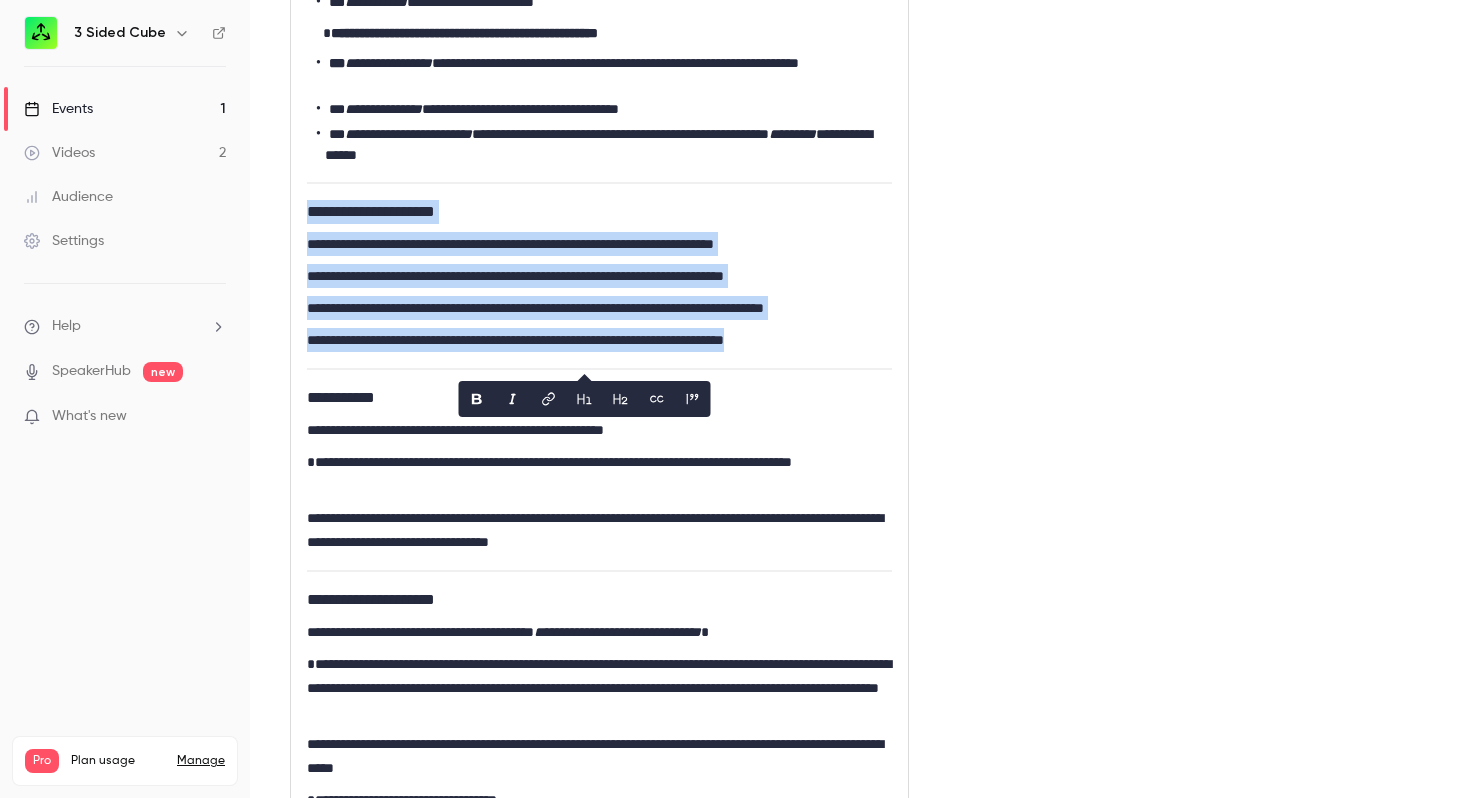 click on "**********" at bounding box center (599, 212) 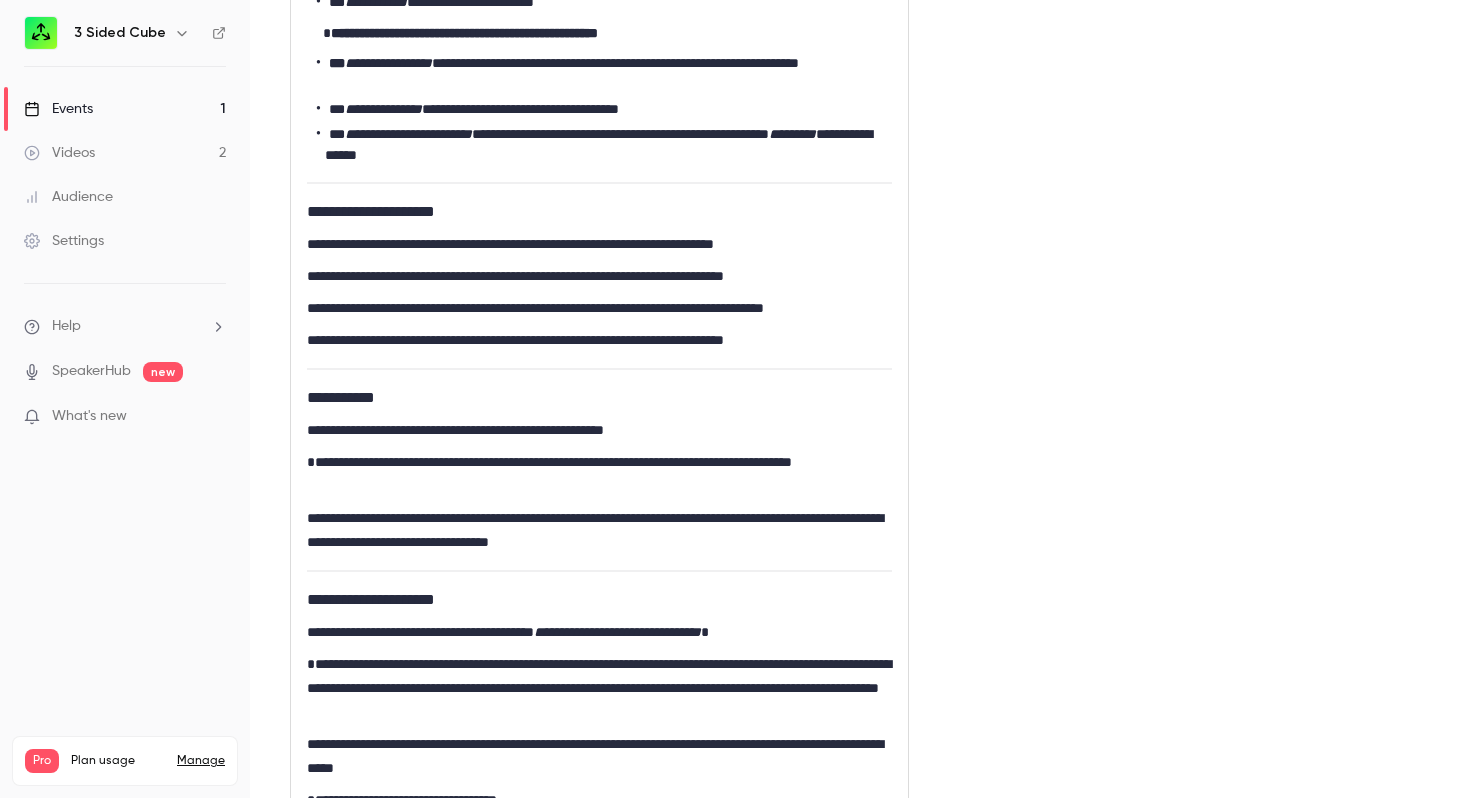click on "**********" at bounding box center (599, 261) 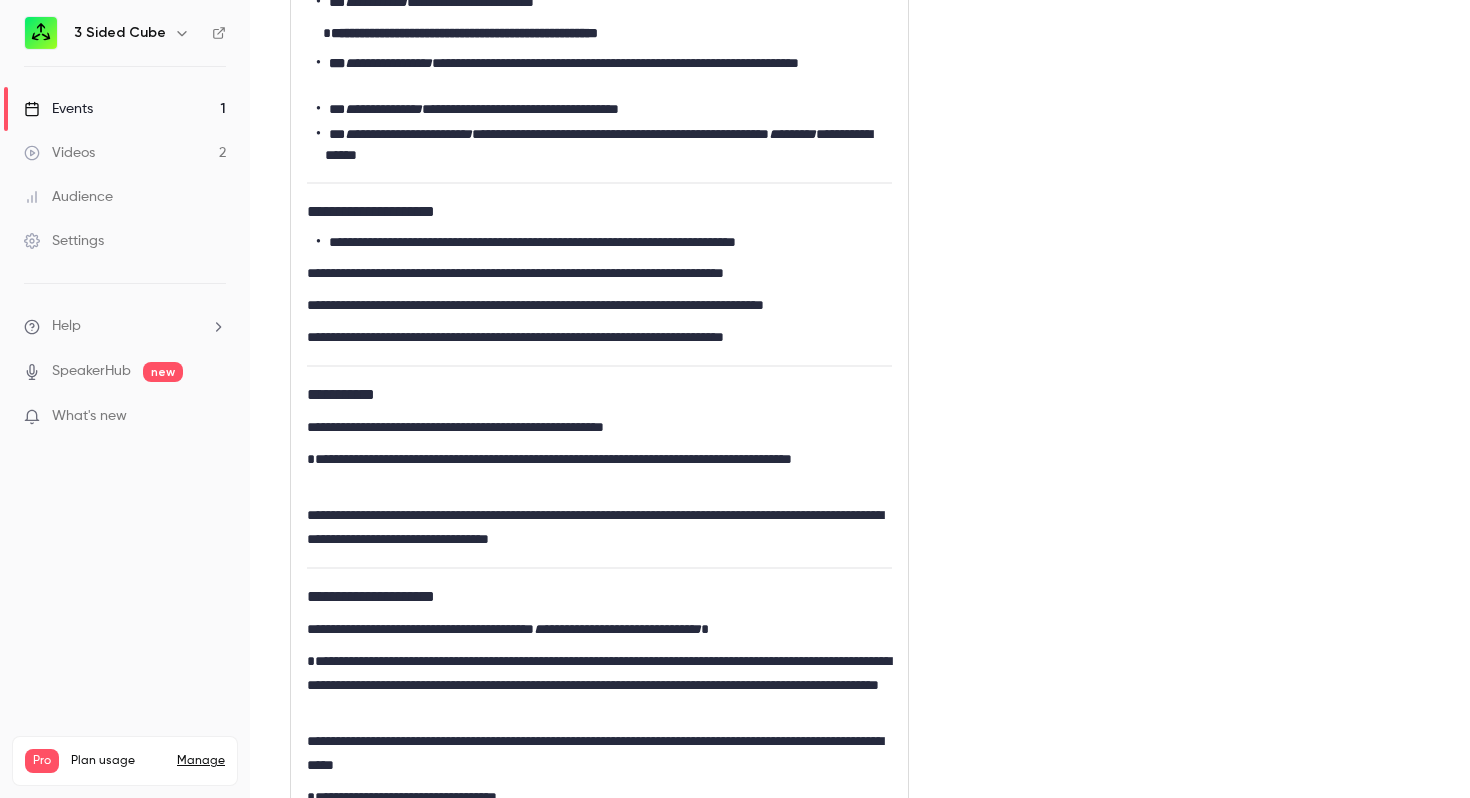 click on "**********" at bounding box center [599, 259] 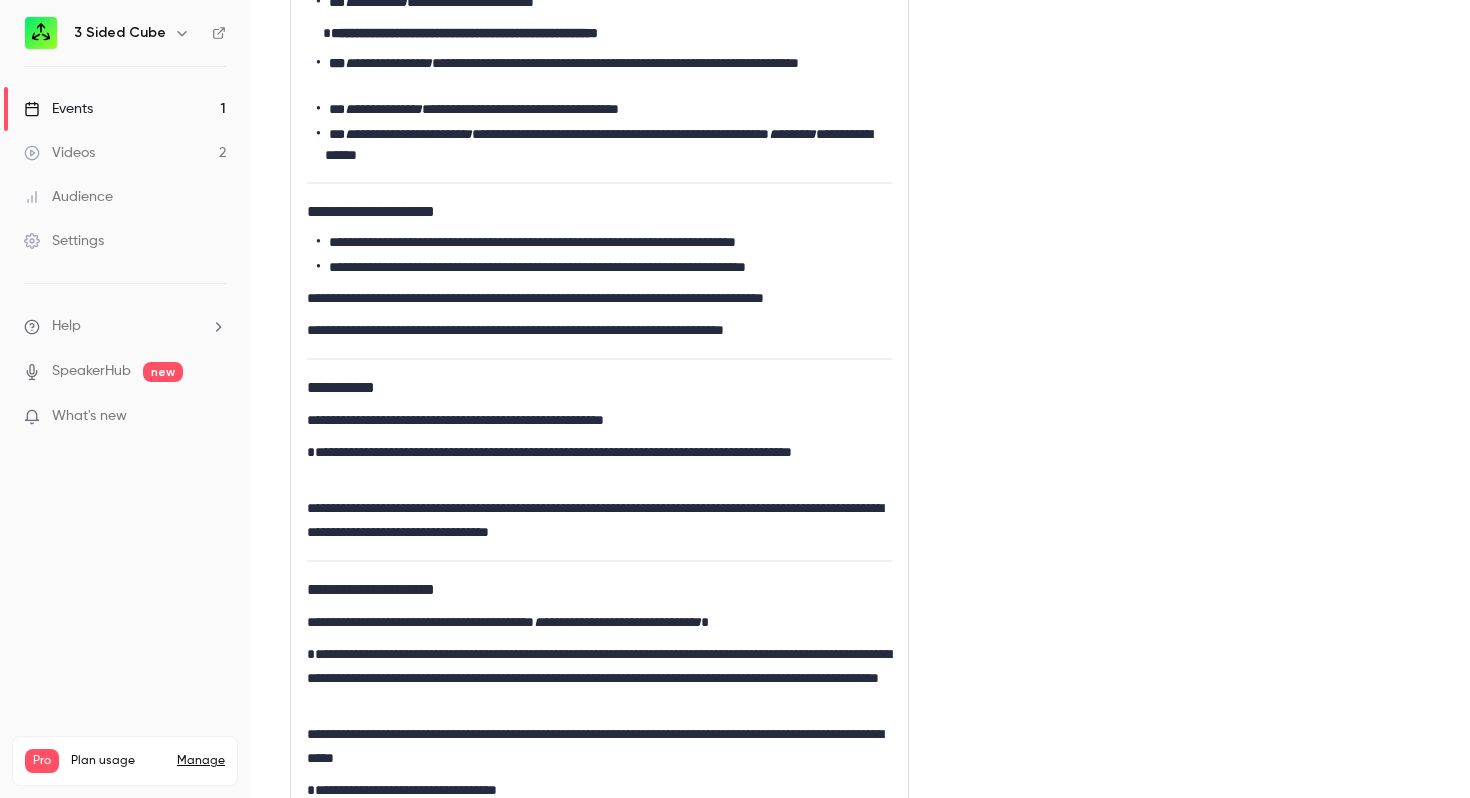 click on "**********" at bounding box center (599, 256) 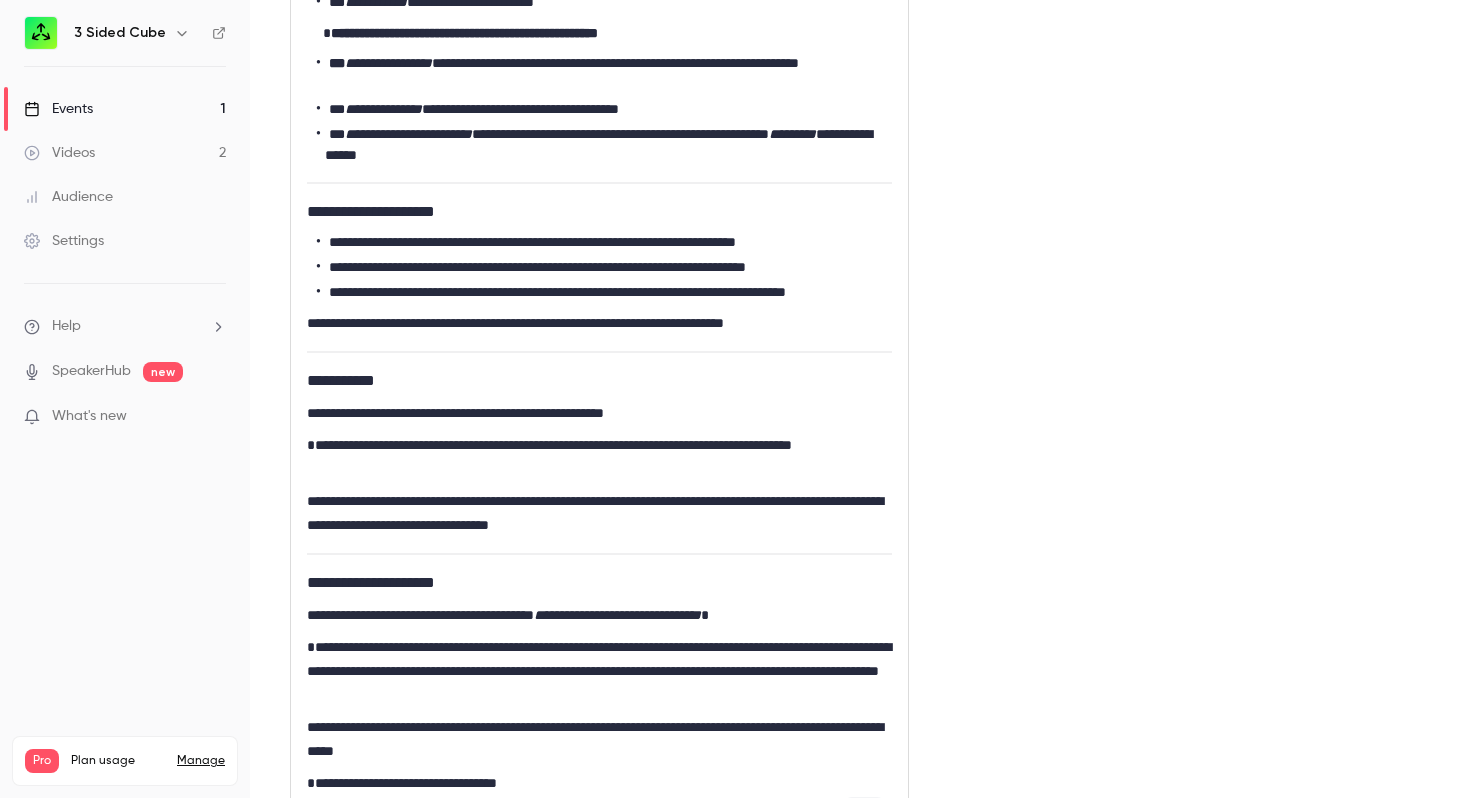 click on "**********" at bounding box center (599, 323) 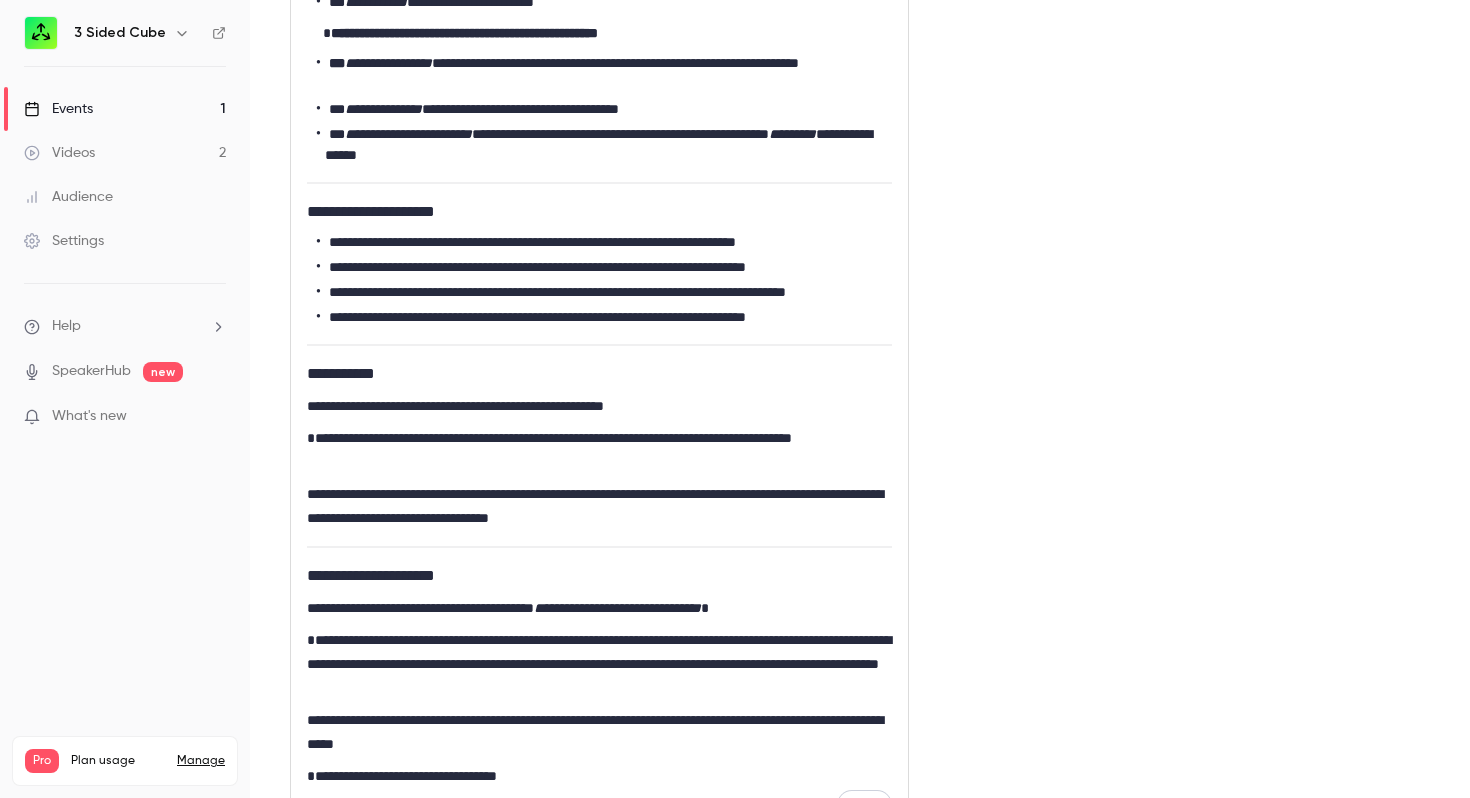 click on "**********" at bounding box center (599, 450) 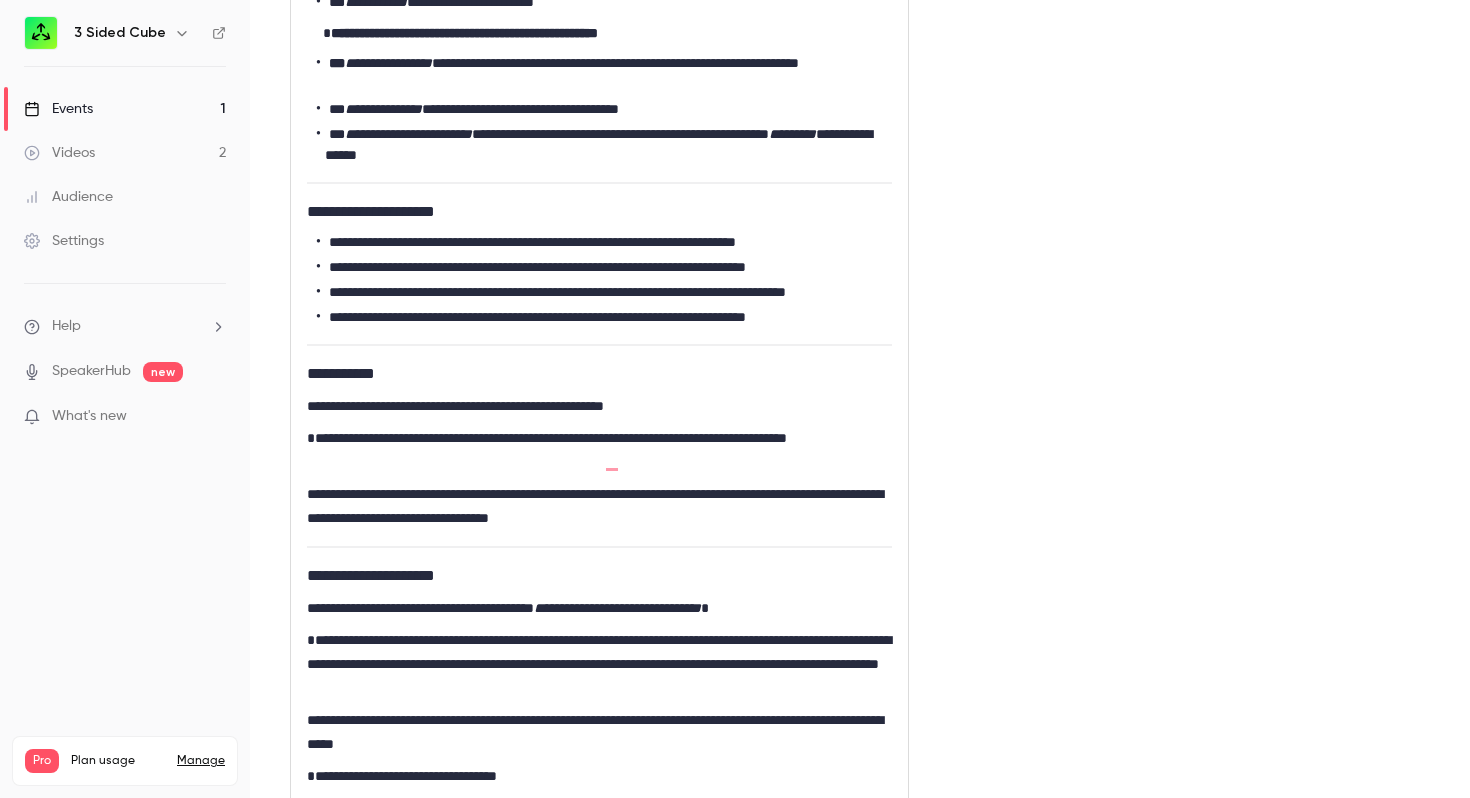 click on "**********" at bounding box center [599, 450] 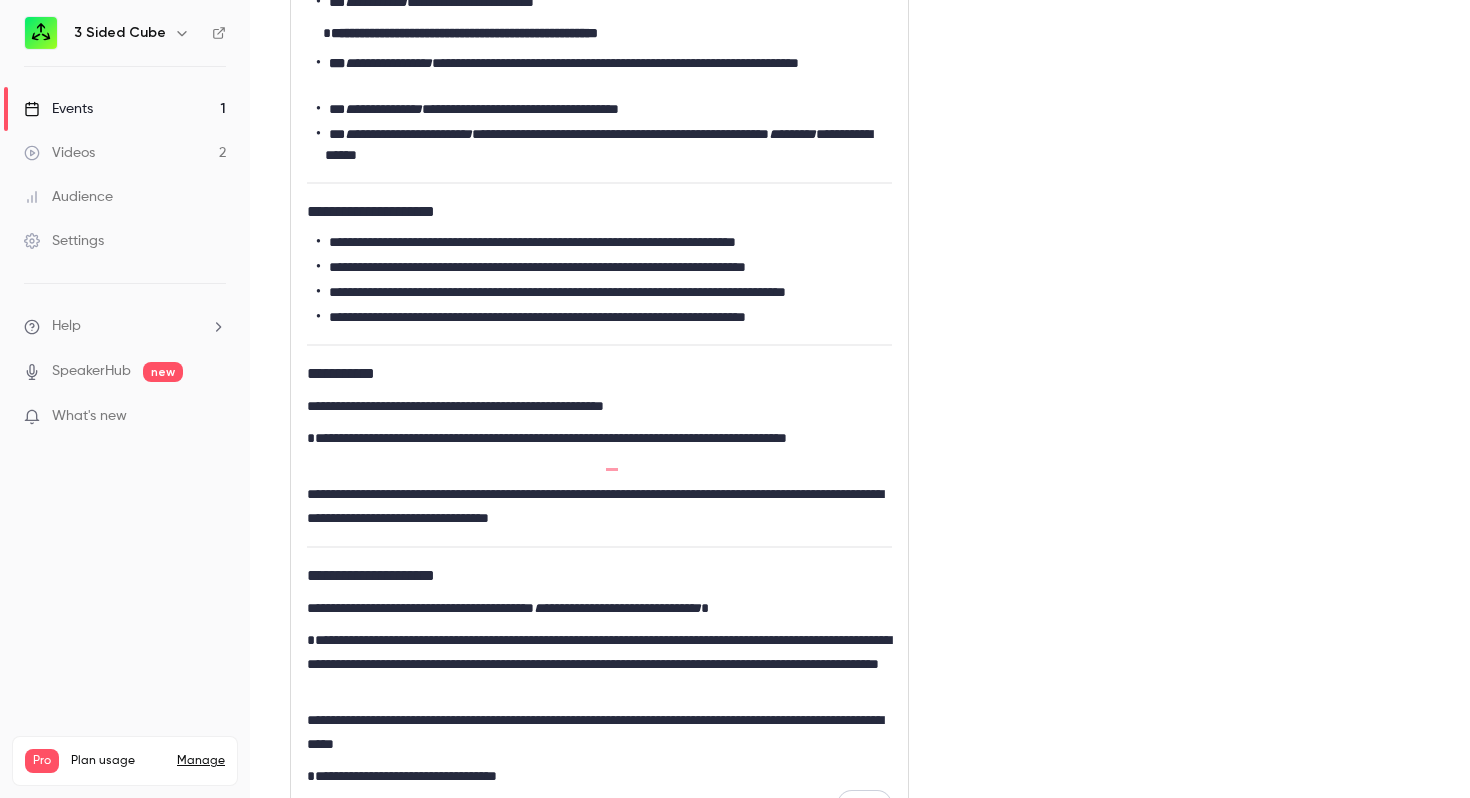 scroll, scrollTop: 618, scrollLeft: 0, axis: vertical 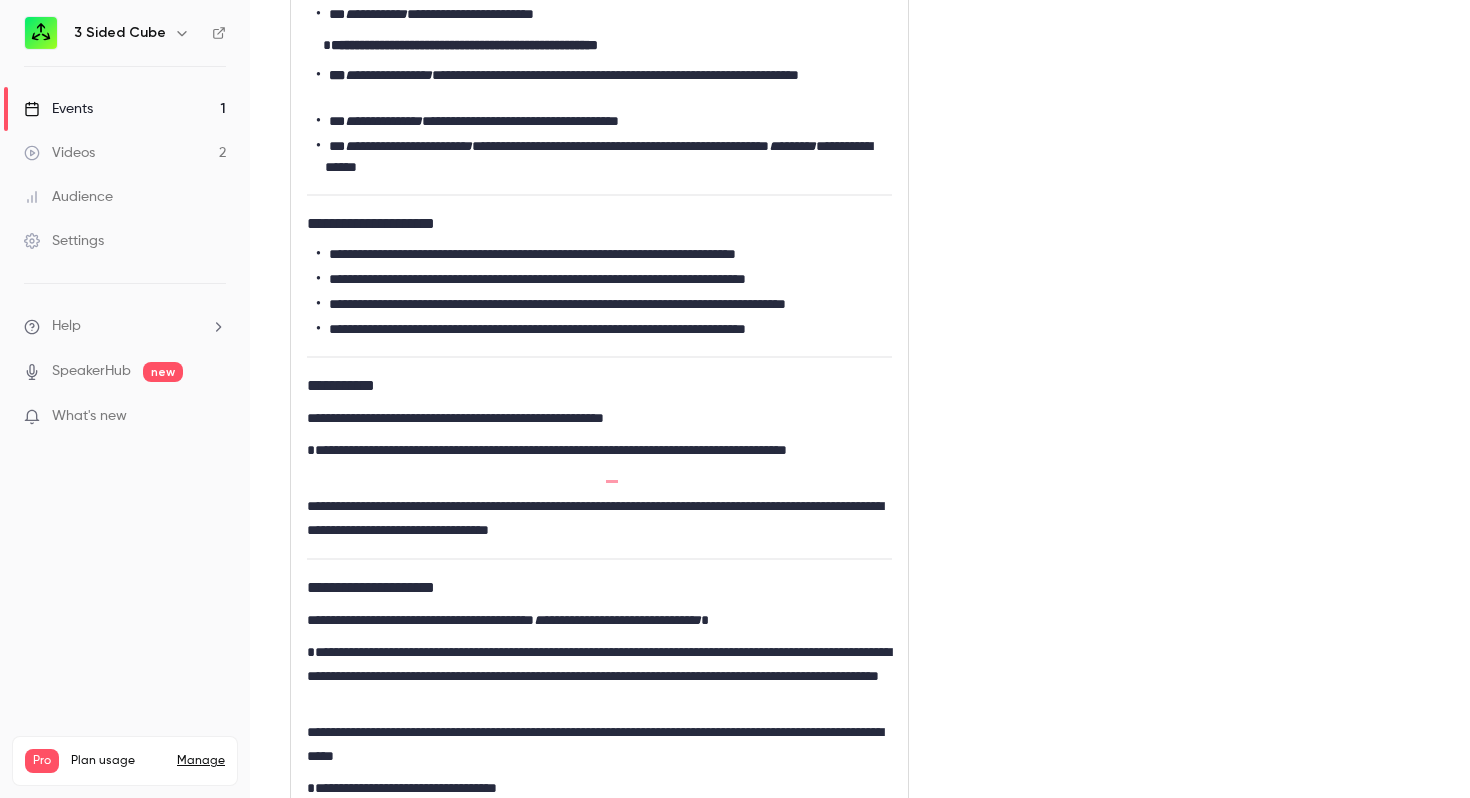 click on "**********" at bounding box center [599, 462] 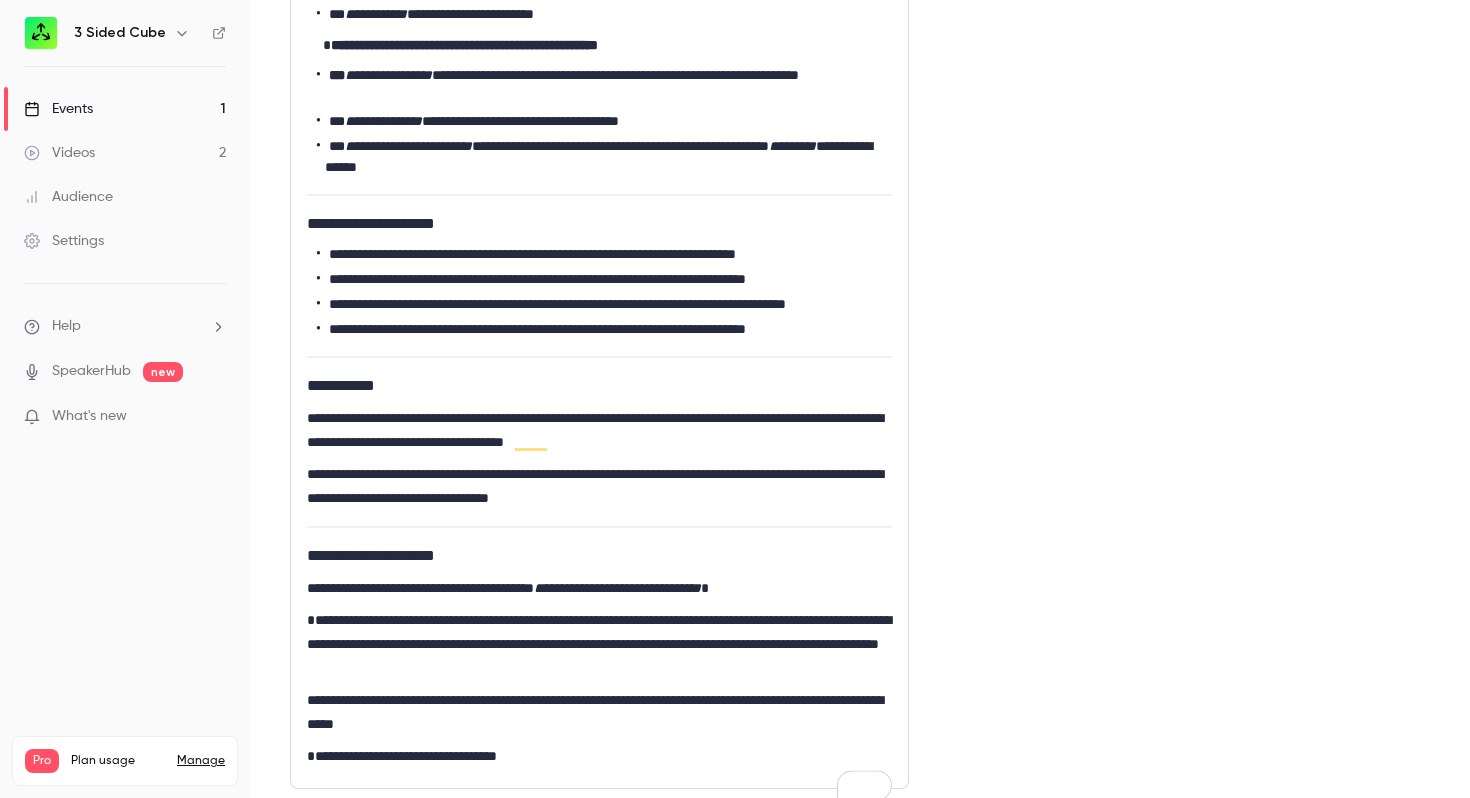 click on "**********" at bounding box center [599, 245] 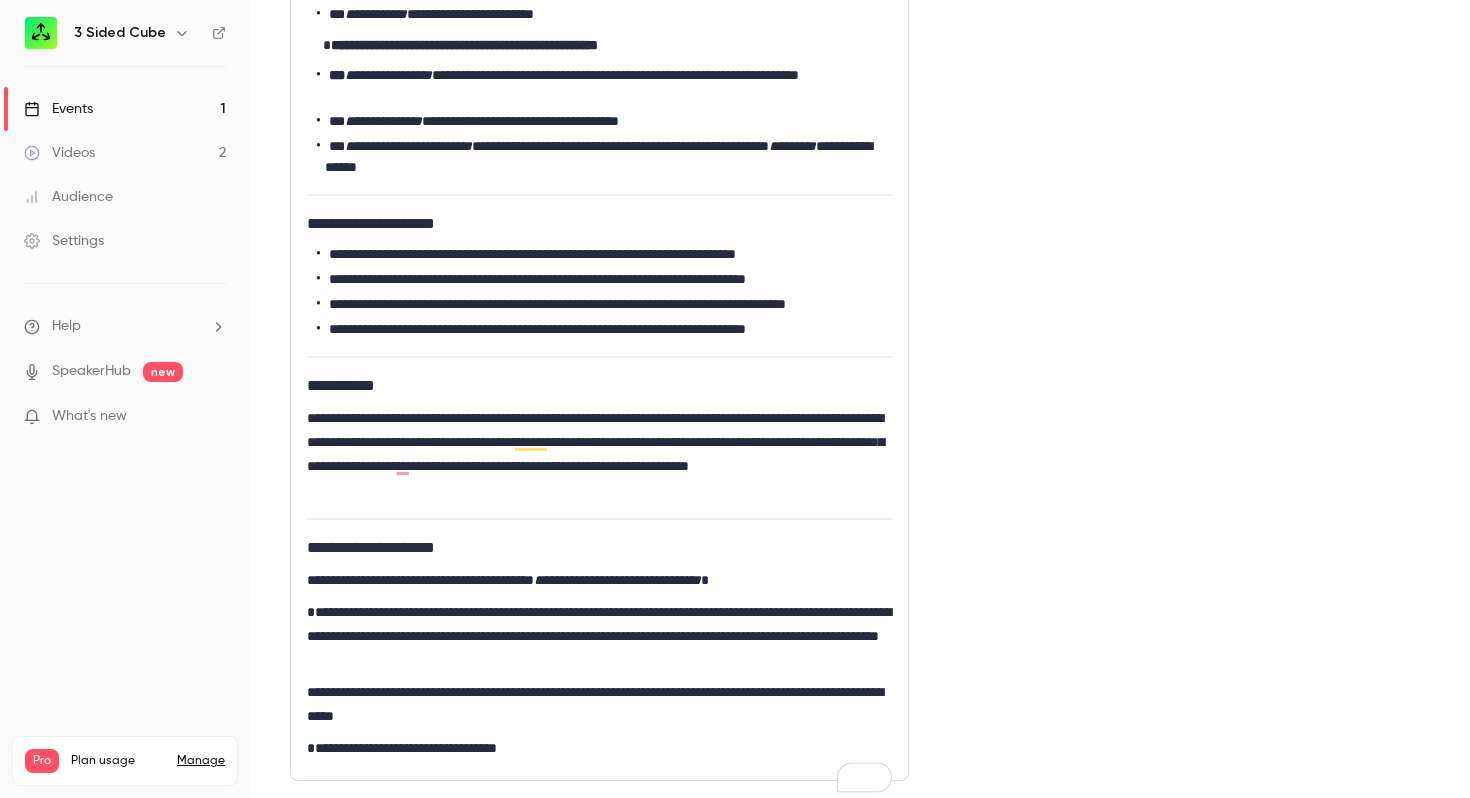 click on "**********" at bounding box center [599, 454] 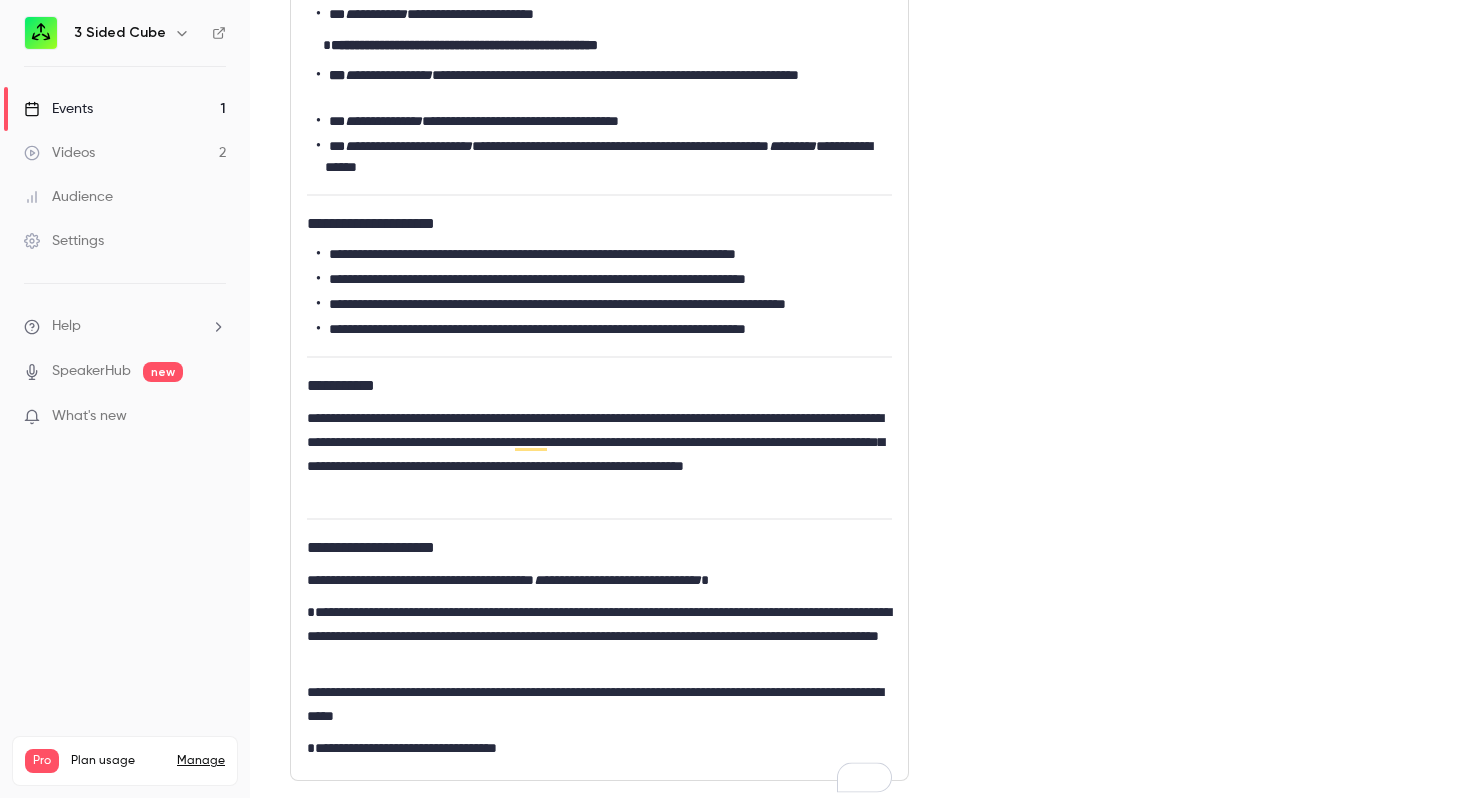 scroll, scrollTop: 741, scrollLeft: 0, axis: vertical 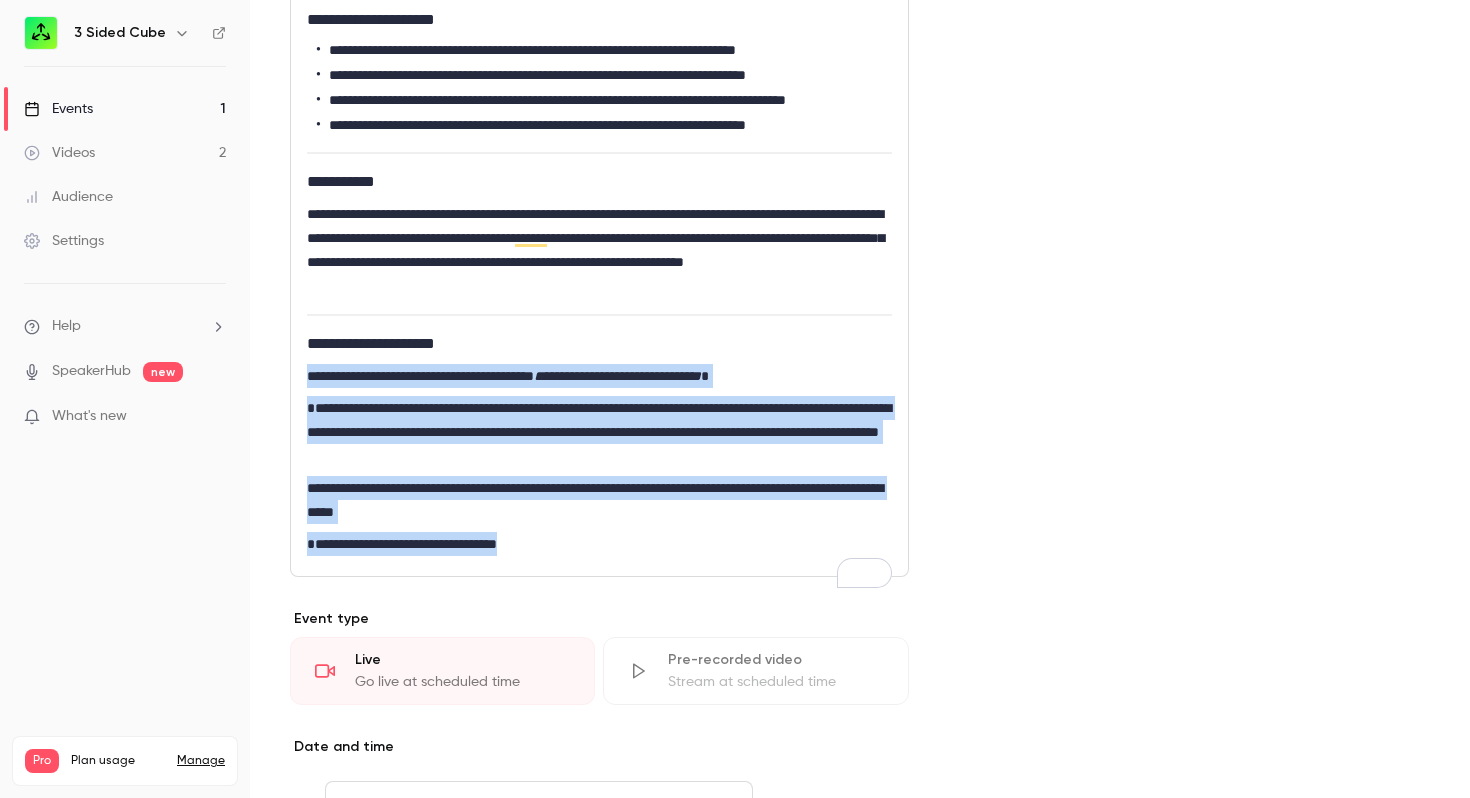 drag, startPoint x: 517, startPoint y: 571, endPoint x: 288, endPoint y: 395, distance: 288.82 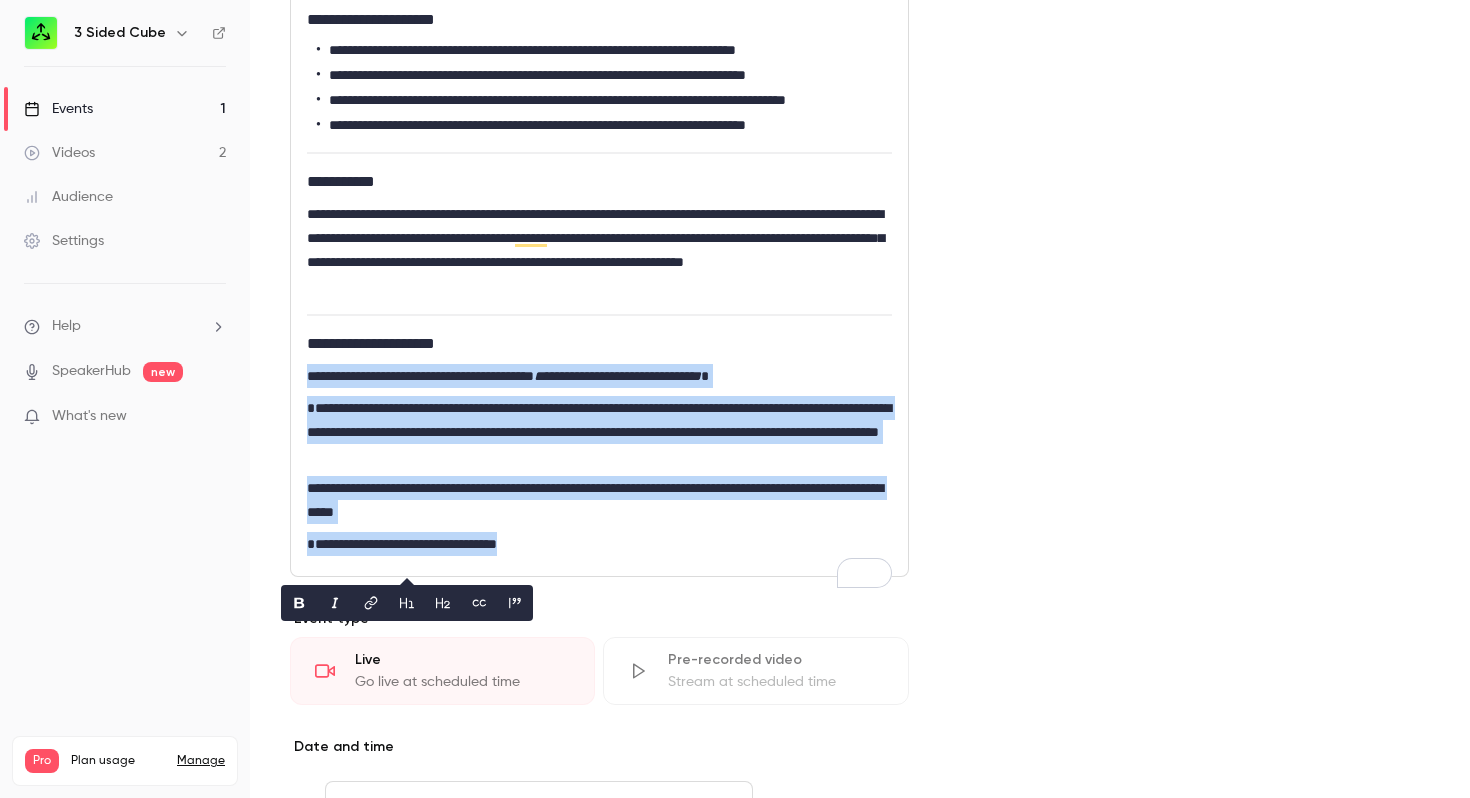 click 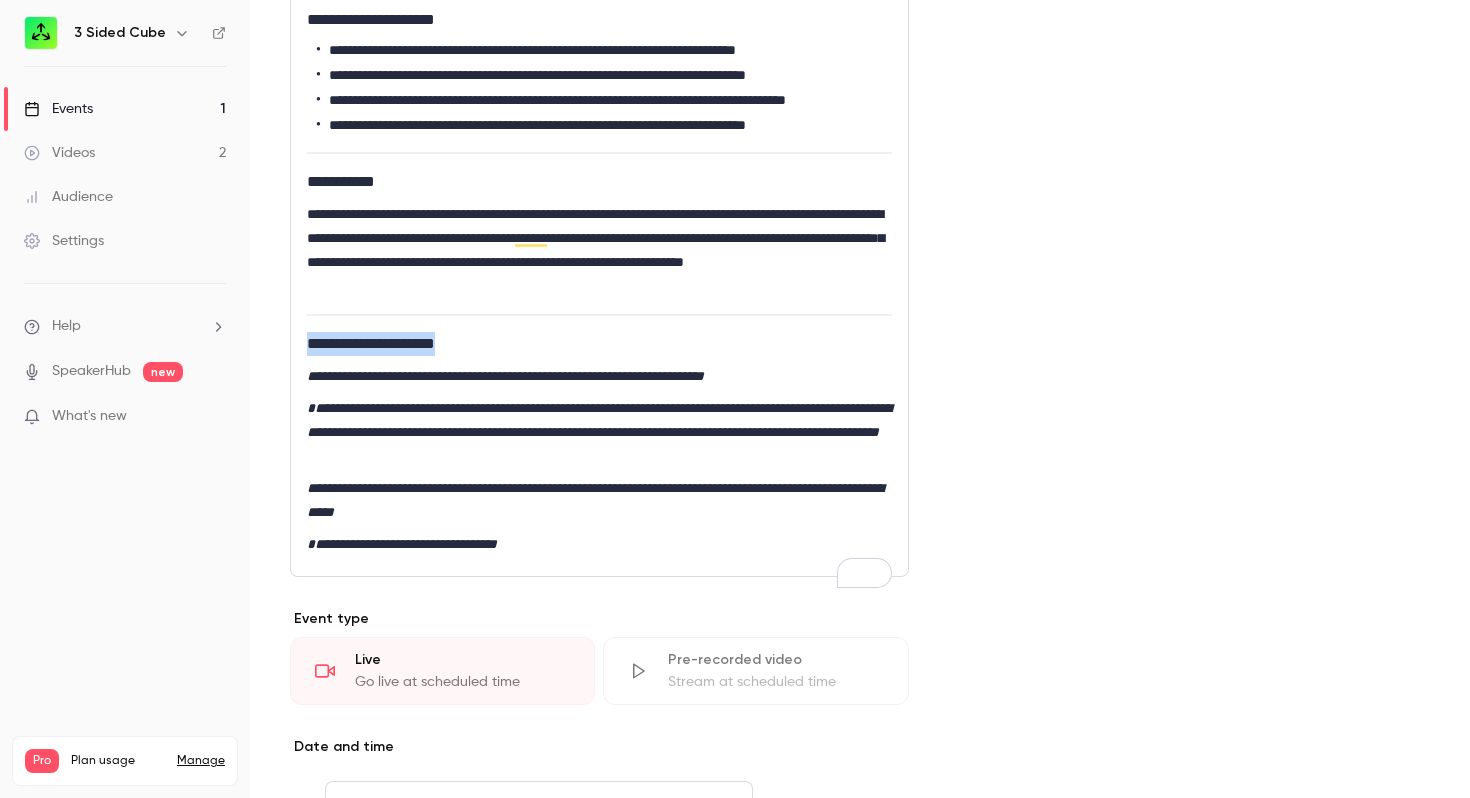 drag, startPoint x: 496, startPoint y: 370, endPoint x: 303, endPoint y: 366, distance: 193.04144 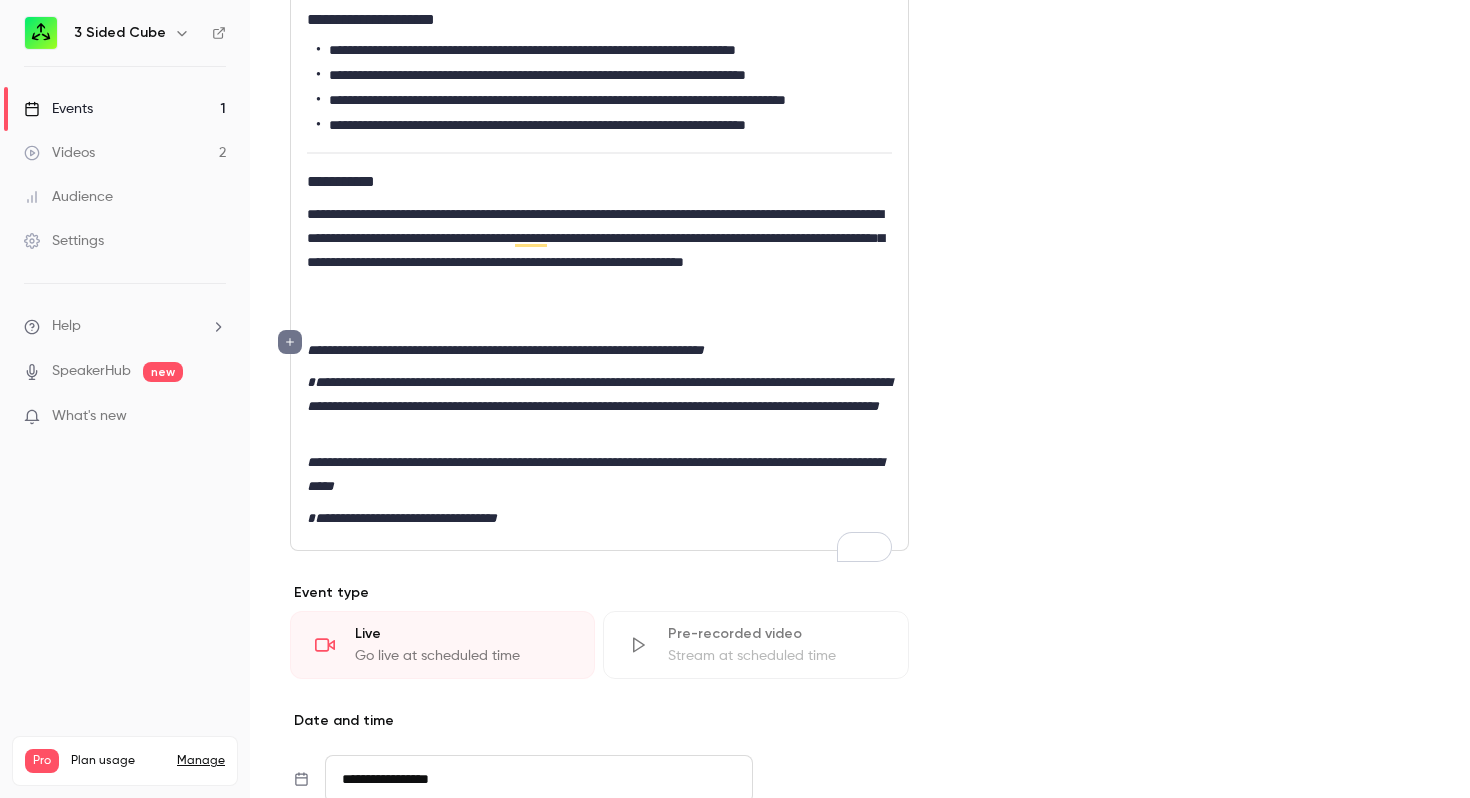 click 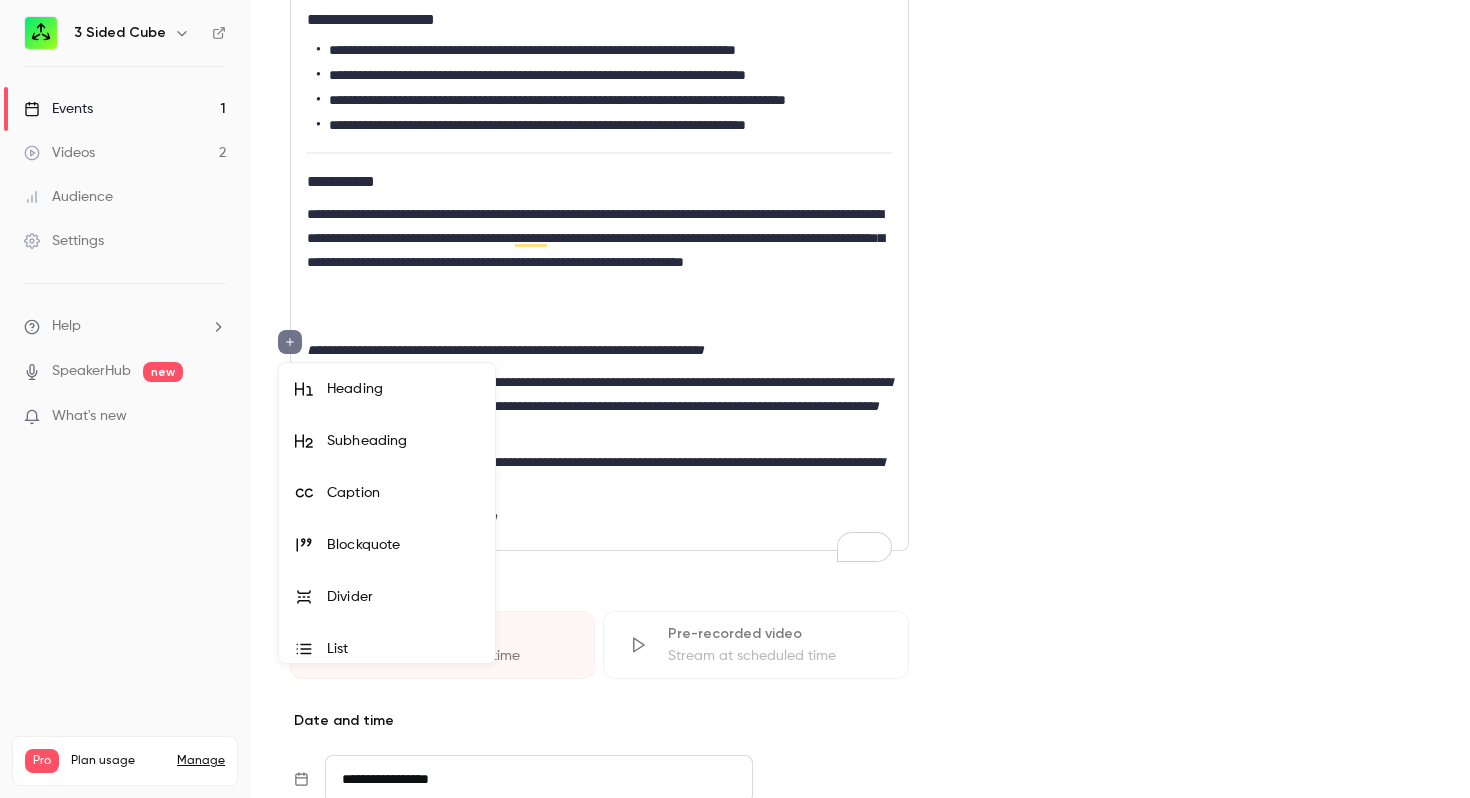 click on "Divider" at bounding box center [403, 597] 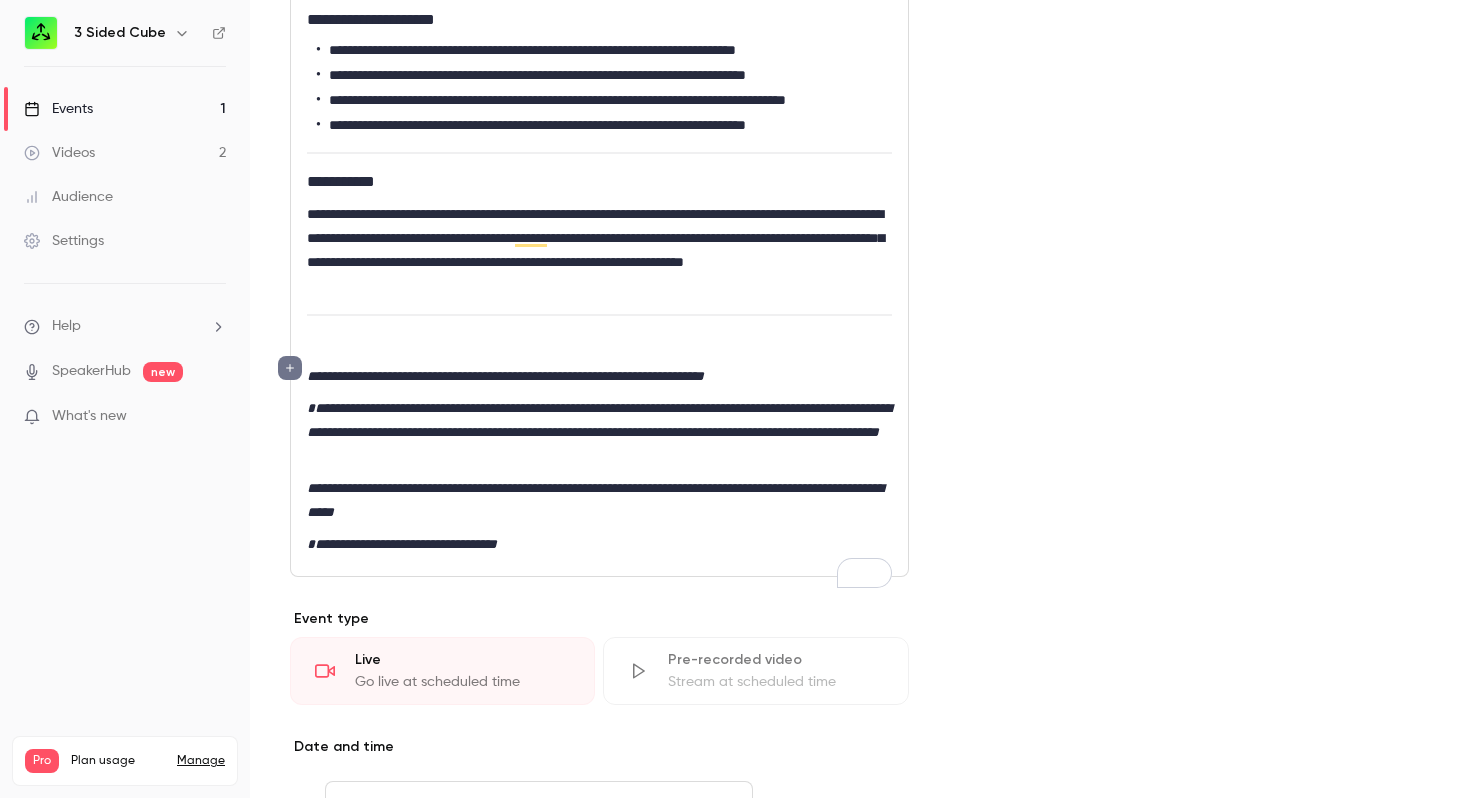 click on "**********" at bounding box center [599, 376] 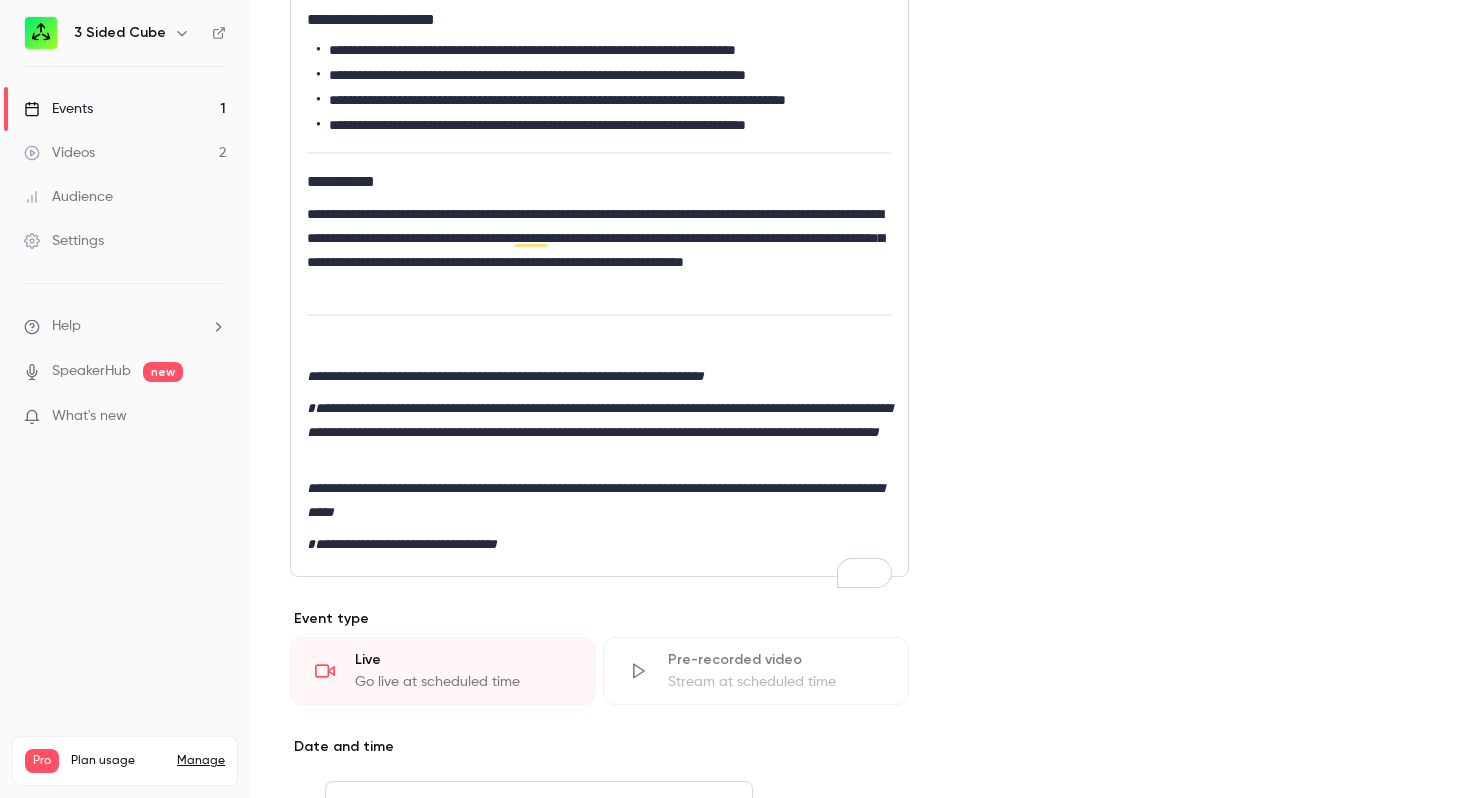 click on "**********" at bounding box center [505, 376] 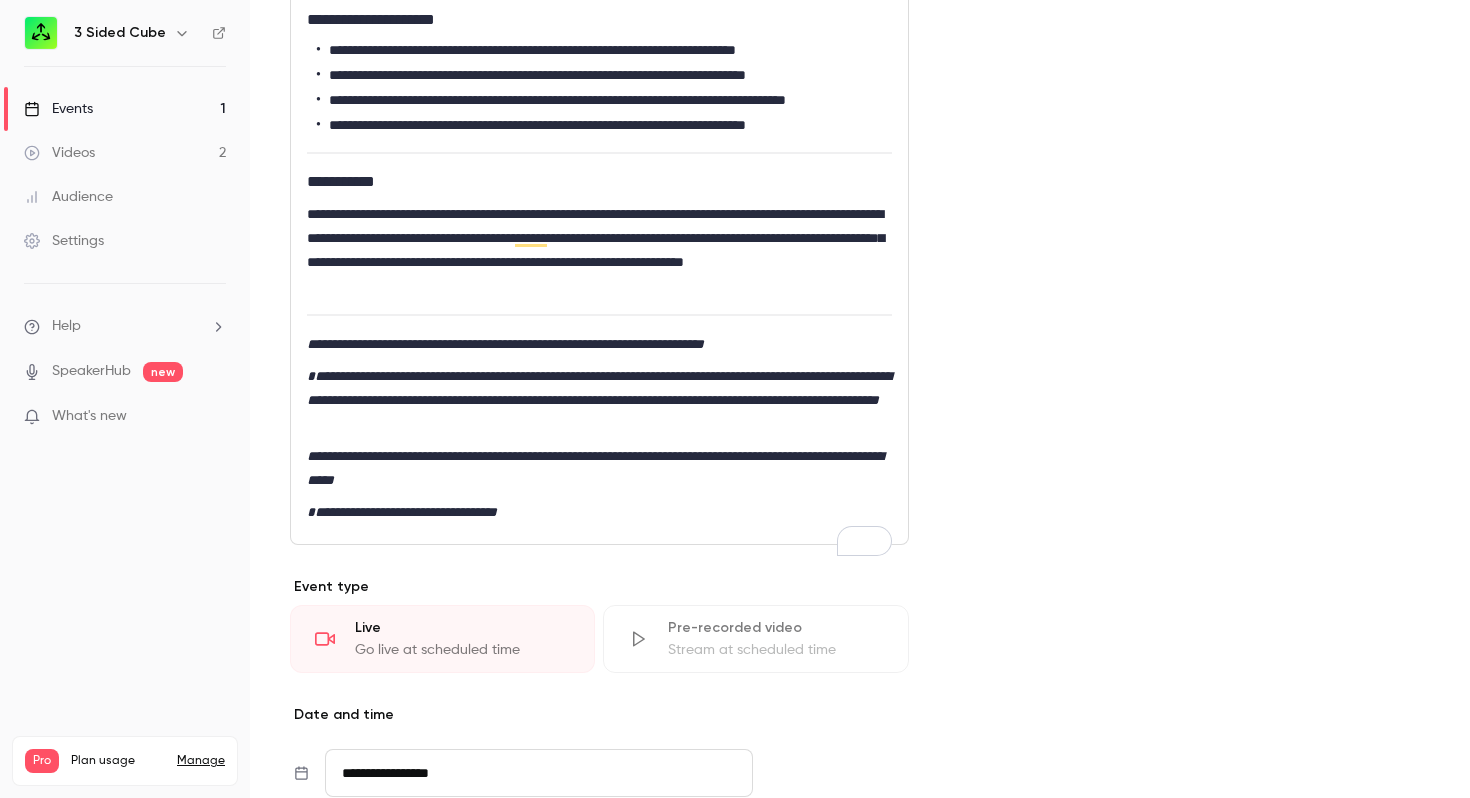 click on "**********" at bounding box center [402, 512] 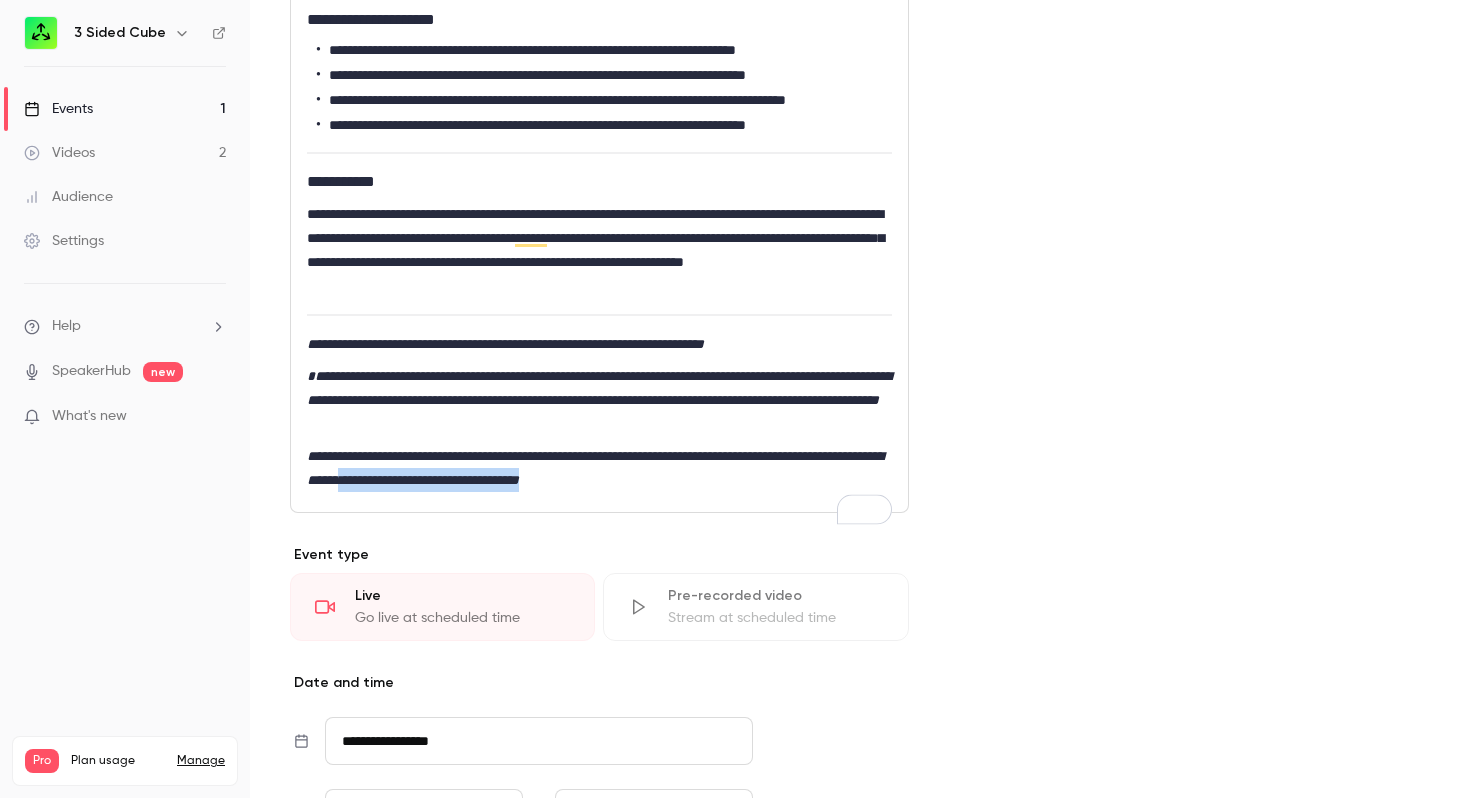 drag, startPoint x: 717, startPoint y: 507, endPoint x: 511, endPoint y: 504, distance: 206.02185 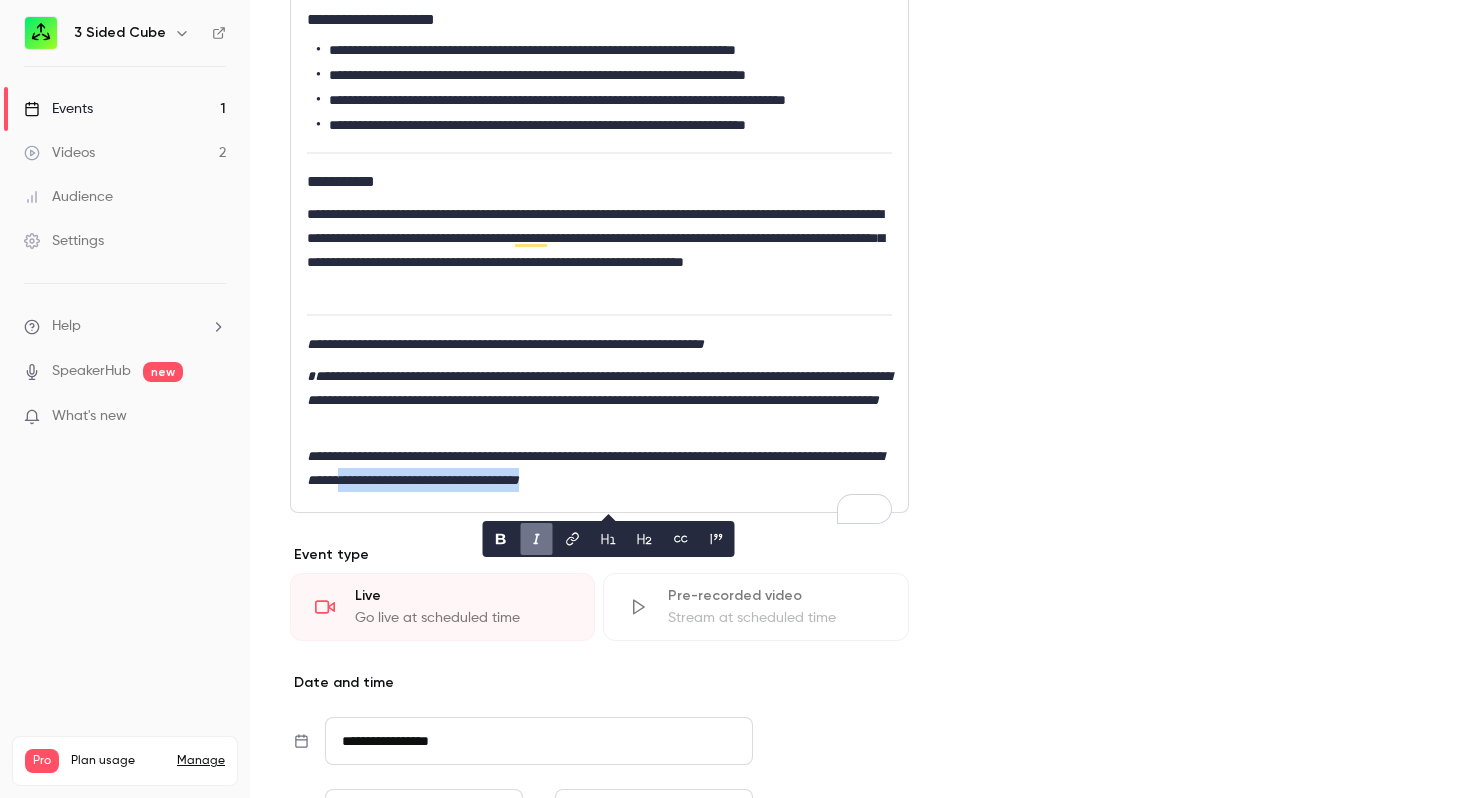 click on "**********" at bounding box center [599, 468] 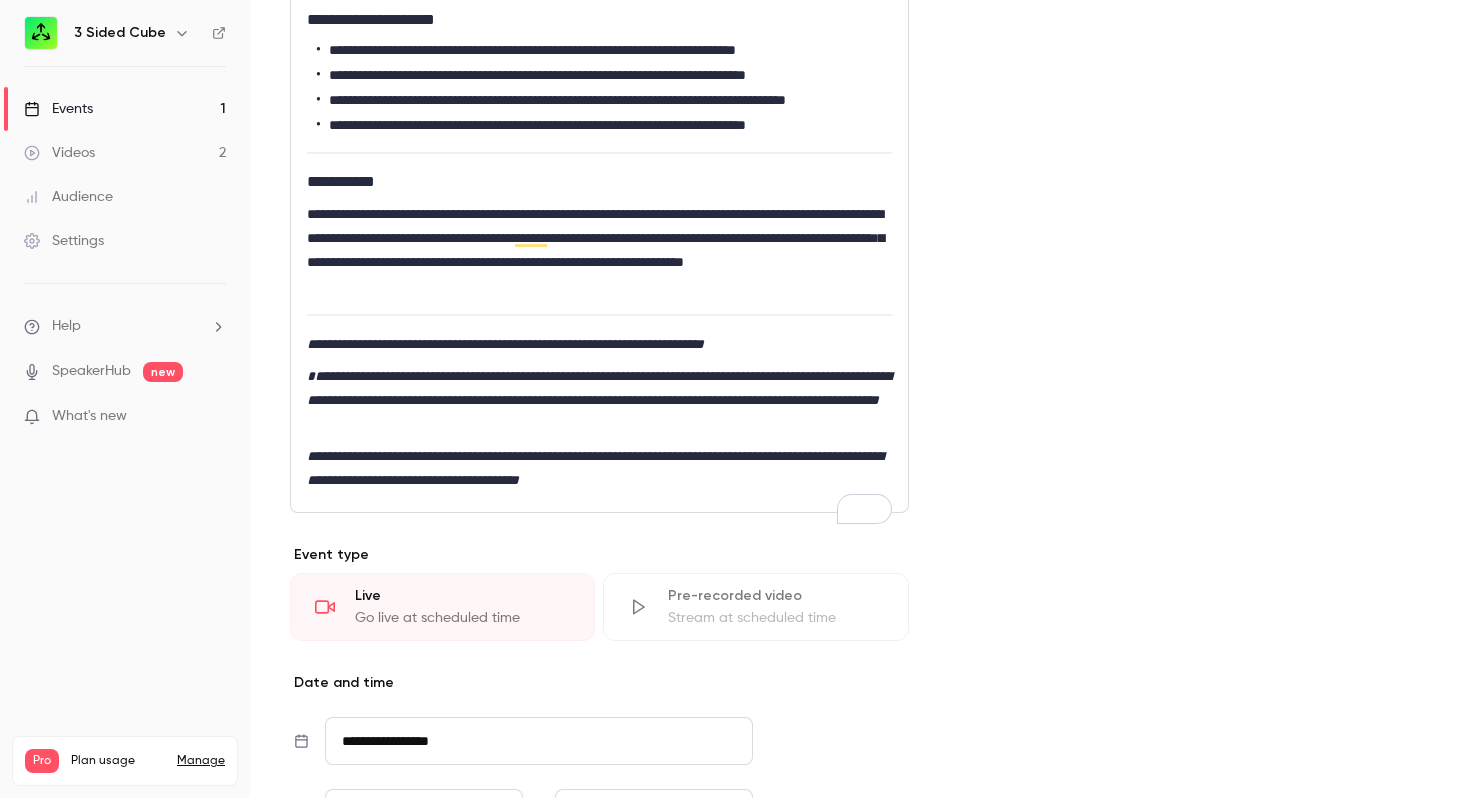 click on "**********" at bounding box center (599, 388) 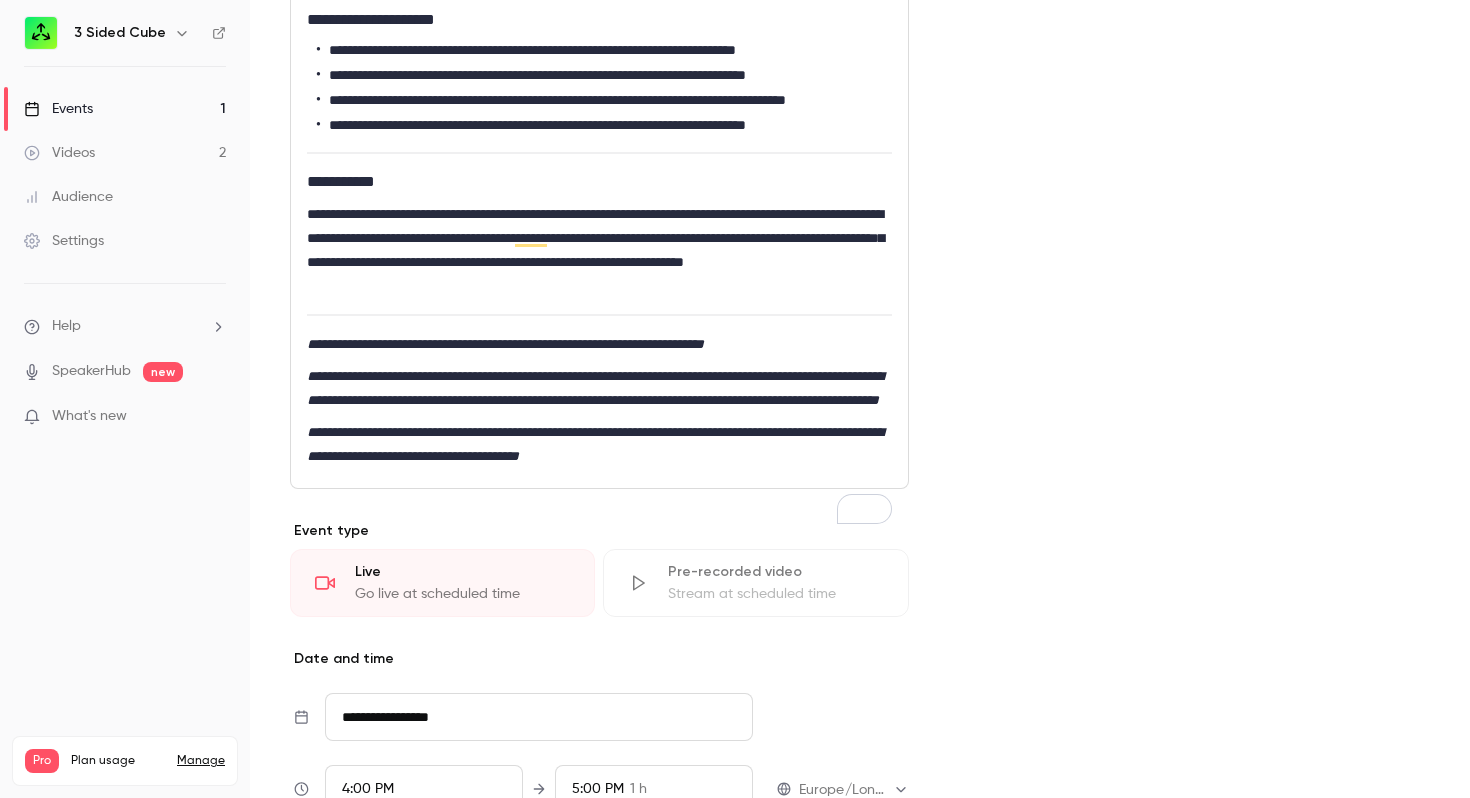scroll, scrollTop: 714, scrollLeft: 0, axis: vertical 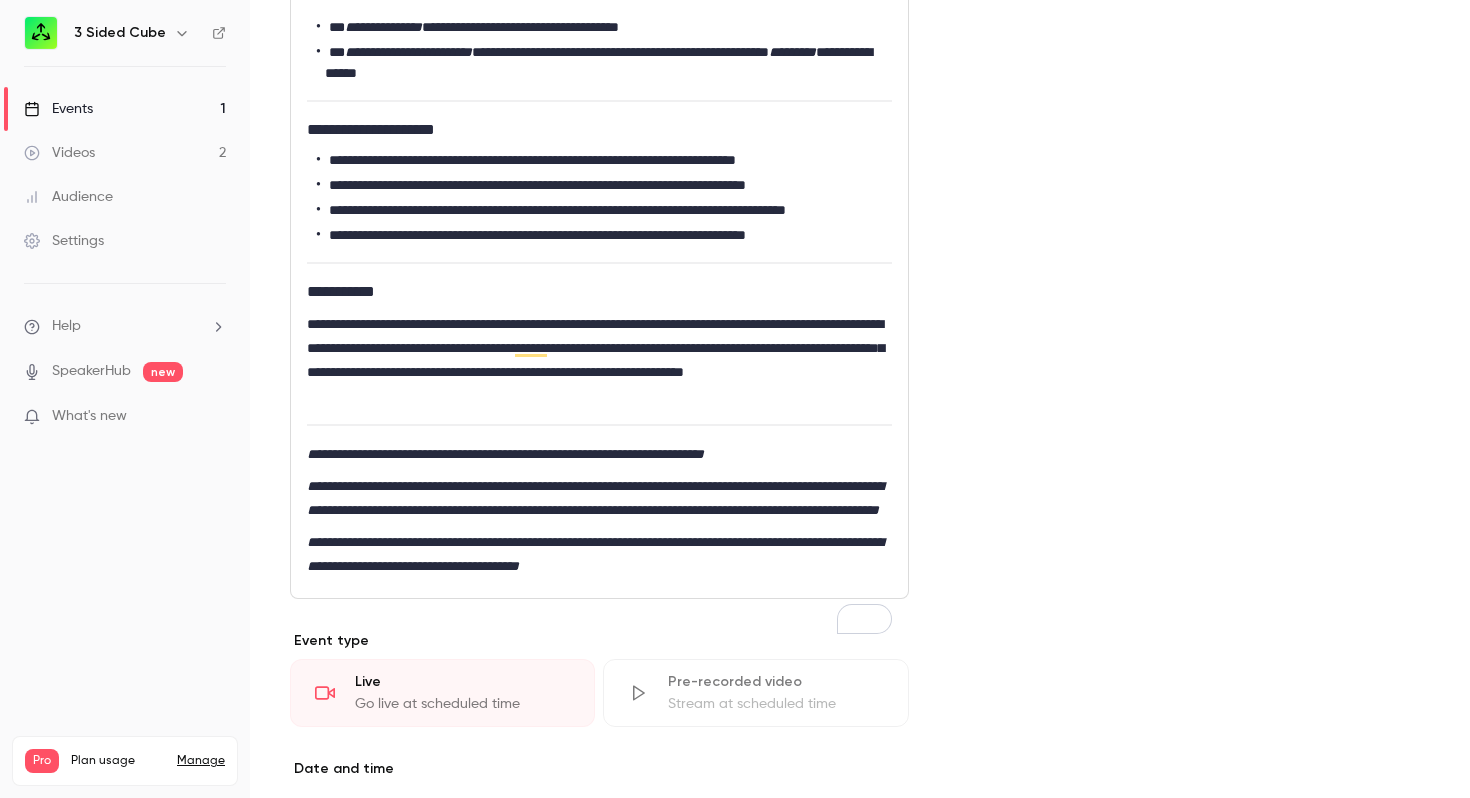 click on "**********" at bounding box center [595, 554] 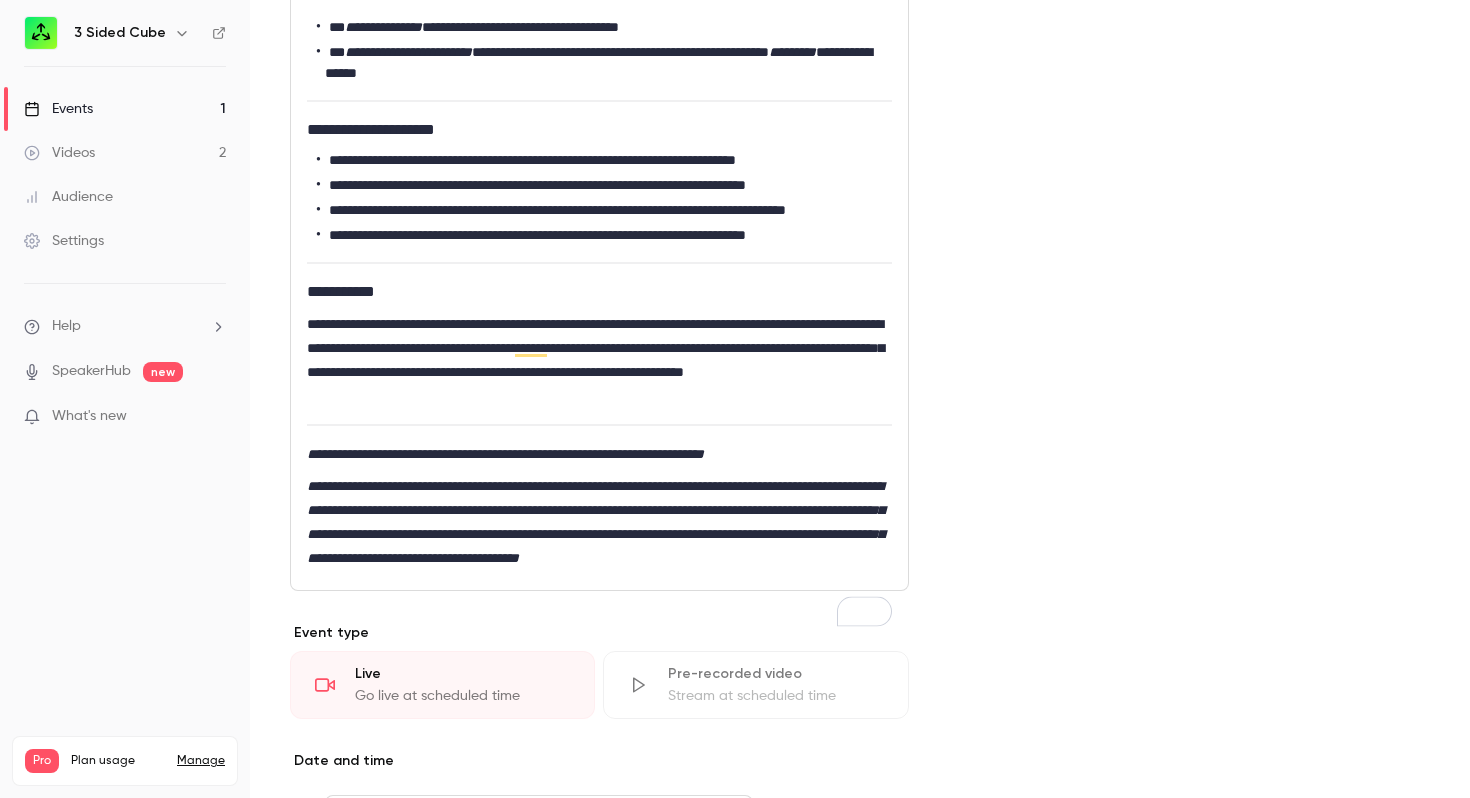 click on "**********" at bounding box center [599, 522] 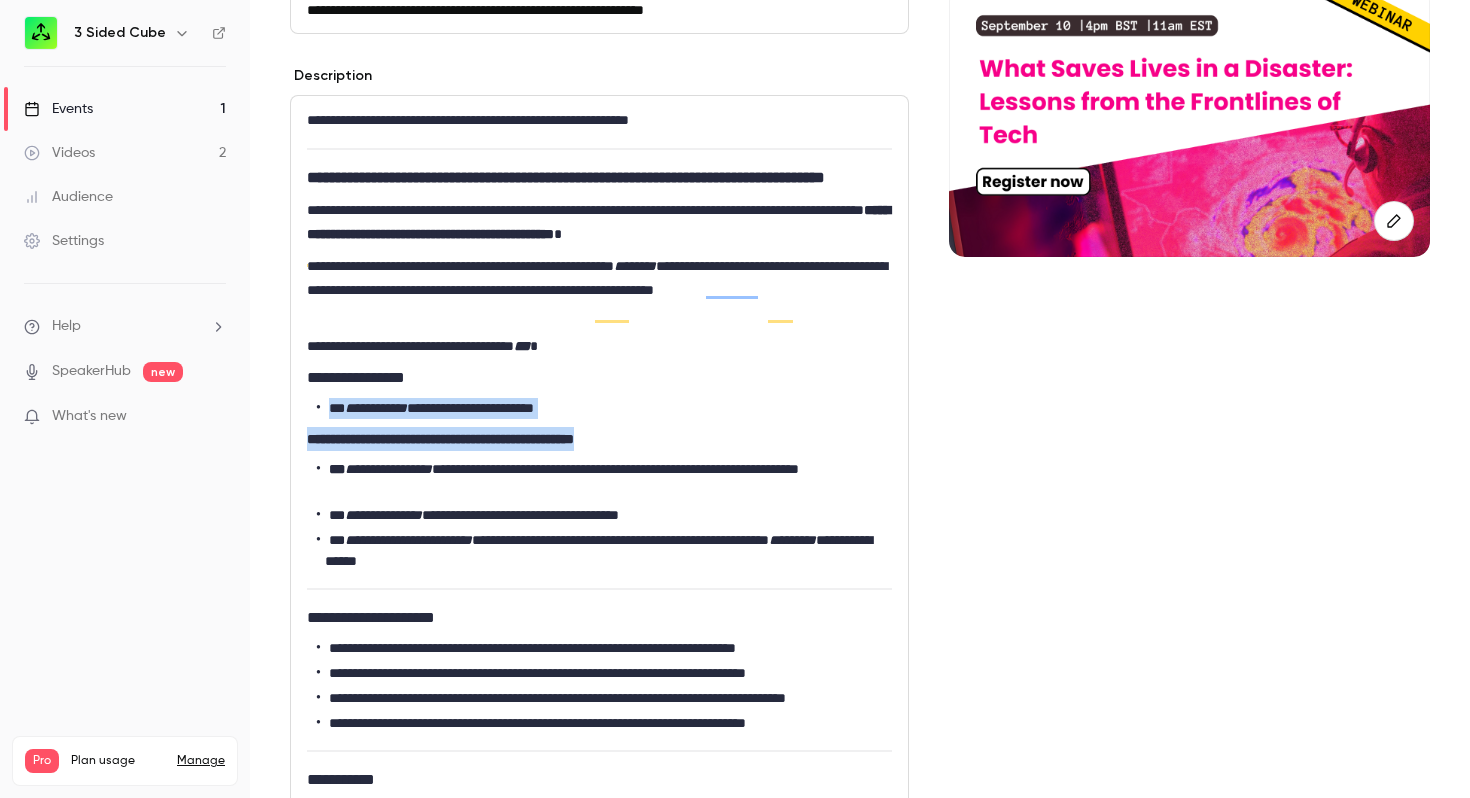 drag, startPoint x: 679, startPoint y: 454, endPoint x: 330, endPoint y: 426, distance: 350.1214 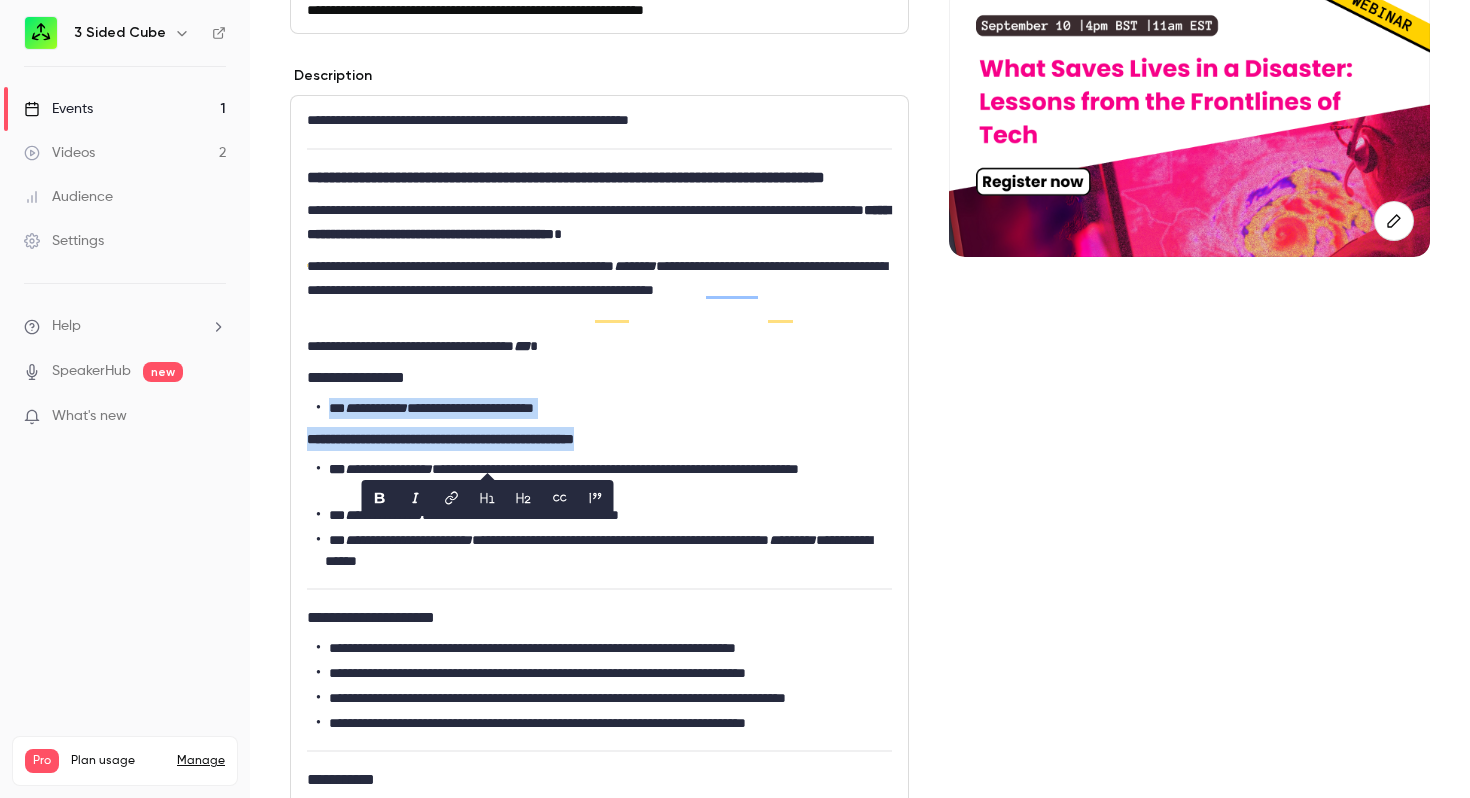 copy on "AI For Good: How To Embed AI in Purpose-Led Tech" 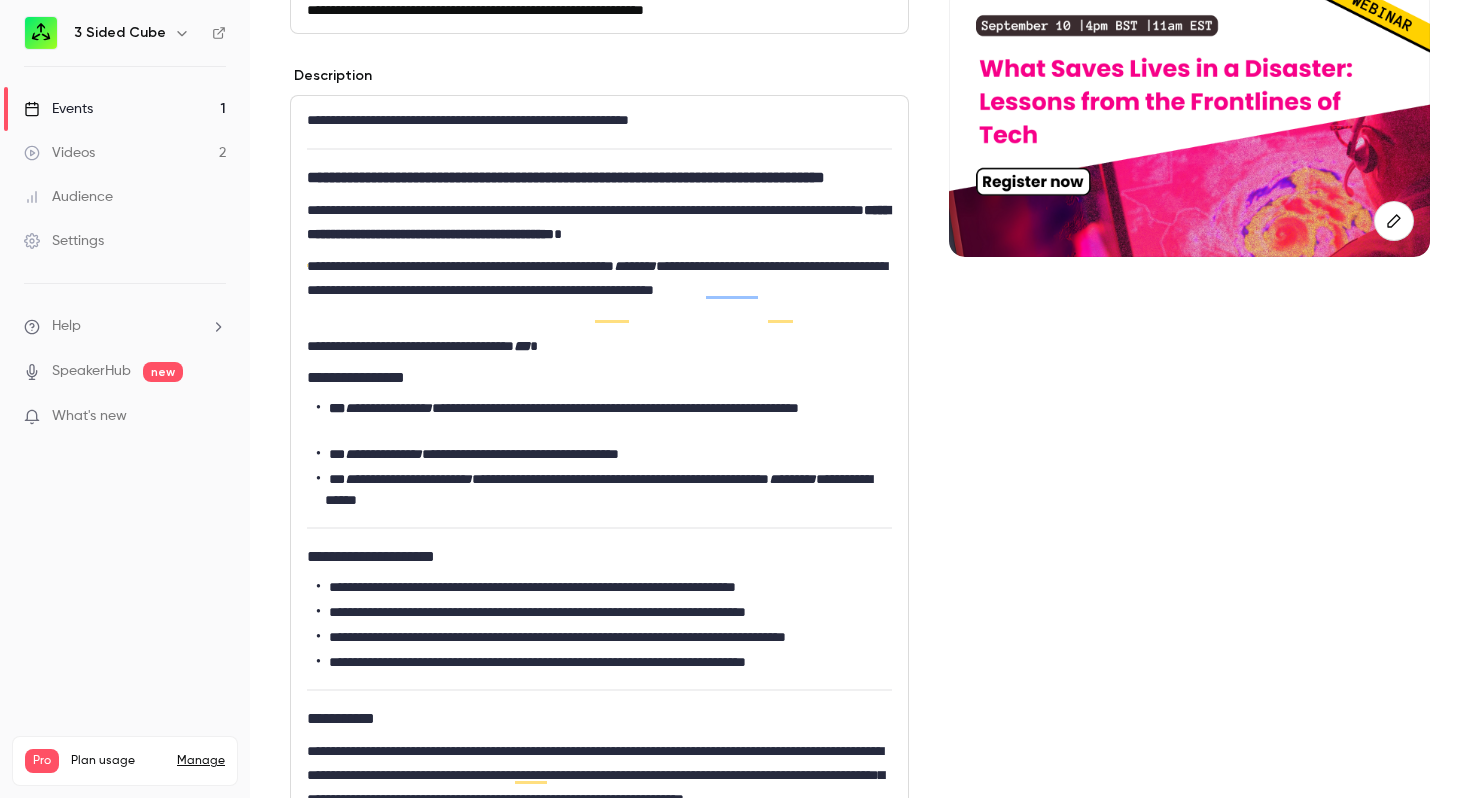 click on "**********" at bounding box center (604, 490) 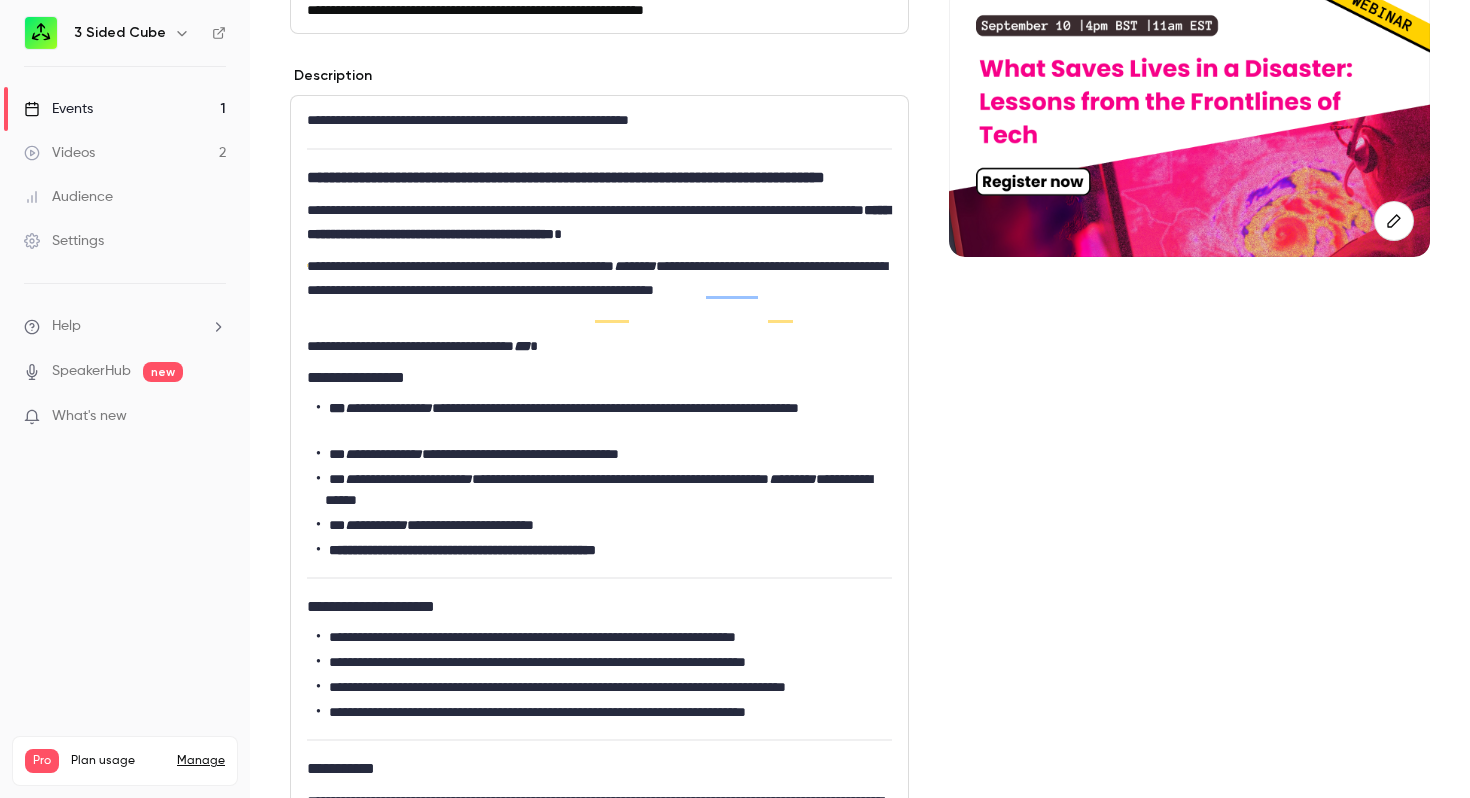 click on "**********" at bounding box center [604, 550] 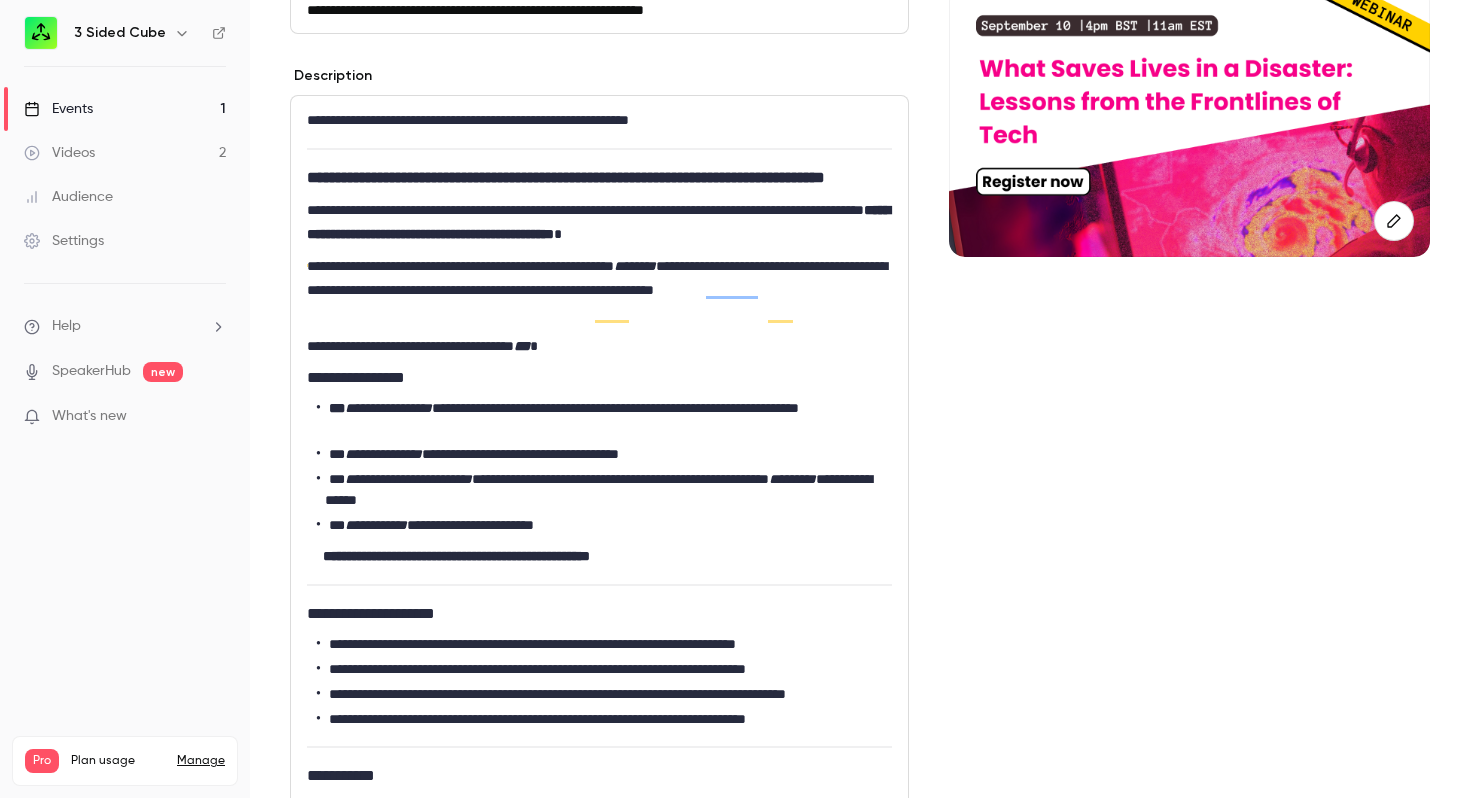 click on "**********" at bounding box center (599, 346) 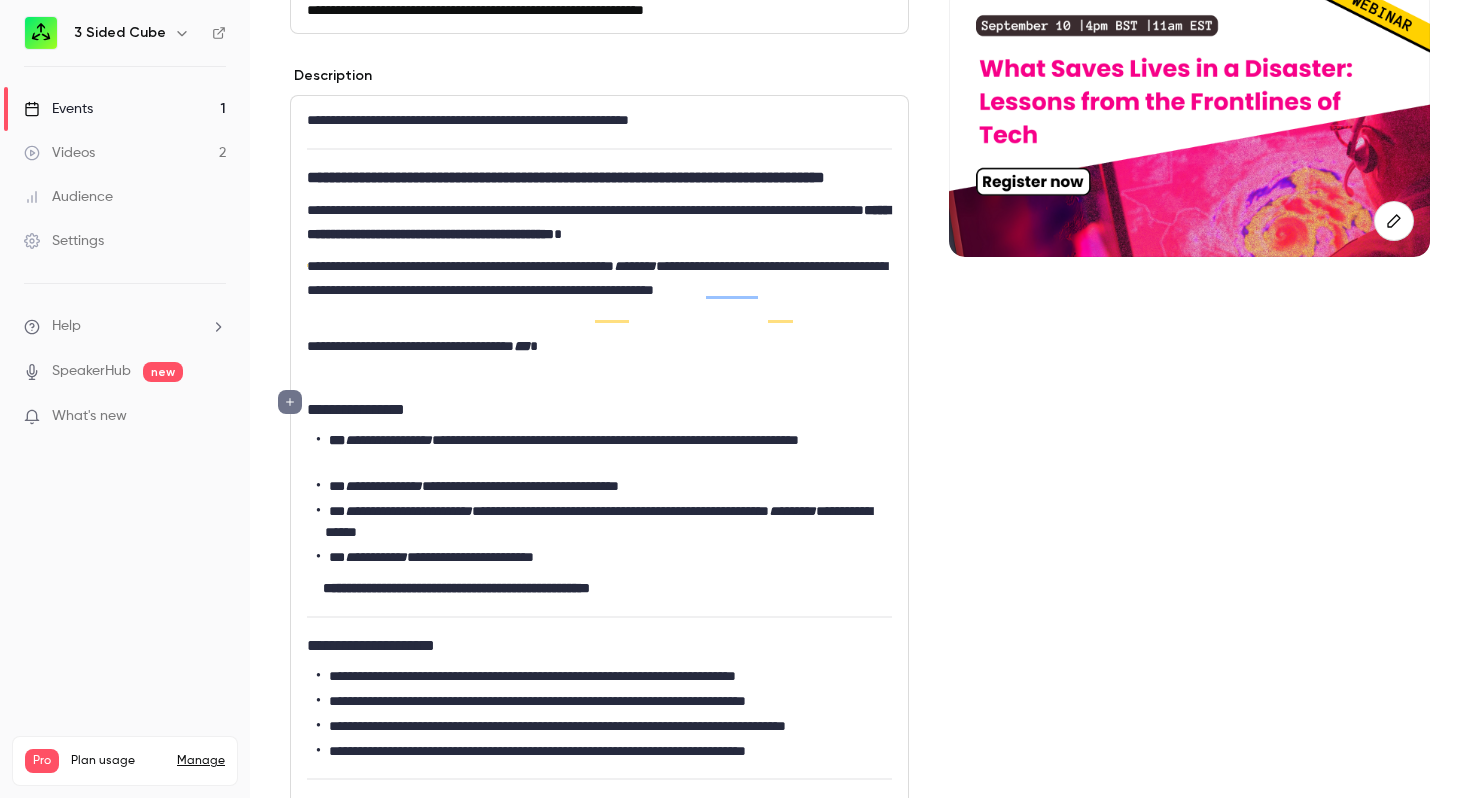click 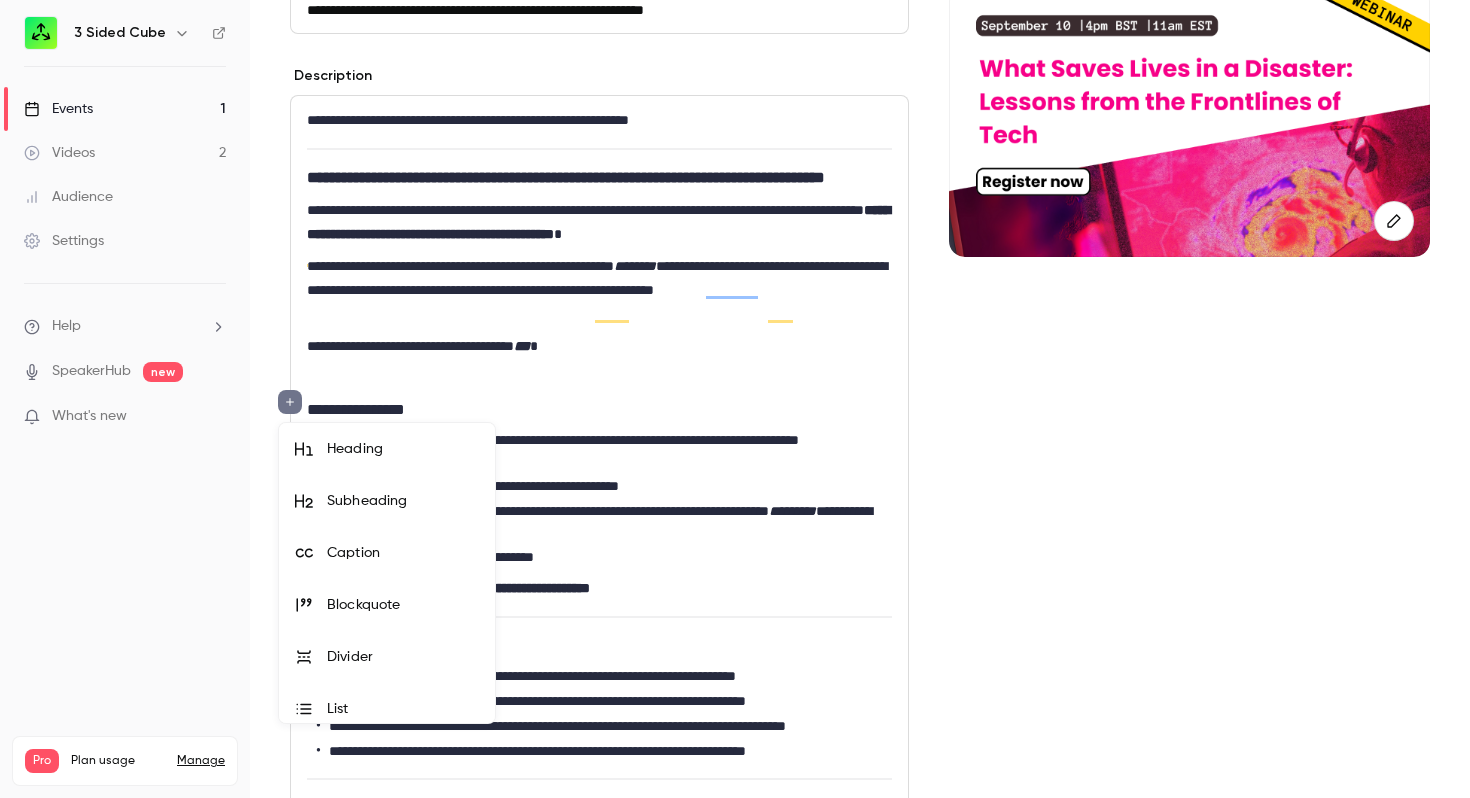 click on "Divider" at bounding box center [403, 657] 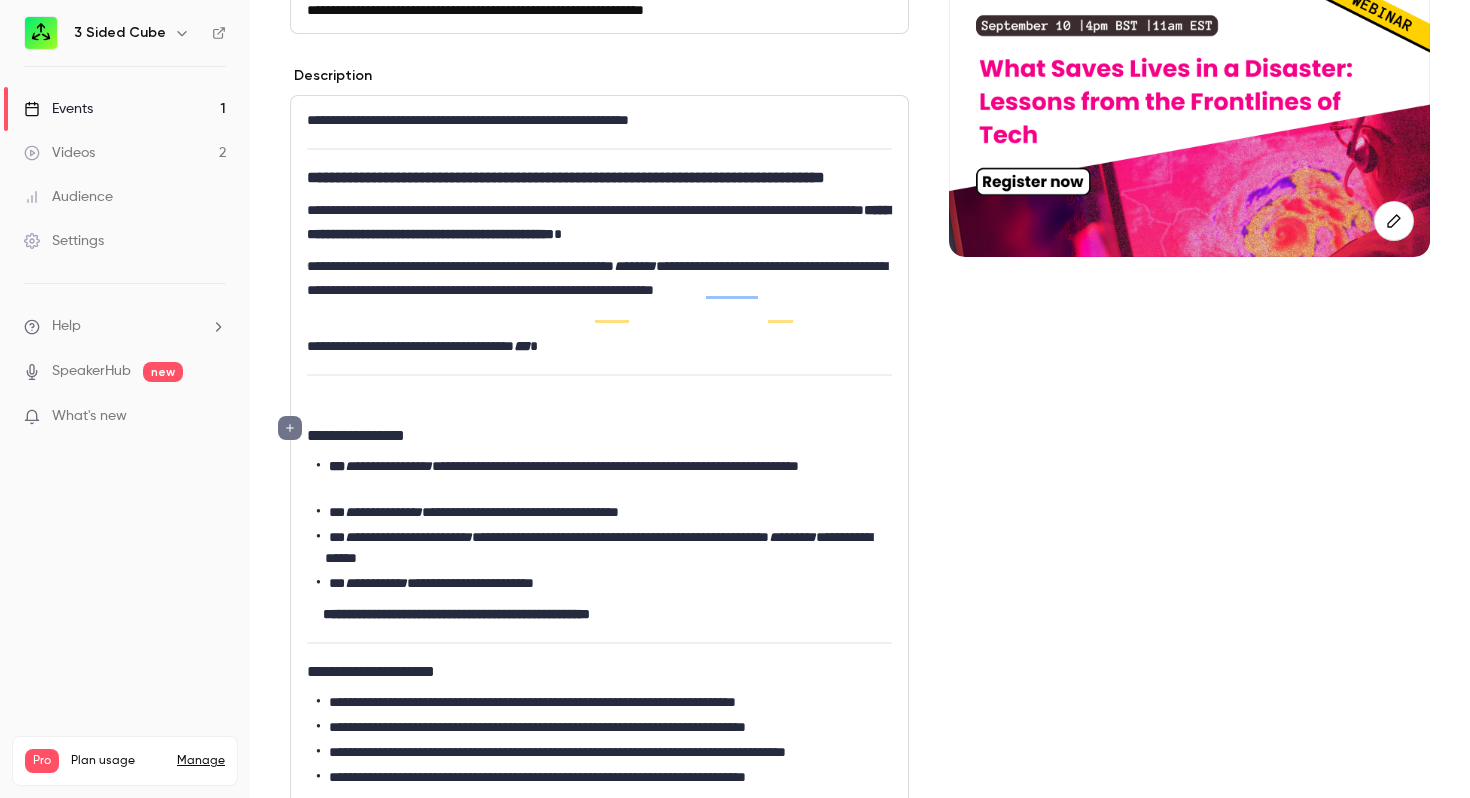 click on "**********" at bounding box center [599, 436] 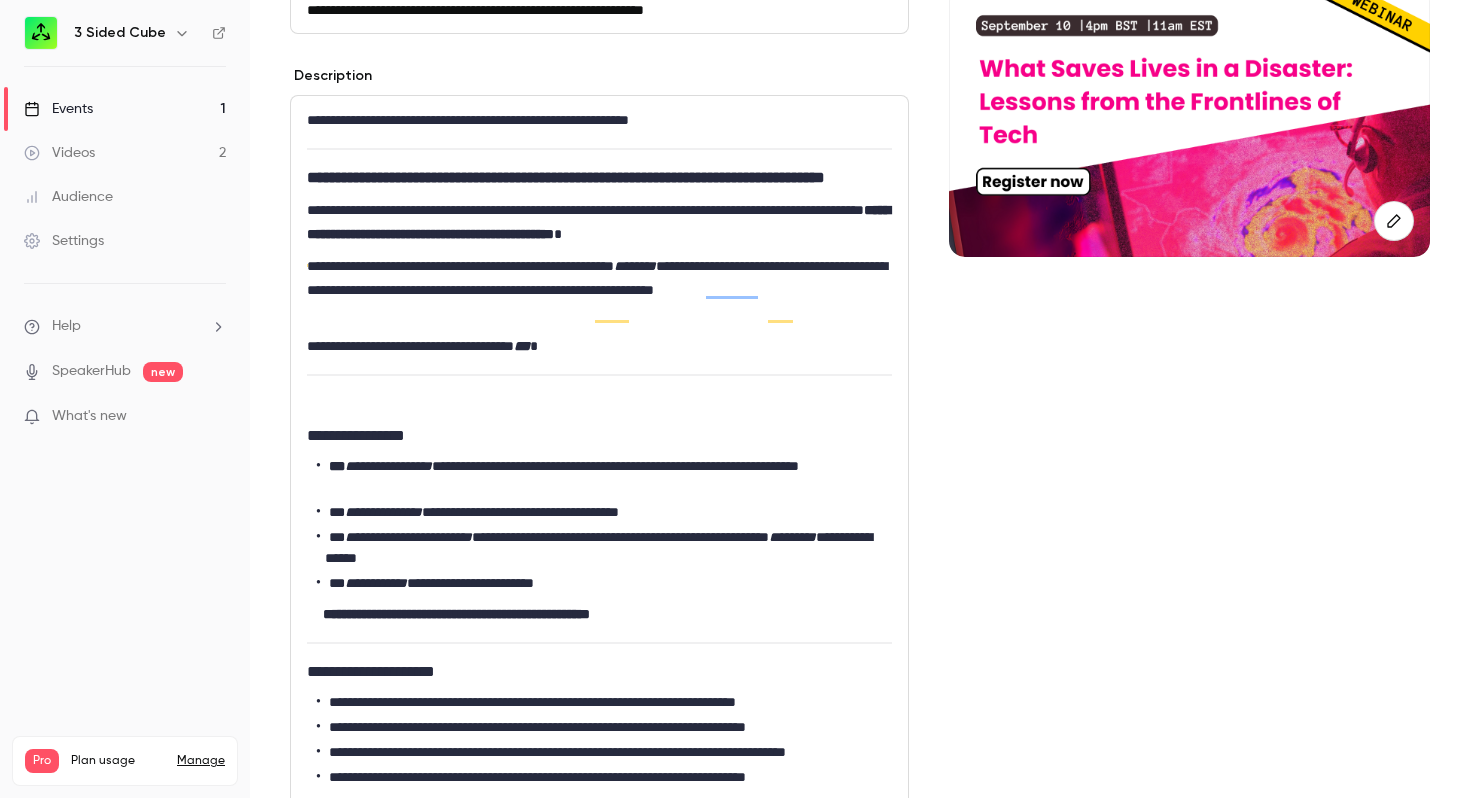 click on "**********" at bounding box center (599, 614) 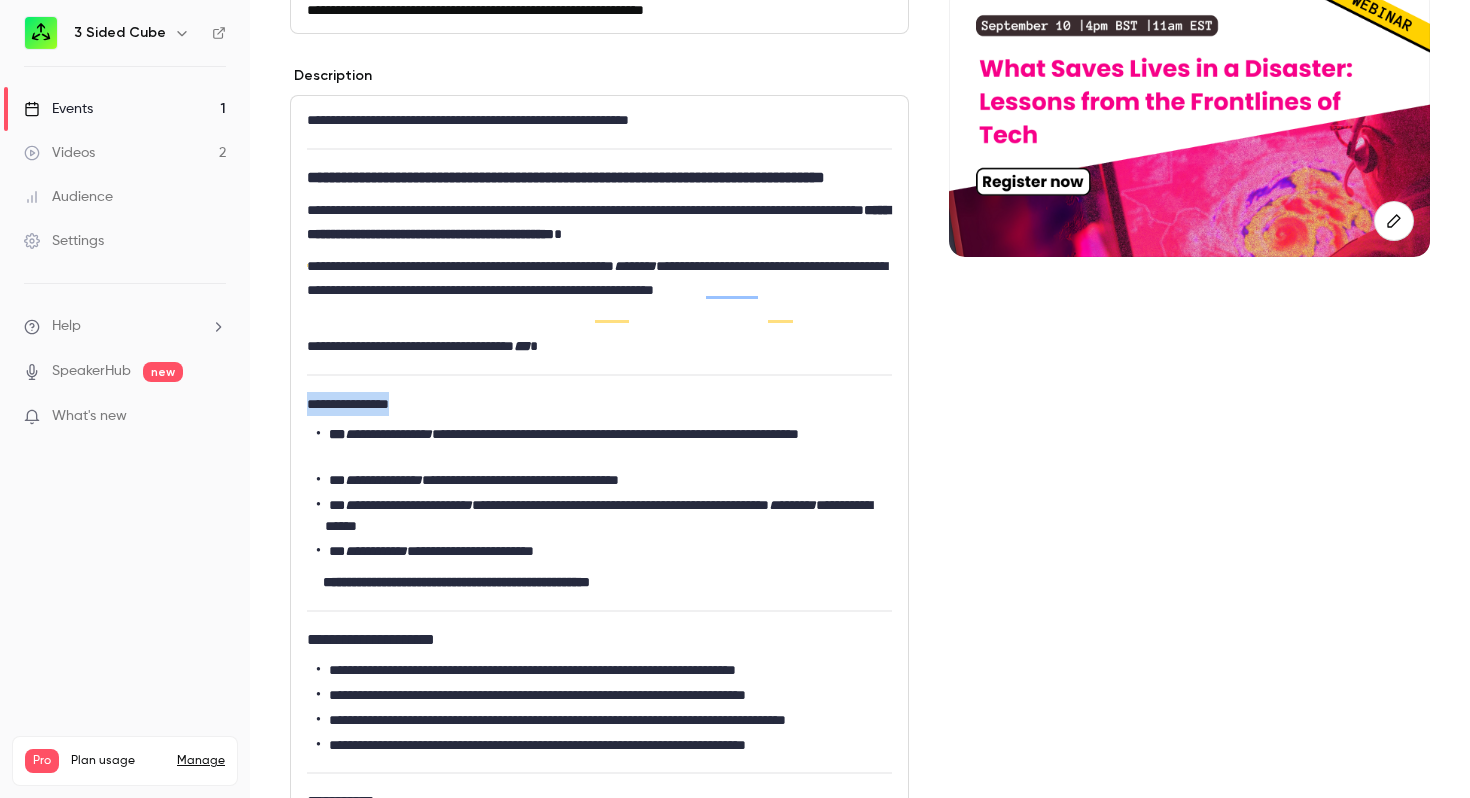 drag, startPoint x: 430, startPoint y: 426, endPoint x: 291, endPoint y: 425, distance: 139.0036 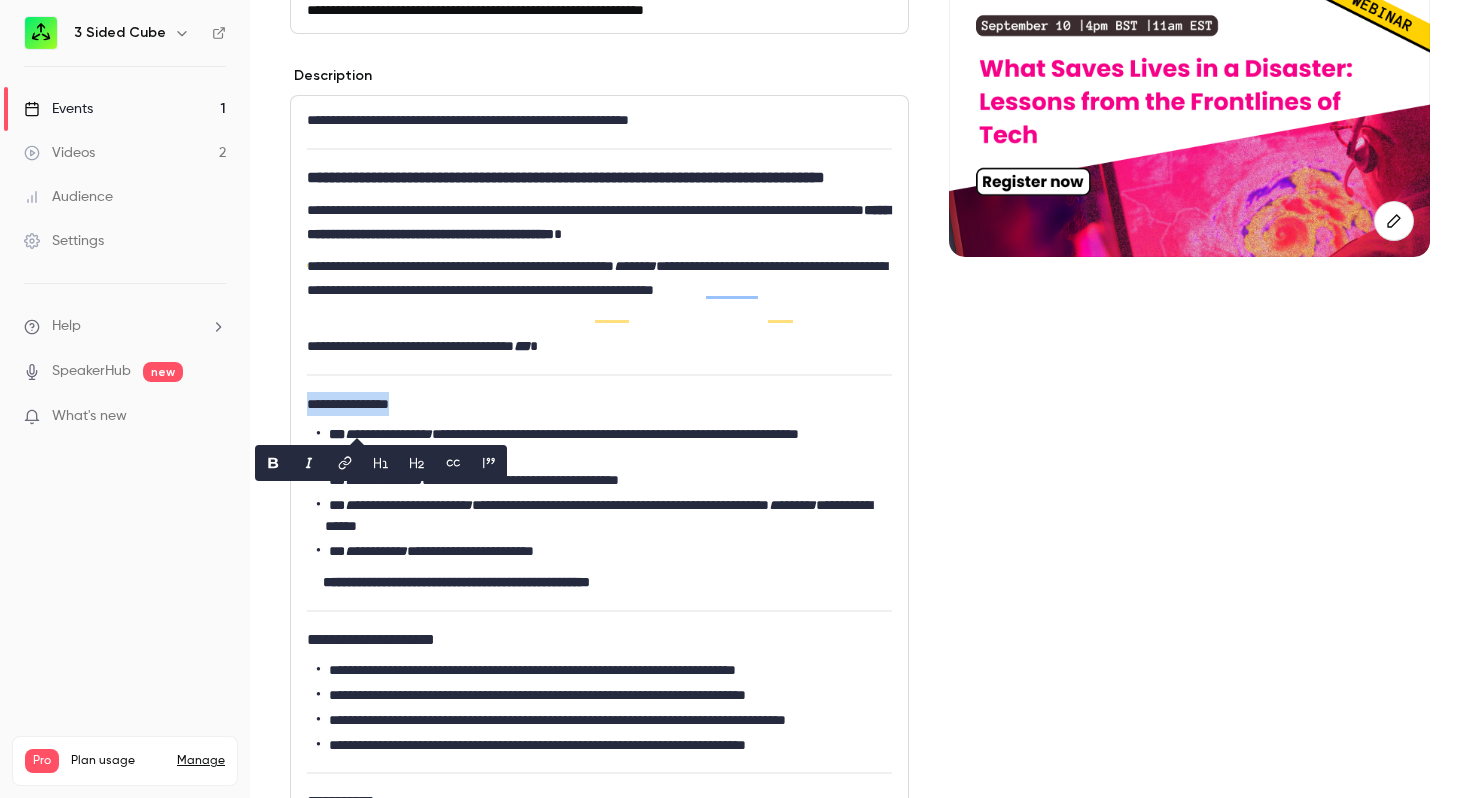 click 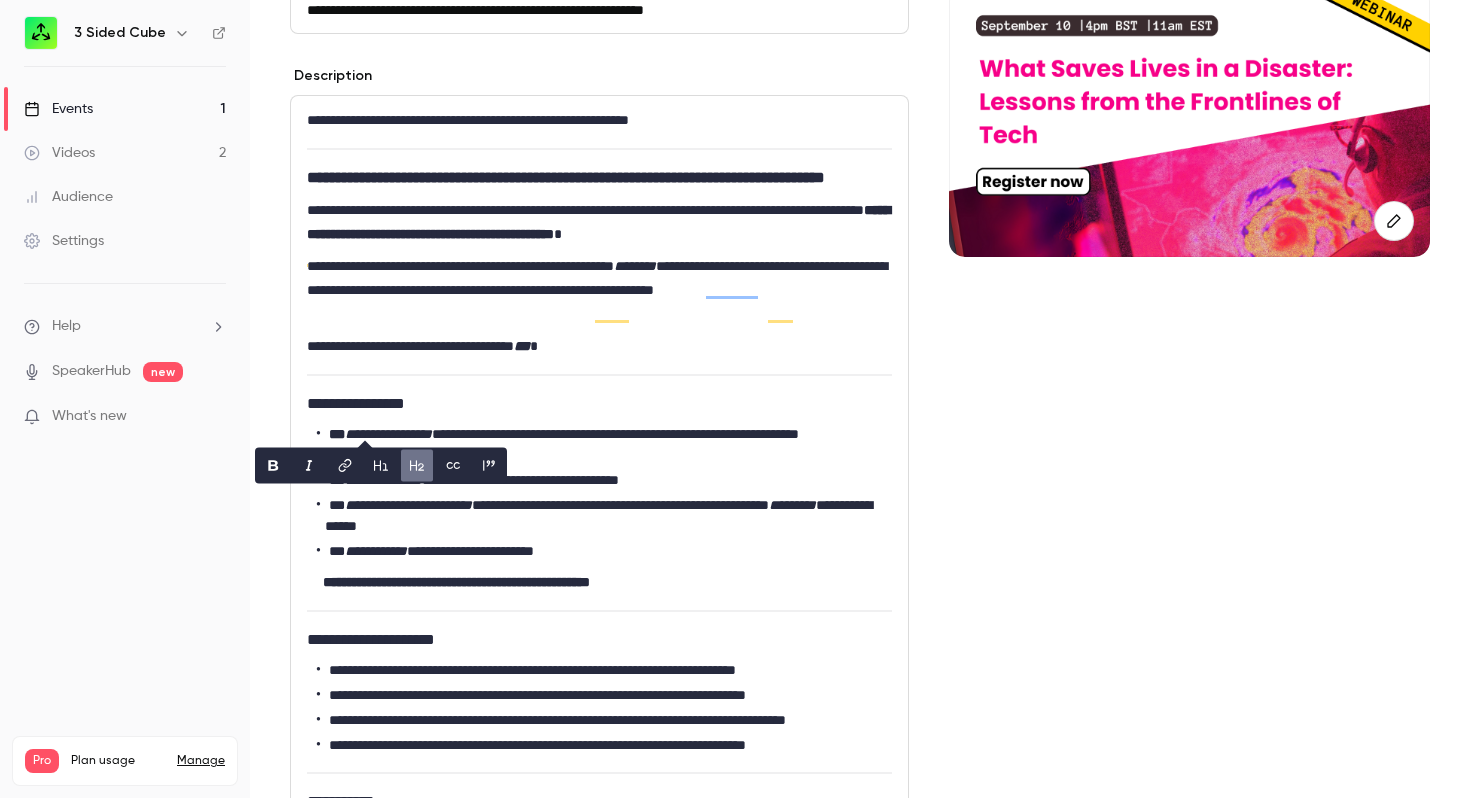 click on "**********" at bounding box center [599, 640] 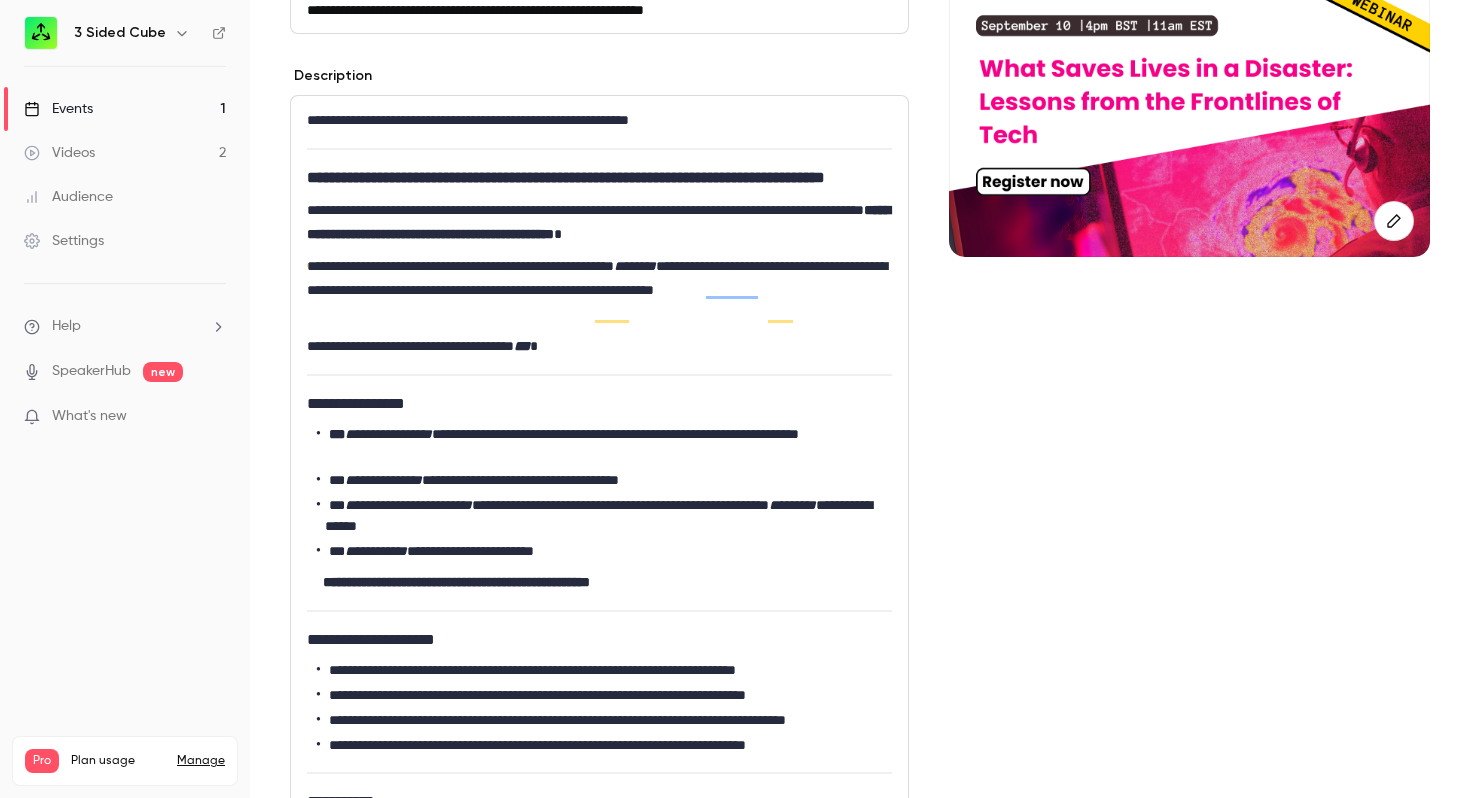 click on "**********" at bounding box center (388, 434) 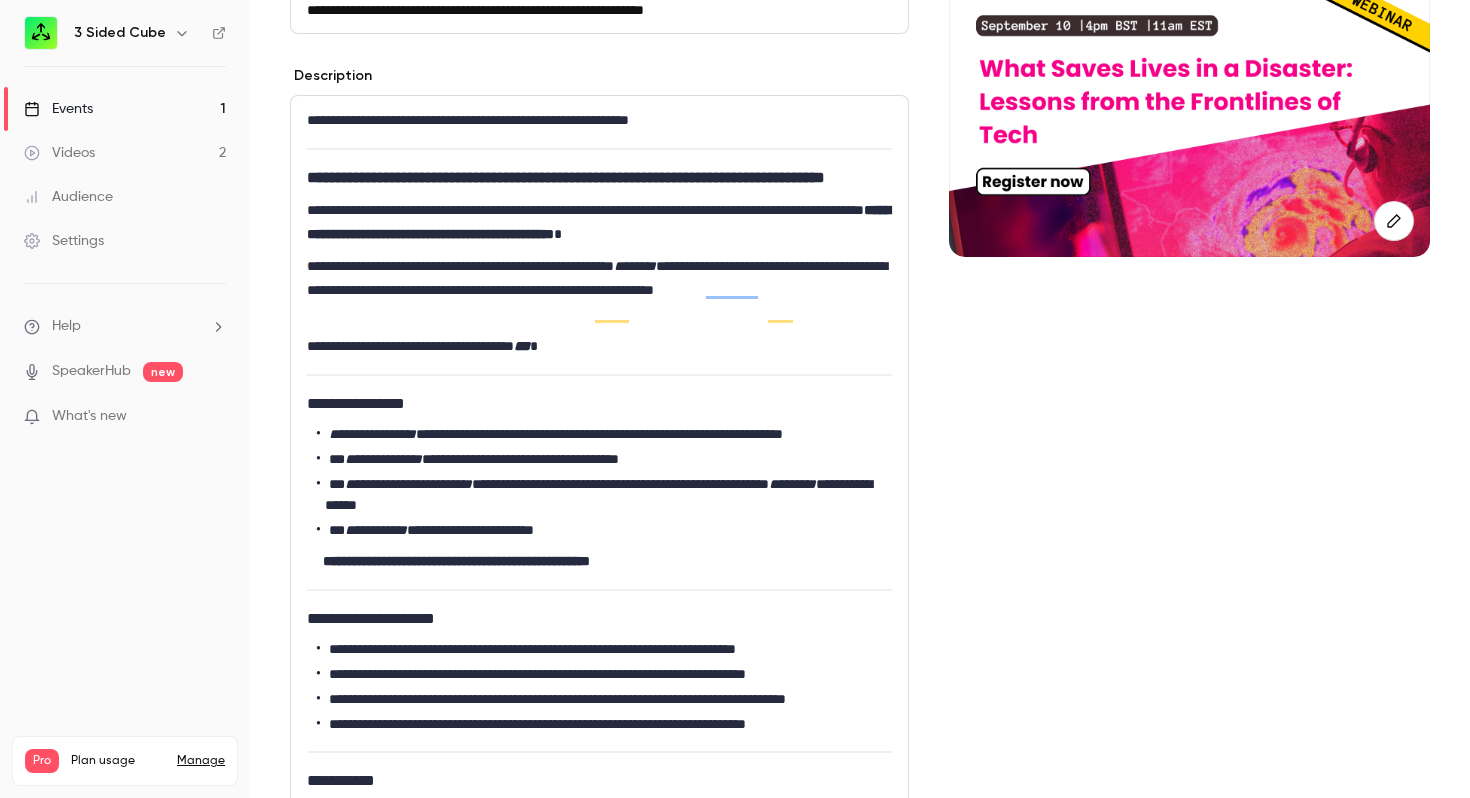 click on "**********" at bounding box center (383, 459) 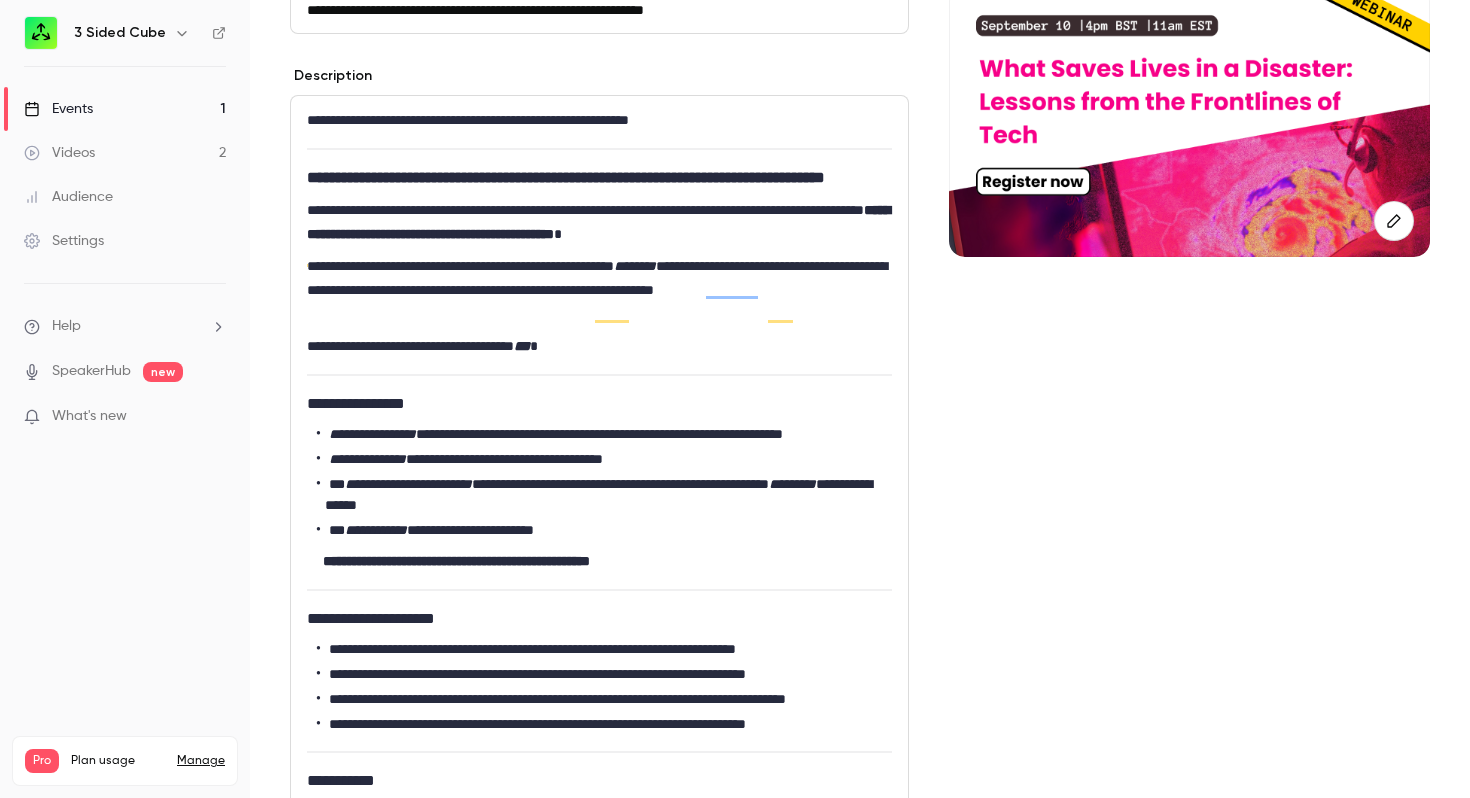 click on "**********" at bounding box center [408, 484] 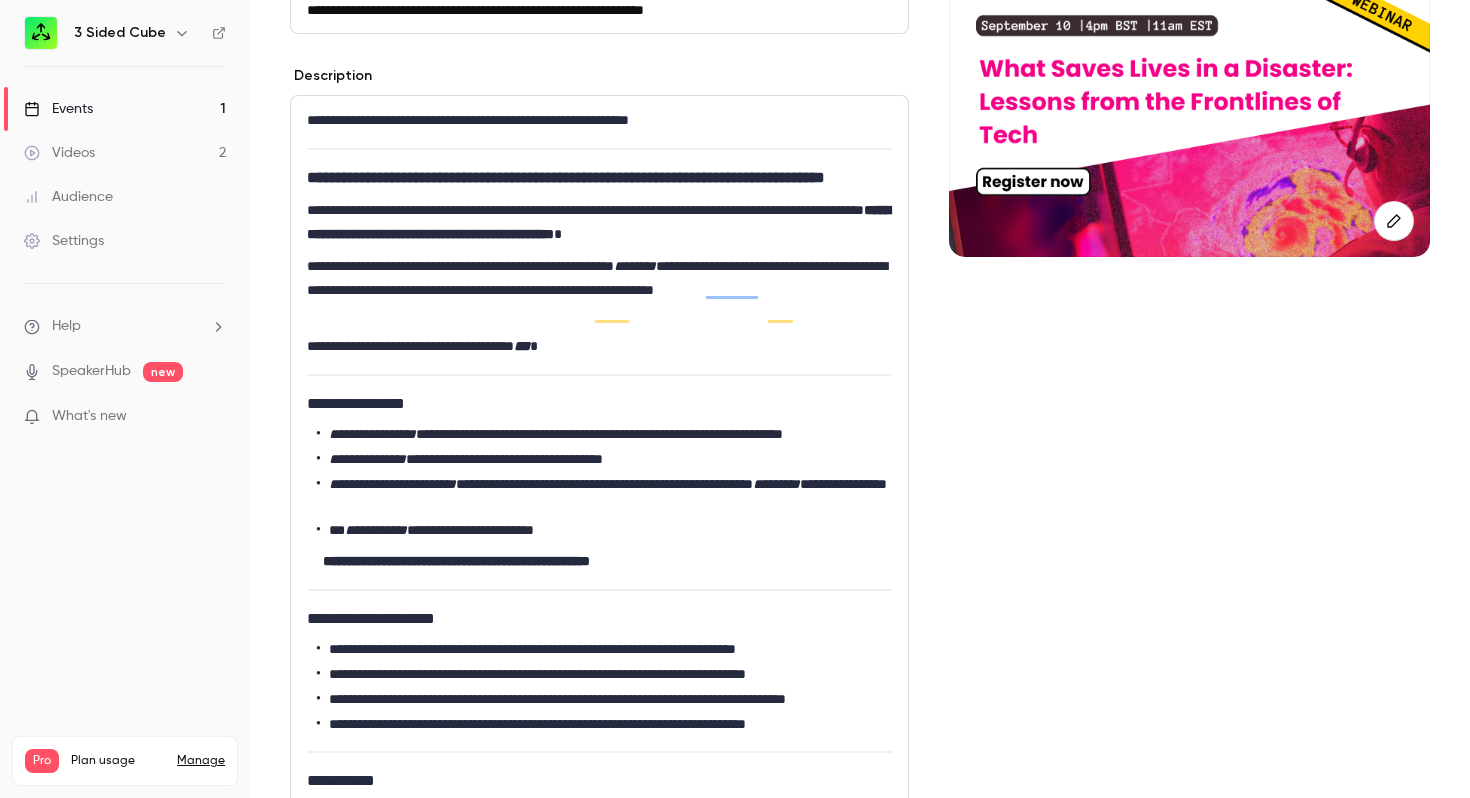 click on "**********" at bounding box center (376, 530) 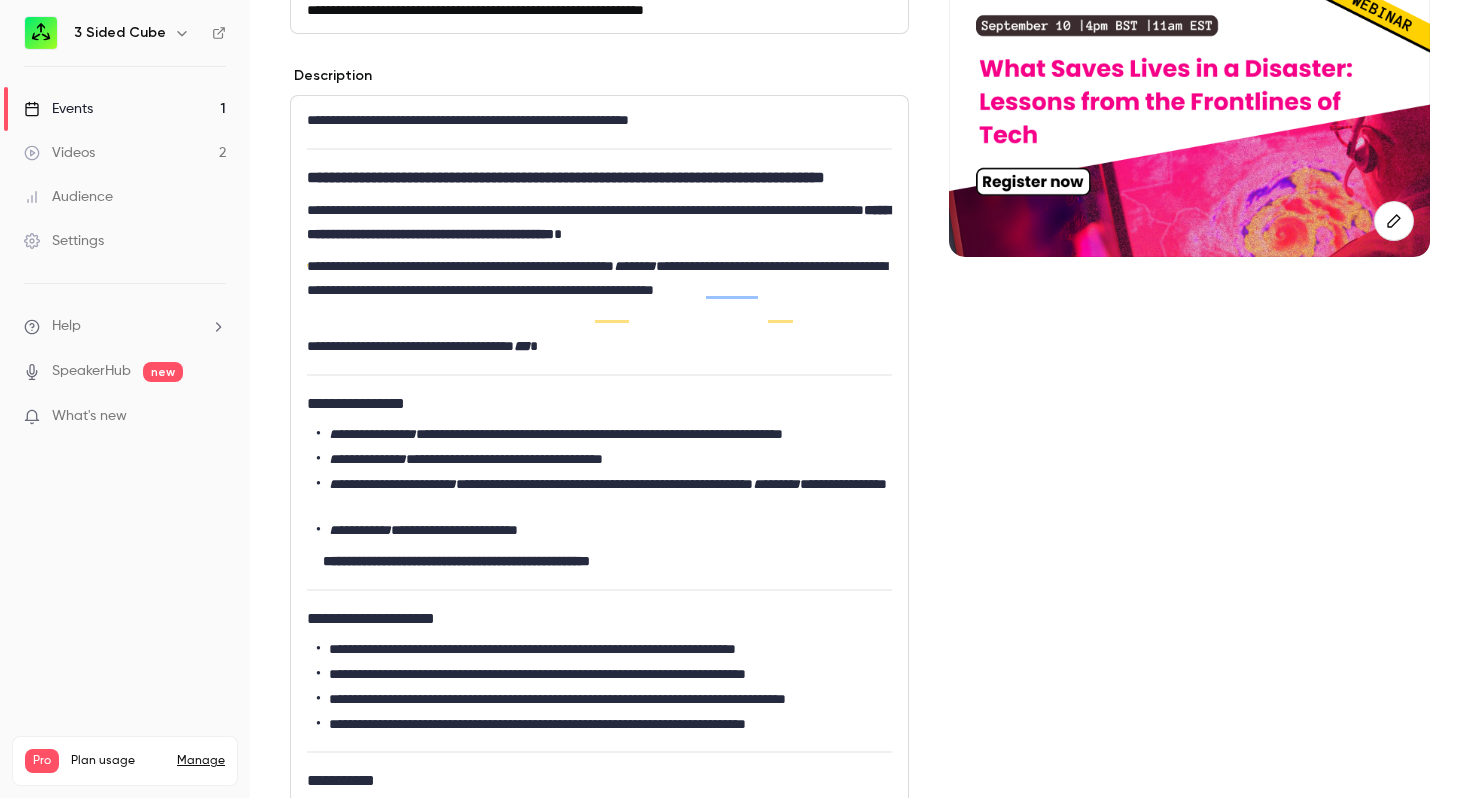 click on "**********" at bounding box center [599, 587] 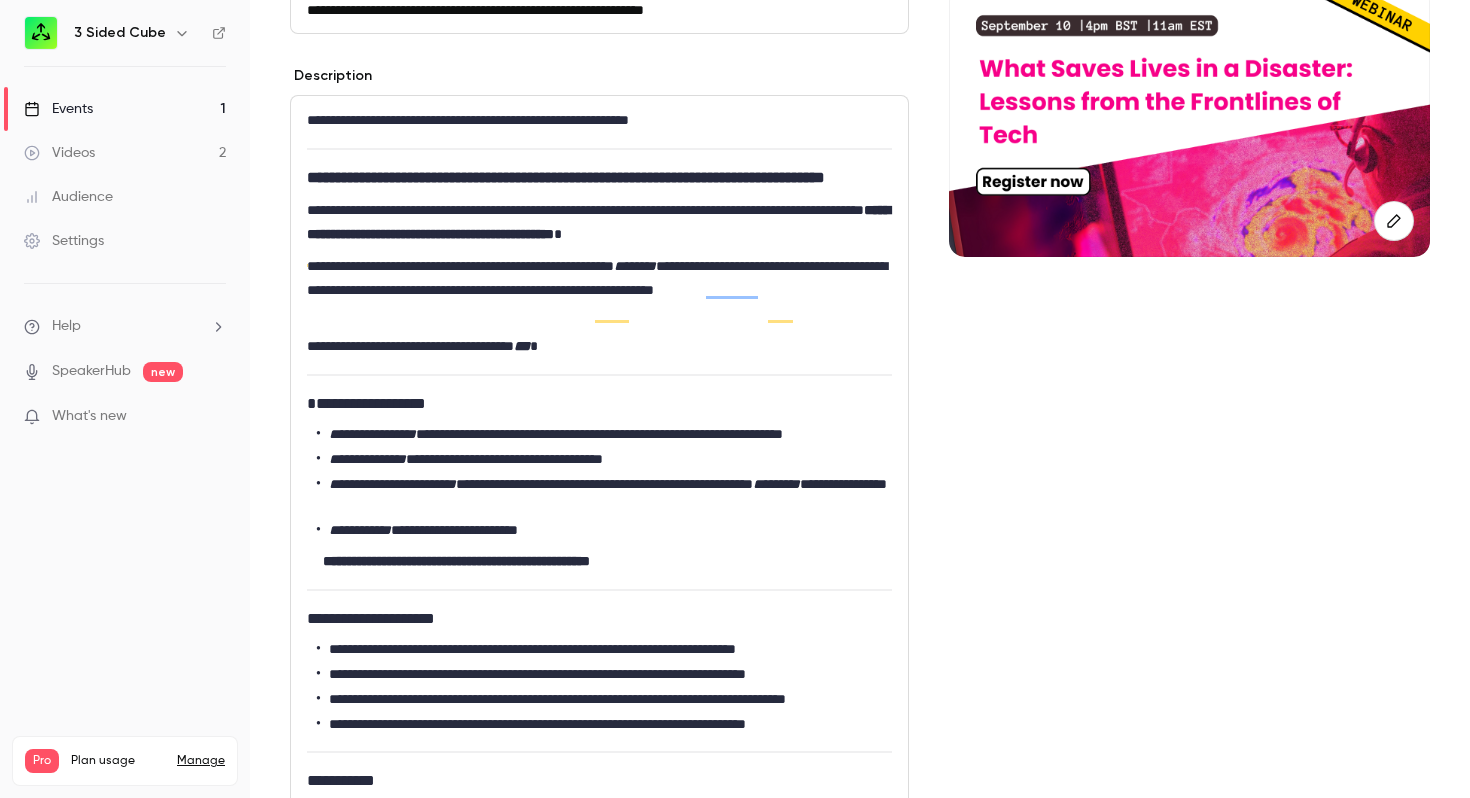click on "**********" at bounding box center [604, 724] 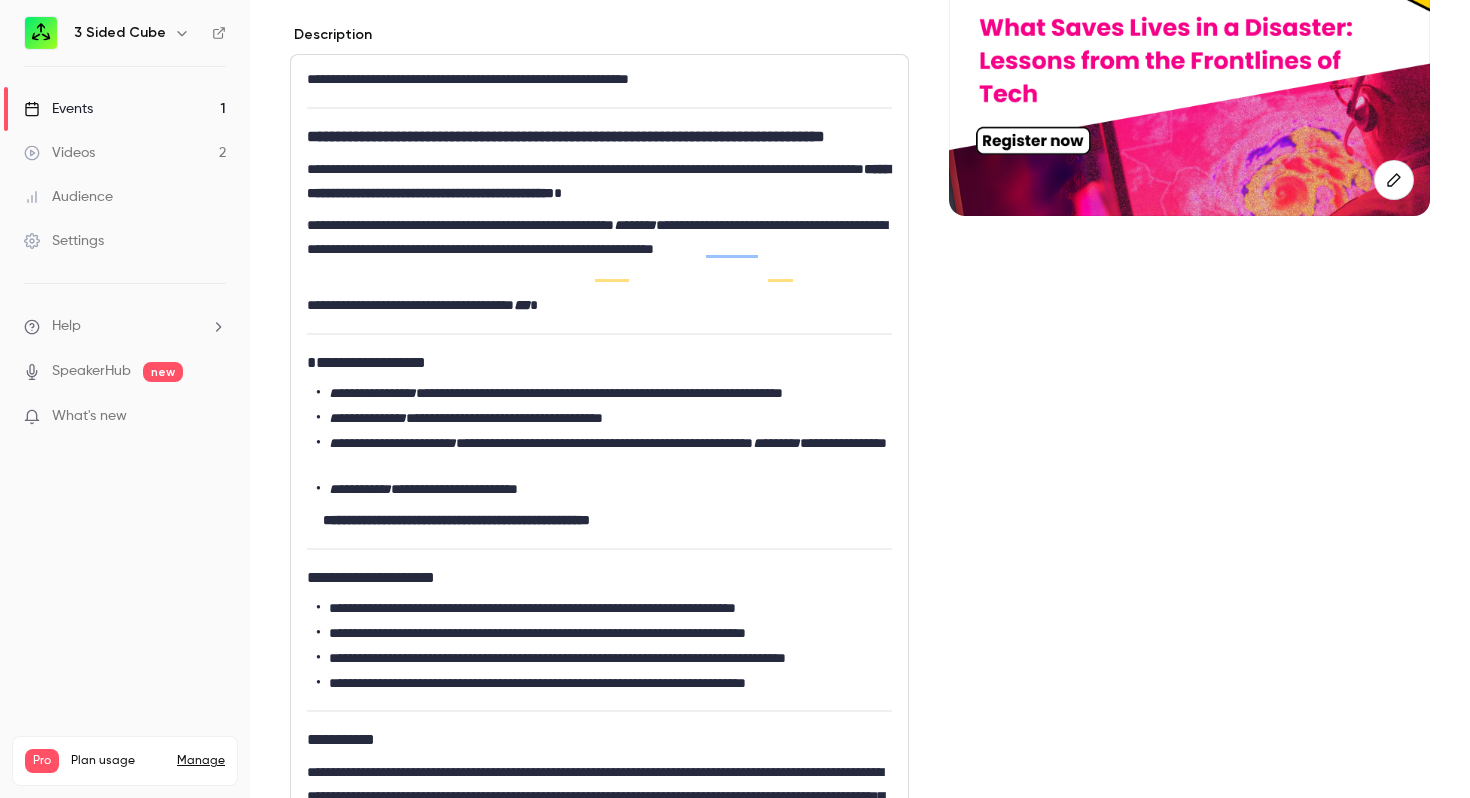 scroll, scrollTop: 274, scrollLeft: 0, axis: vertical 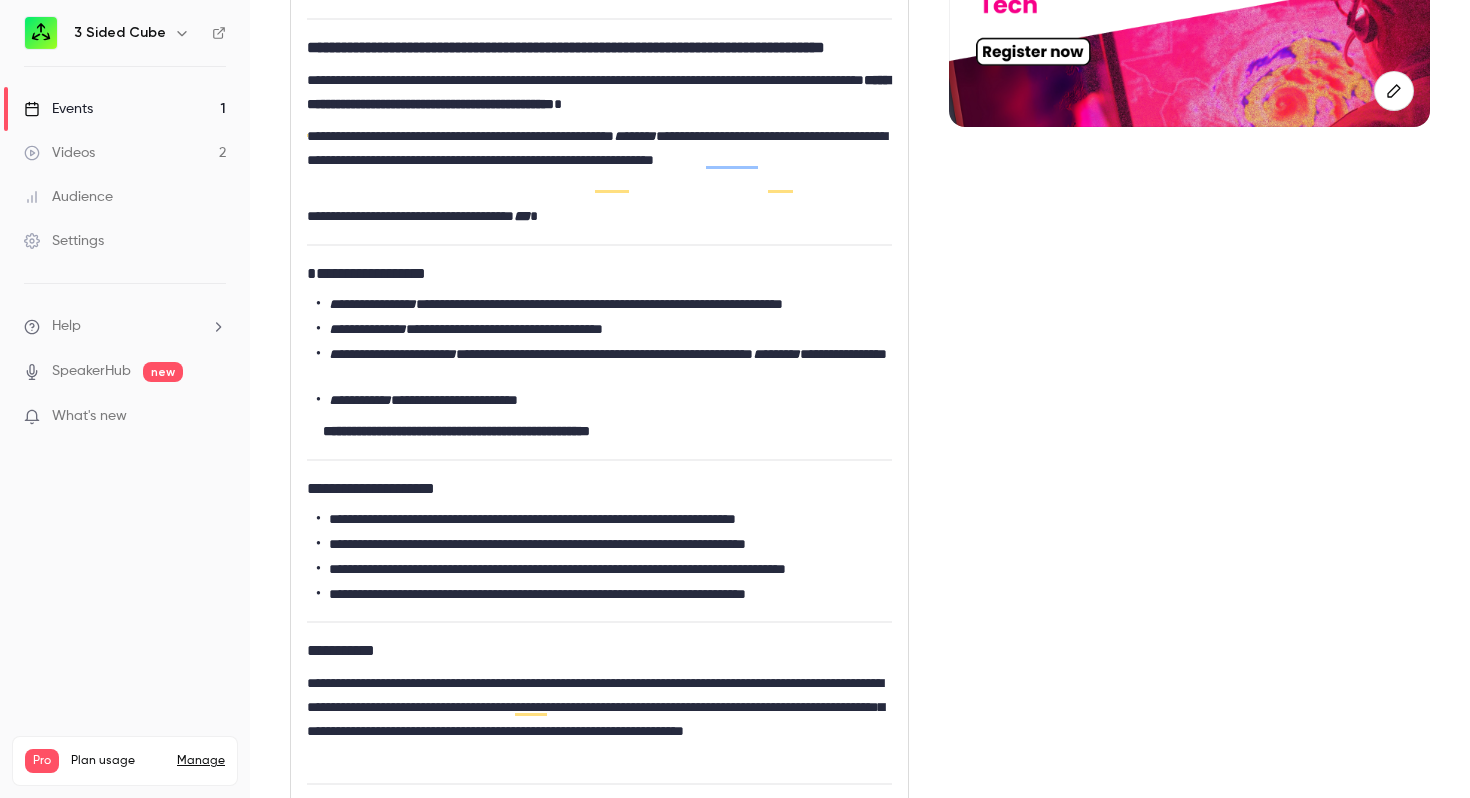 click on "**********" at bounding box center [599, 431] 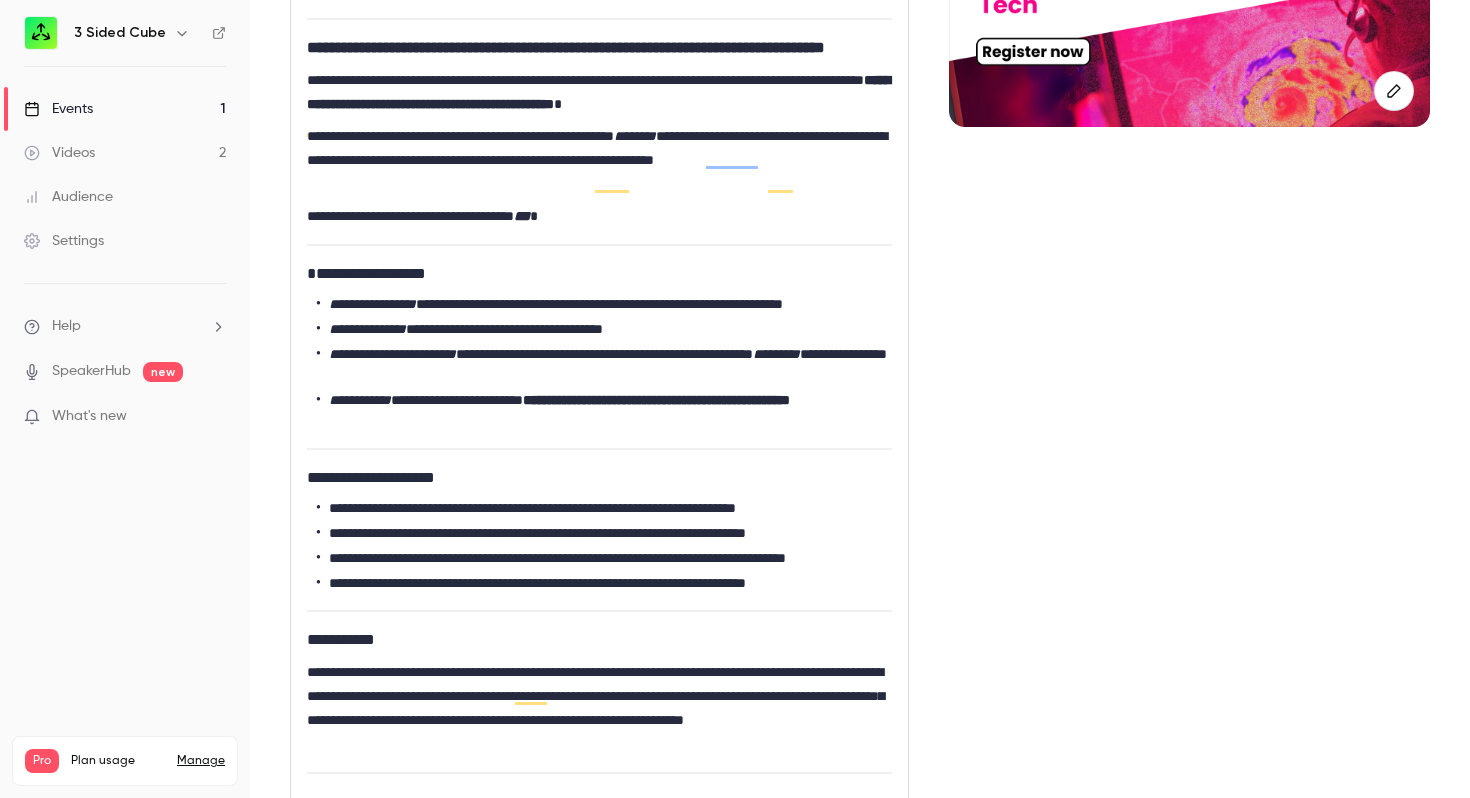 click on "**********" at bounding box center [604, 411] 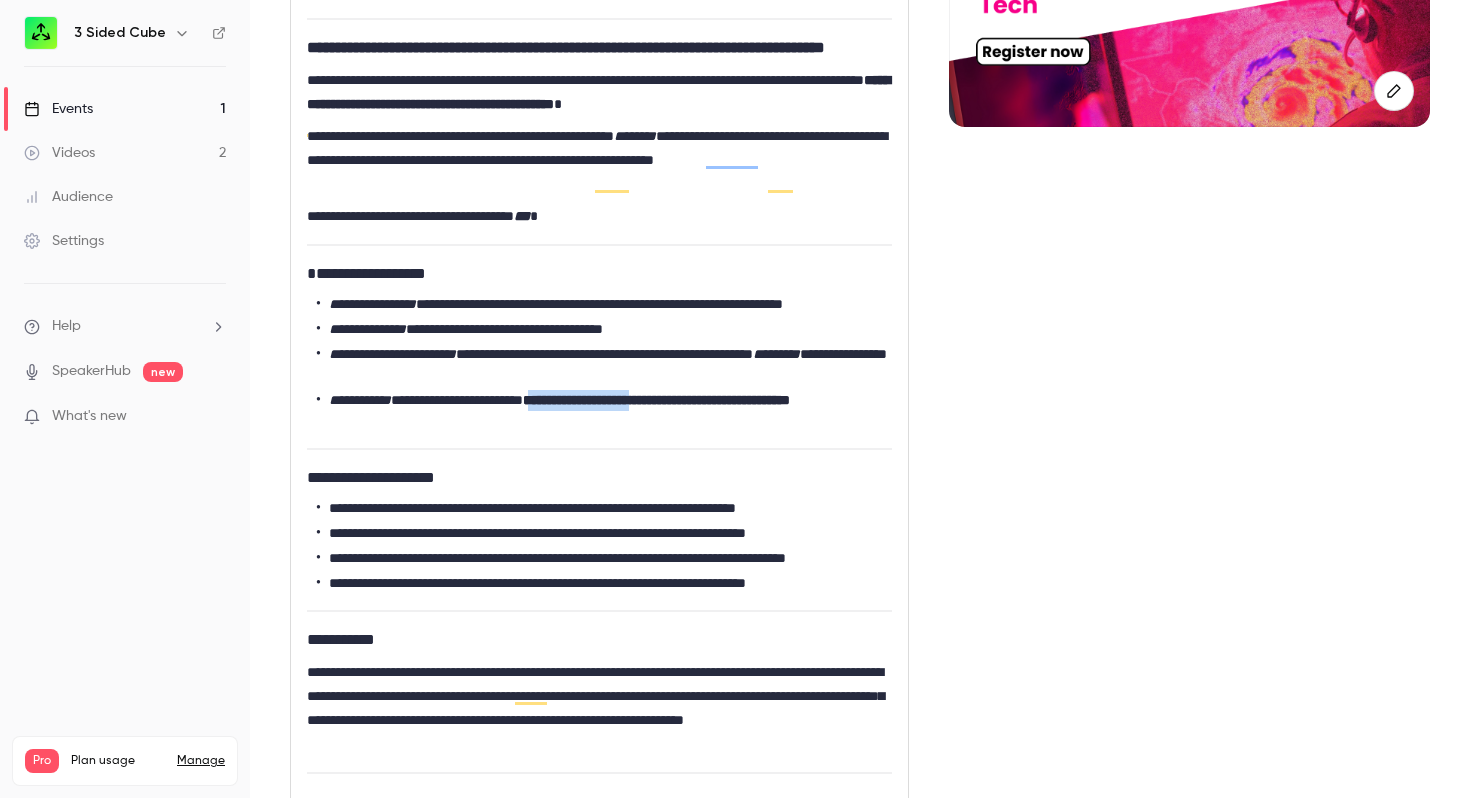 drag, startPoint x: 717, startPoint y: 425, endPoint x: 575, endPoint y: 429, distance: 142.05632 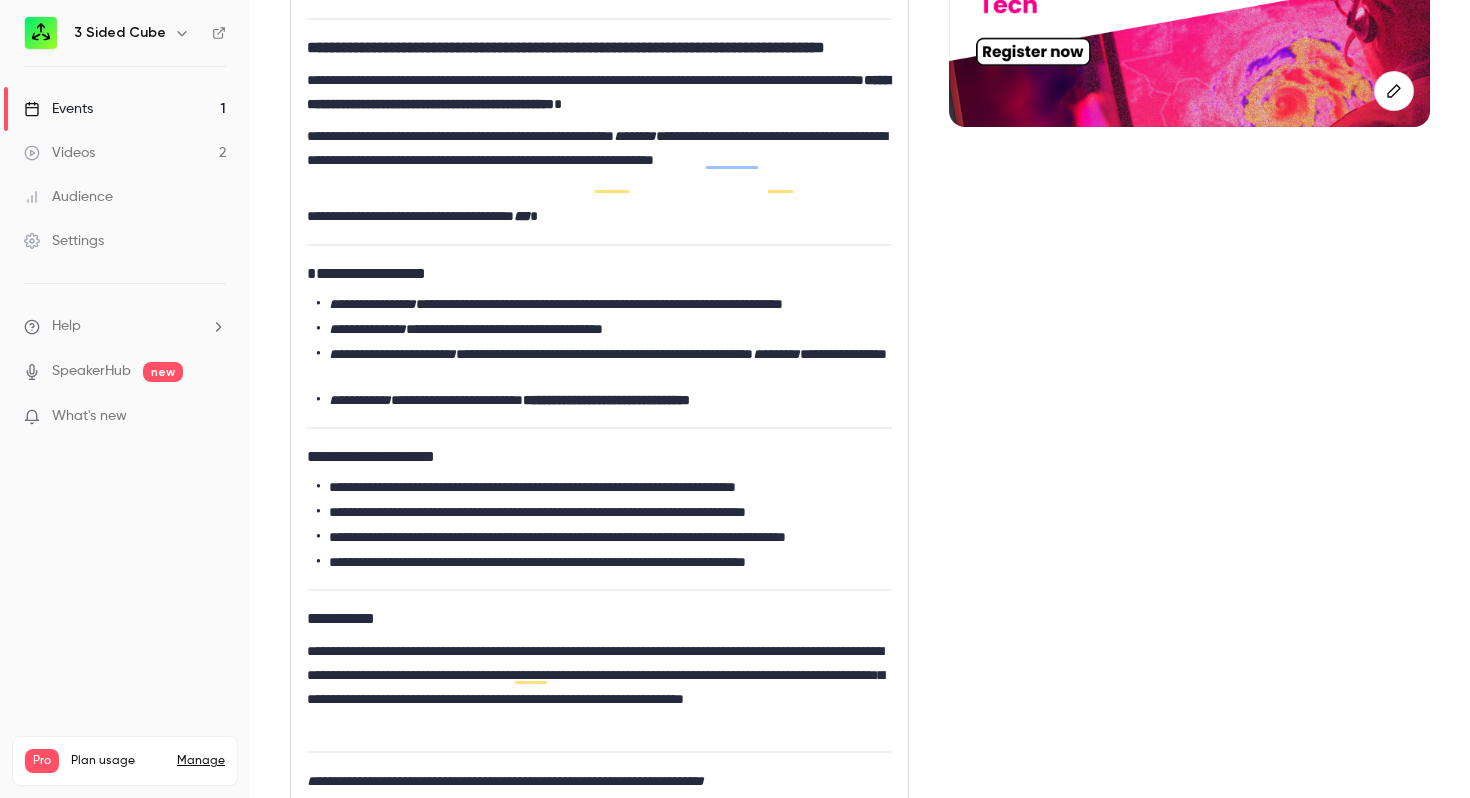 click on "**********" at bounding box center [606, 400] 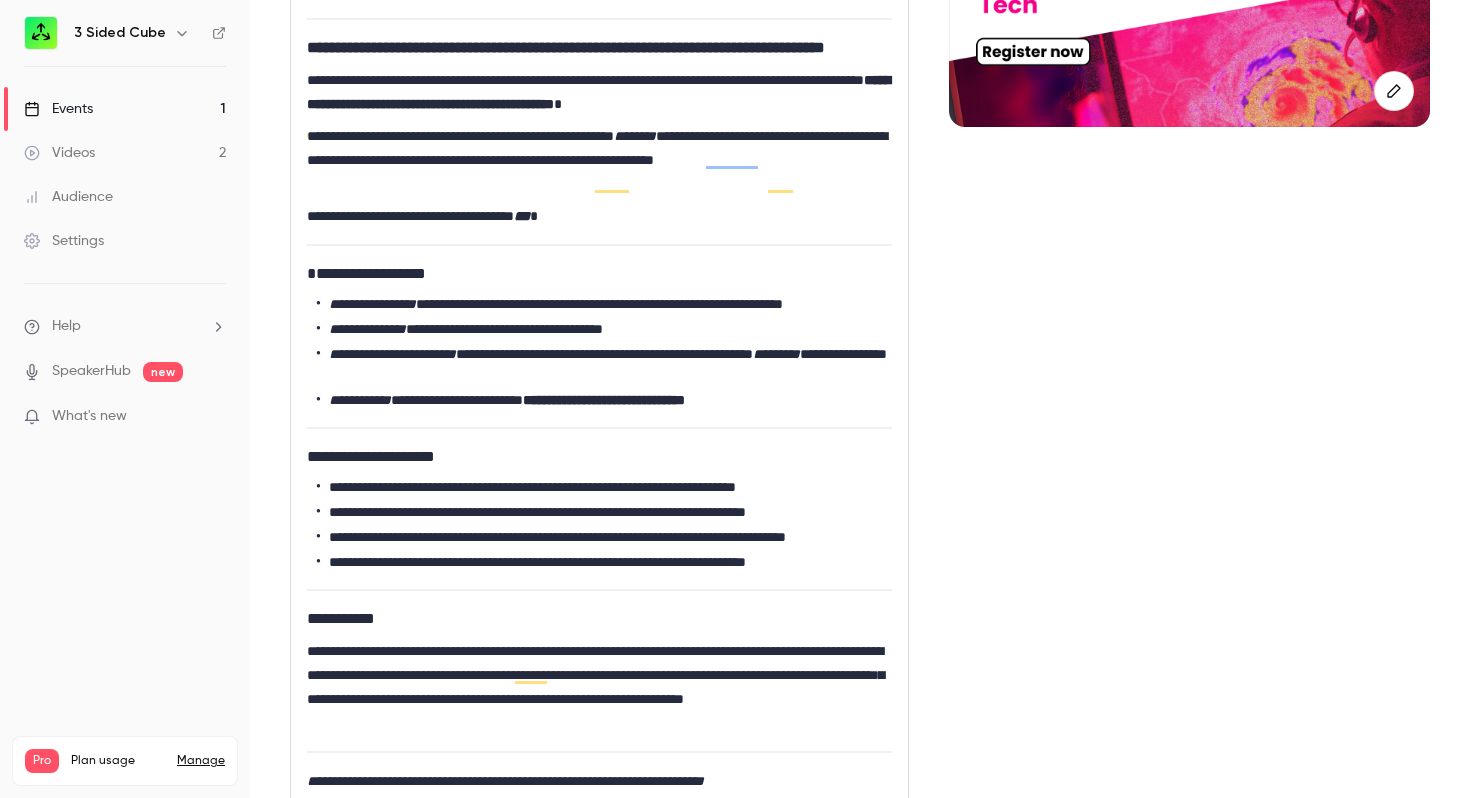 click on "**********" at bounding box center [604, 400] 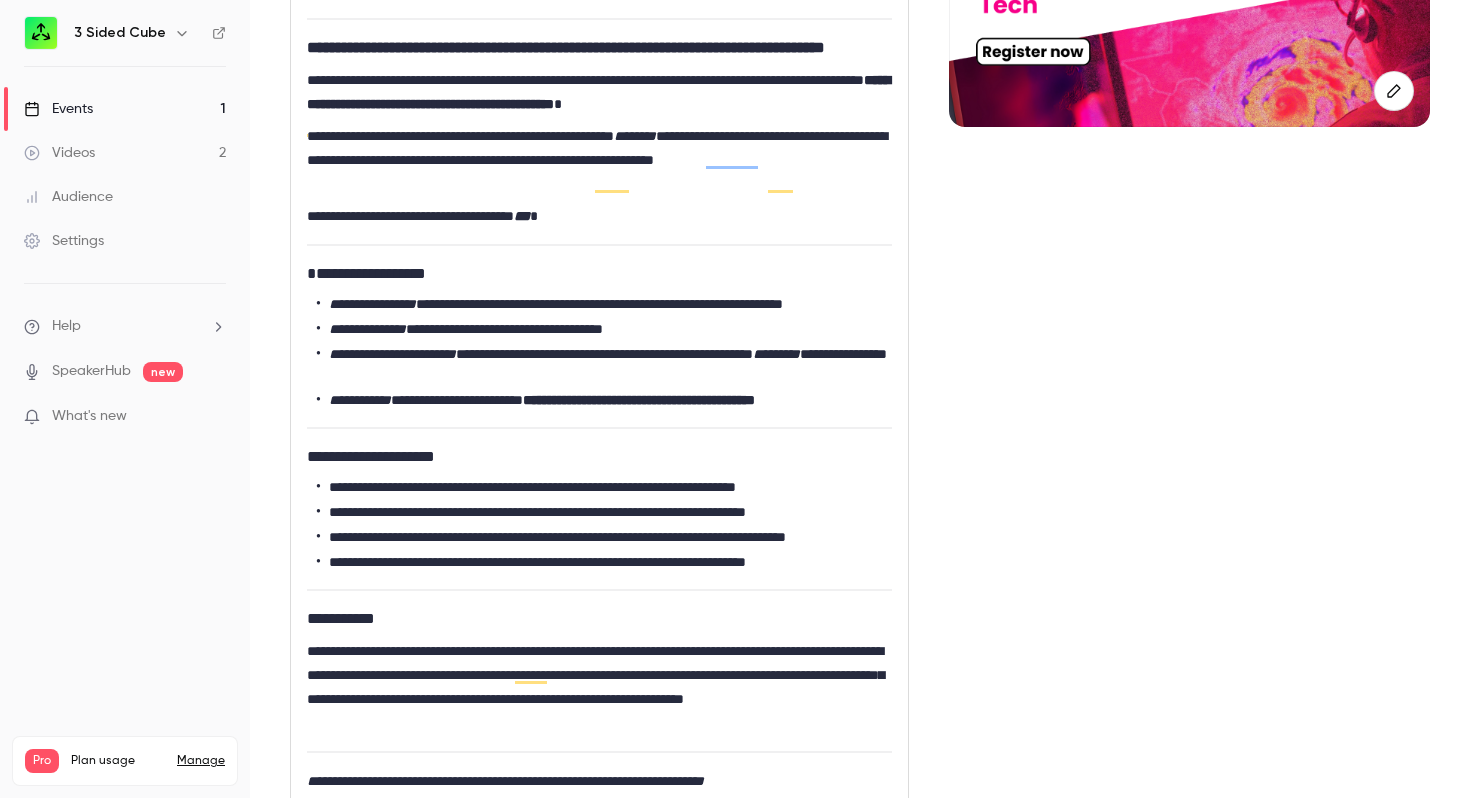 click on "Cover image" at bounding box center [1189, 639] 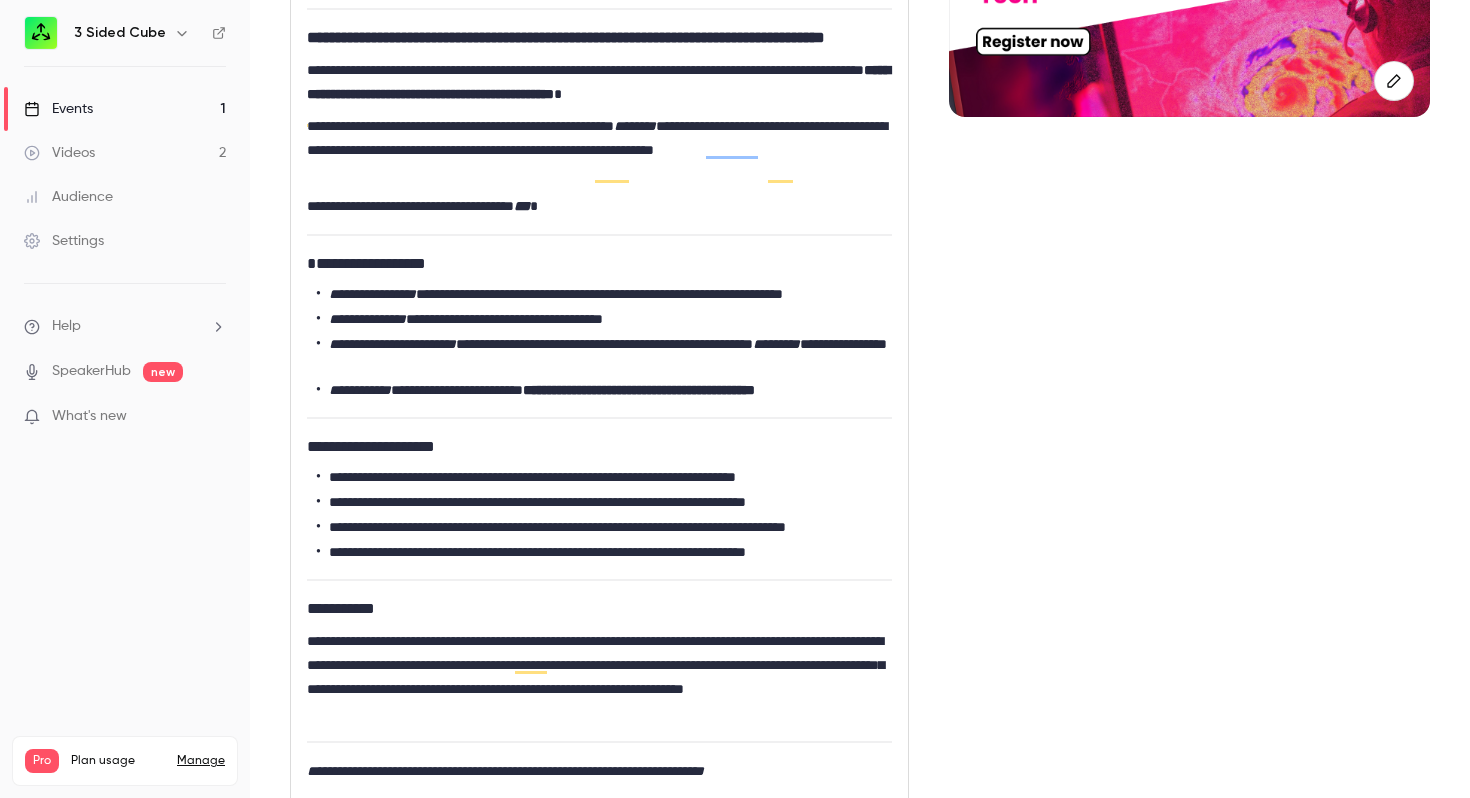 scroll, scrollTop: 365, scrollLeft: 0, axis: vertical 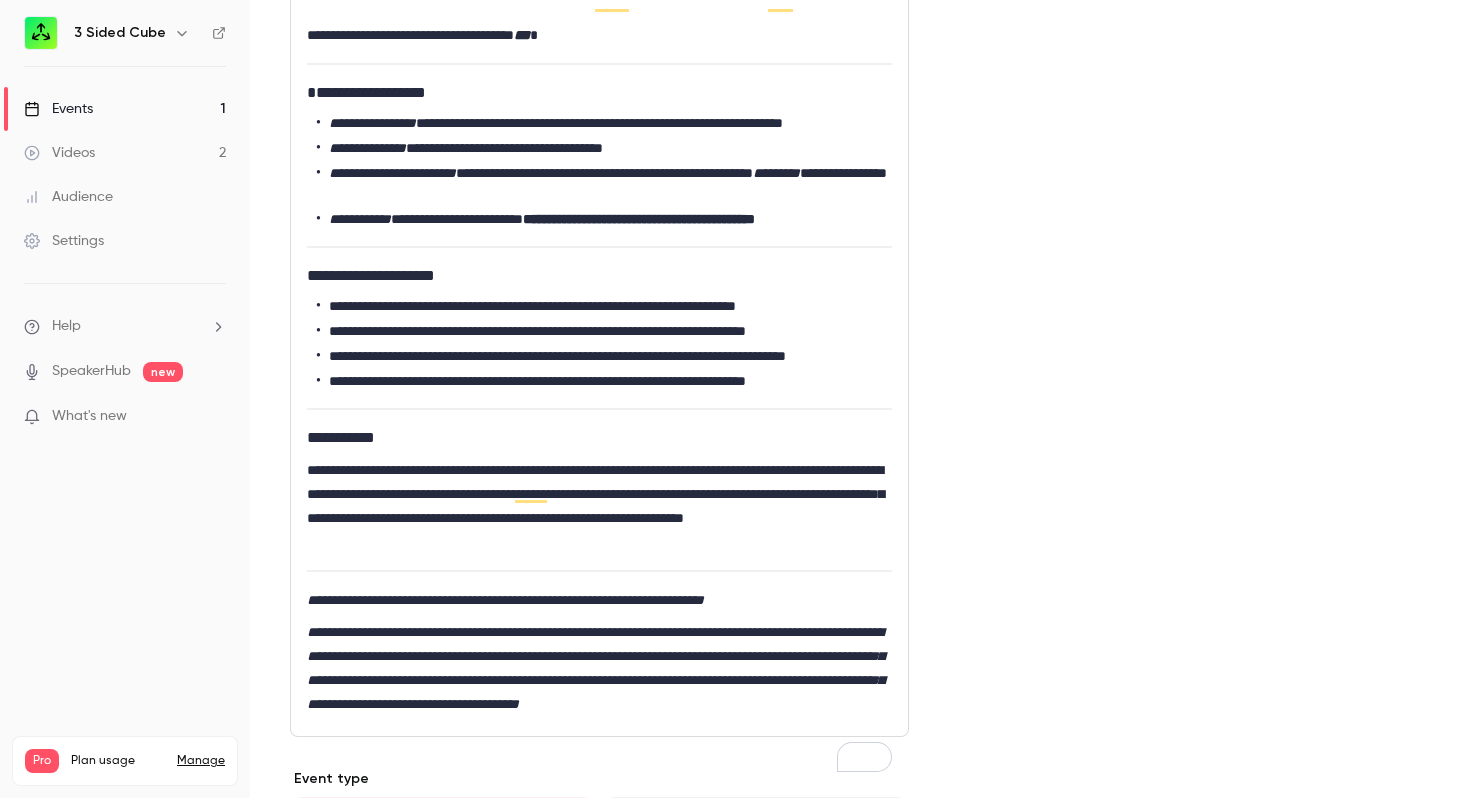click on "**********" at bounding box center [599, 438] 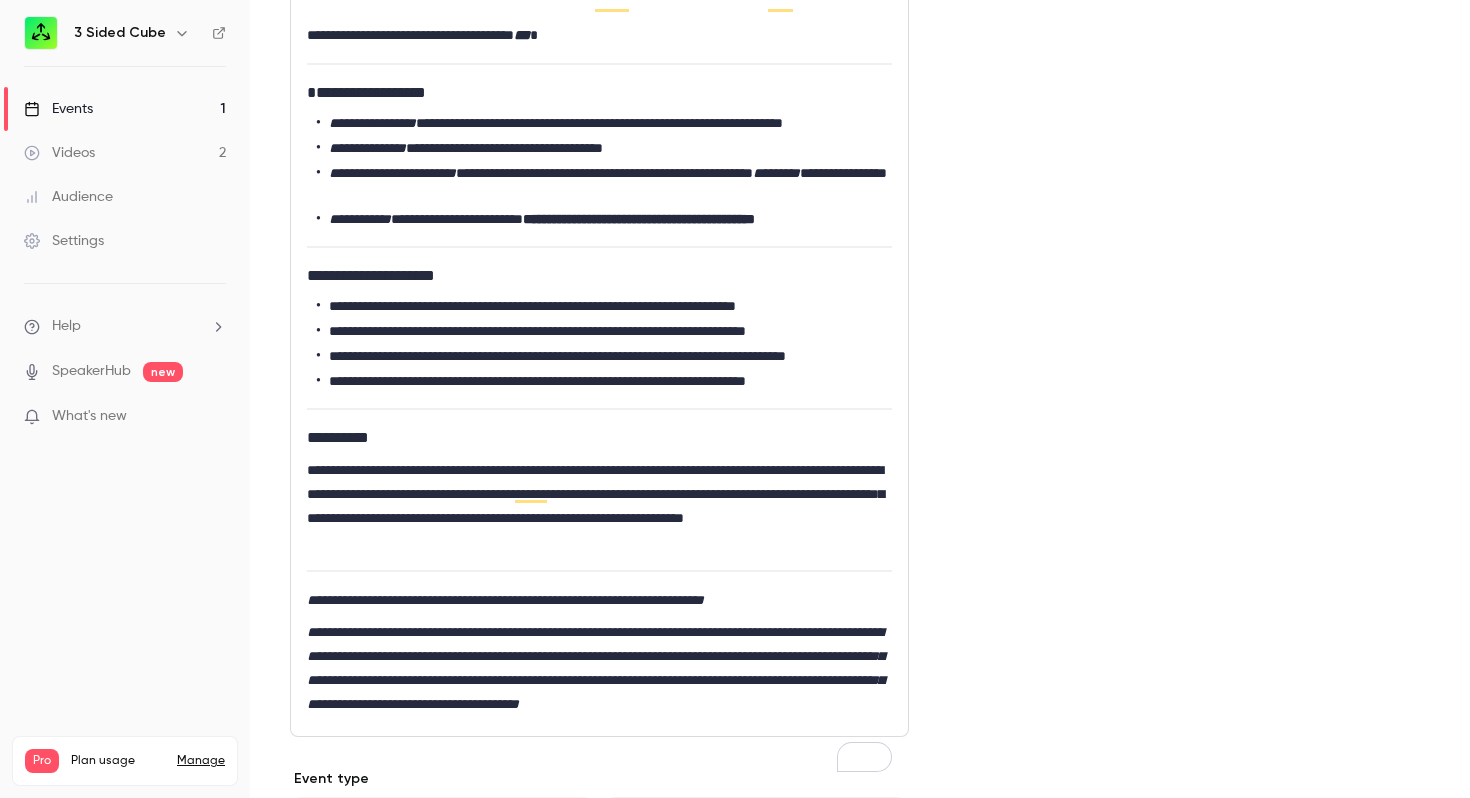 scroll, scrollTop: 640, scrollLeft: 0, axis: vertical 